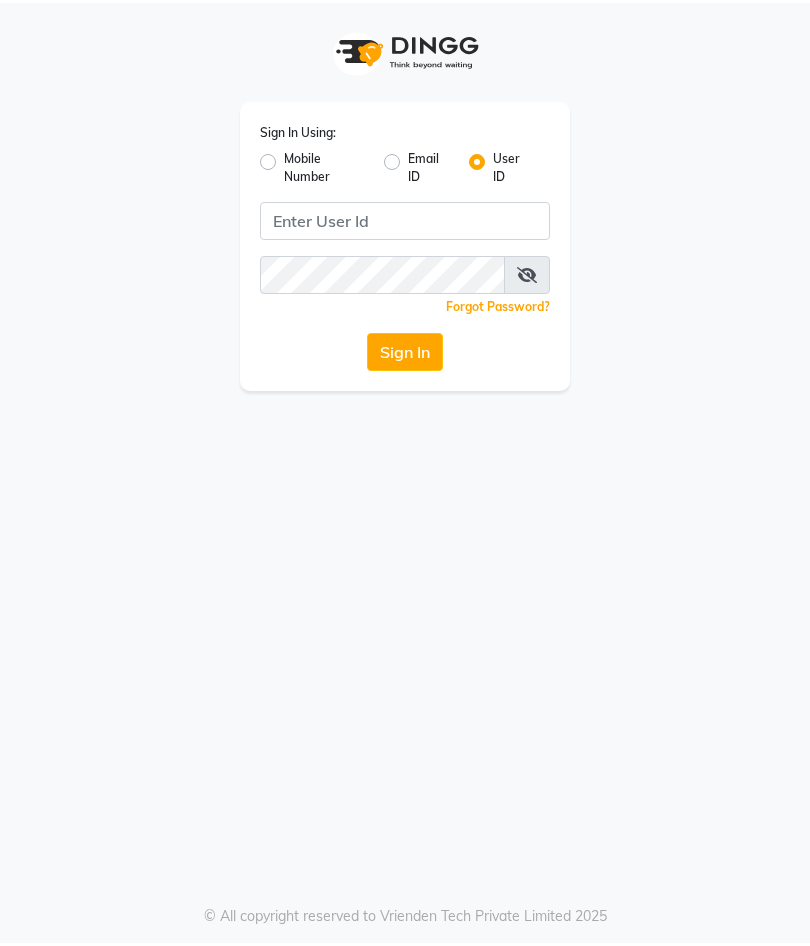 scroll, scrollTop: 0, scrollLeft: 0, axis: both 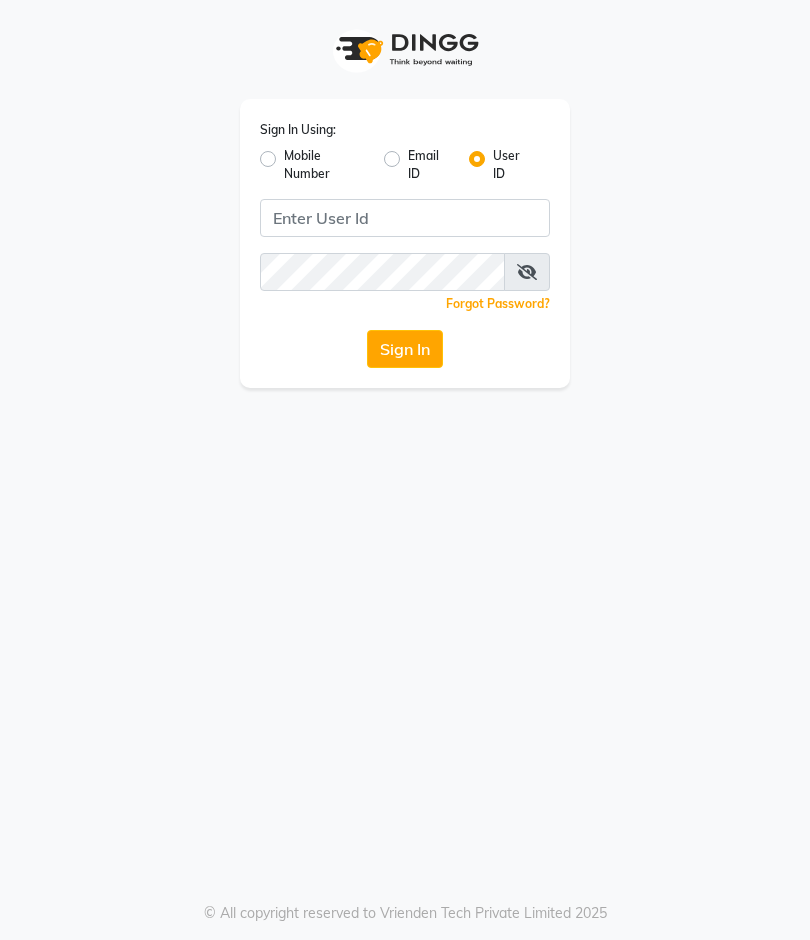 click on "Mobile Number" 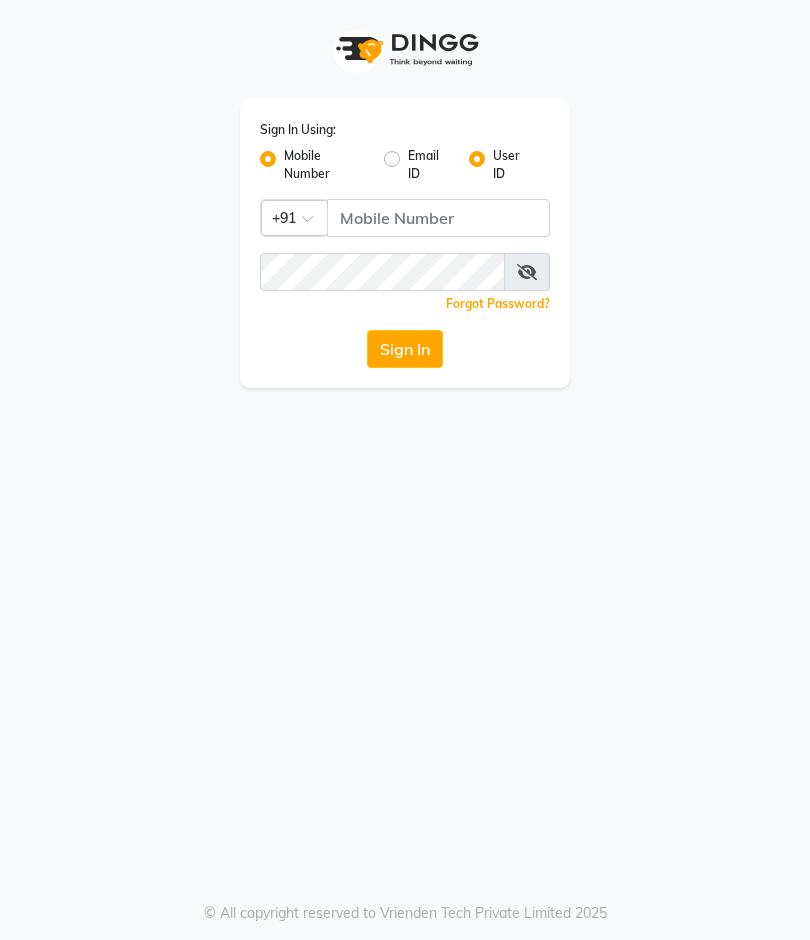 radio on "false" 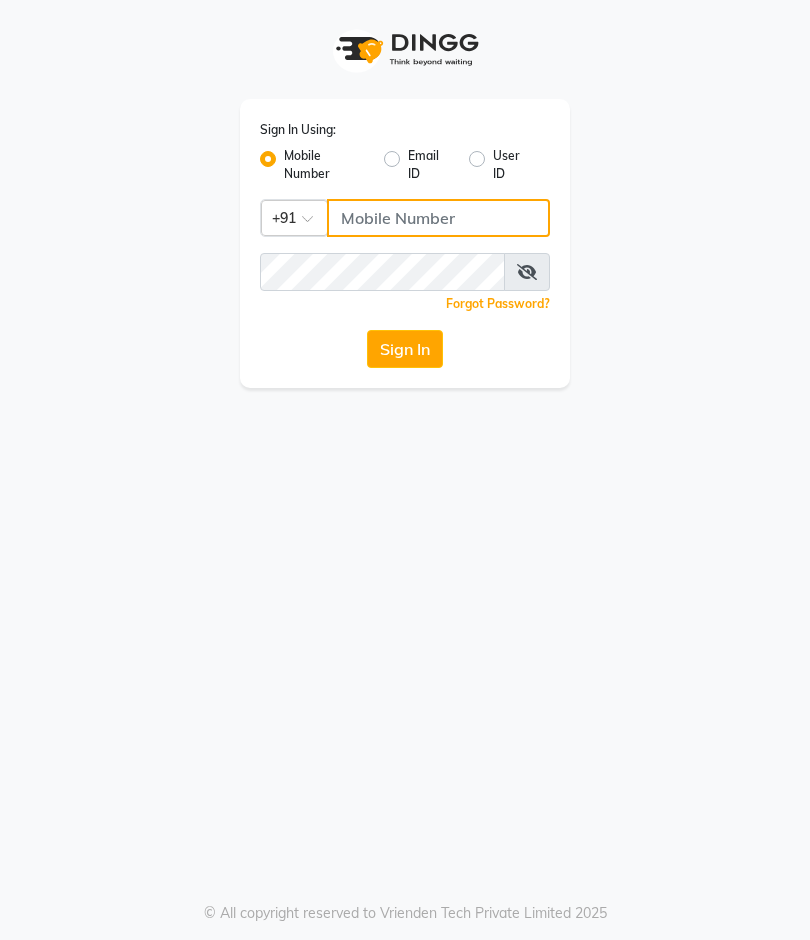 click 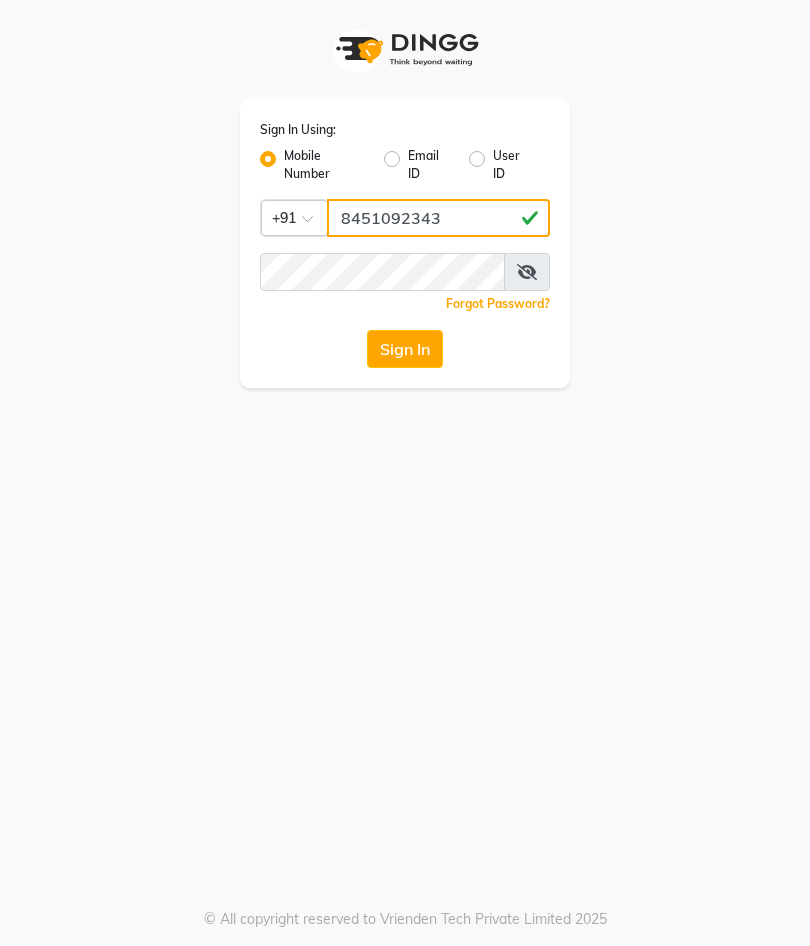 type on "8451092343" 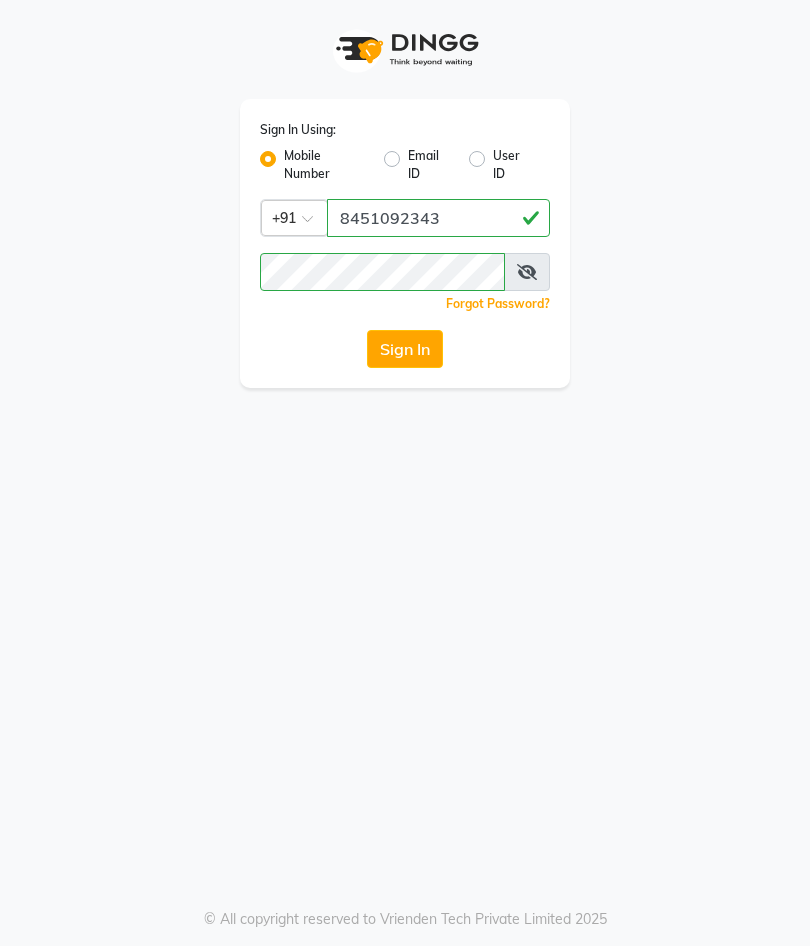 click on "Sign In" 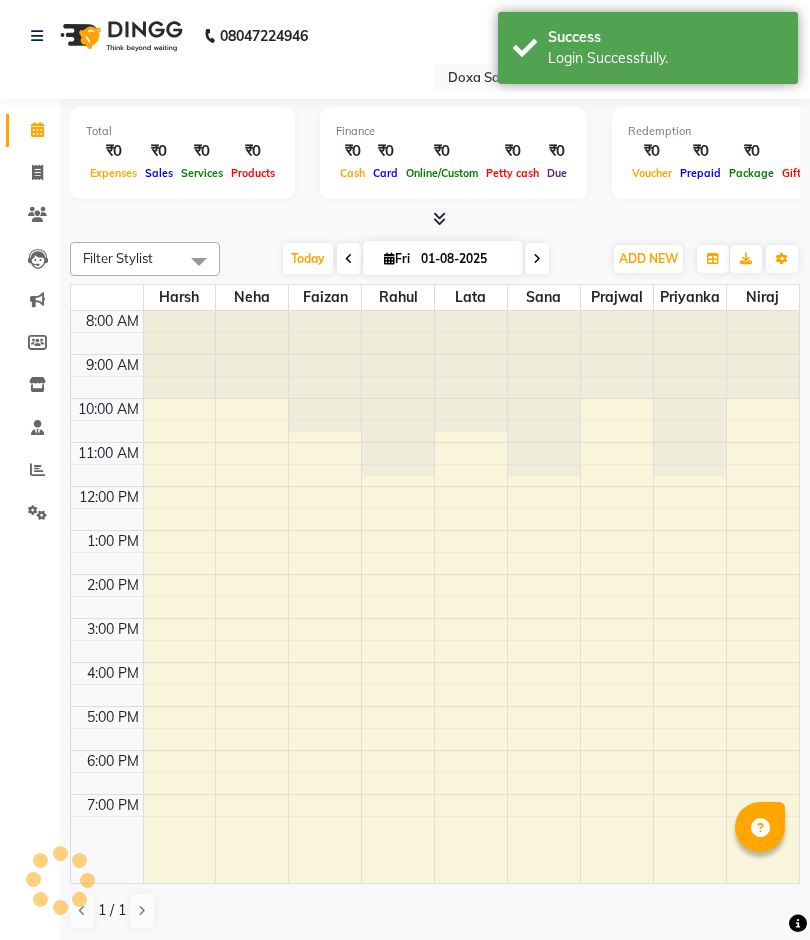 select on "en" 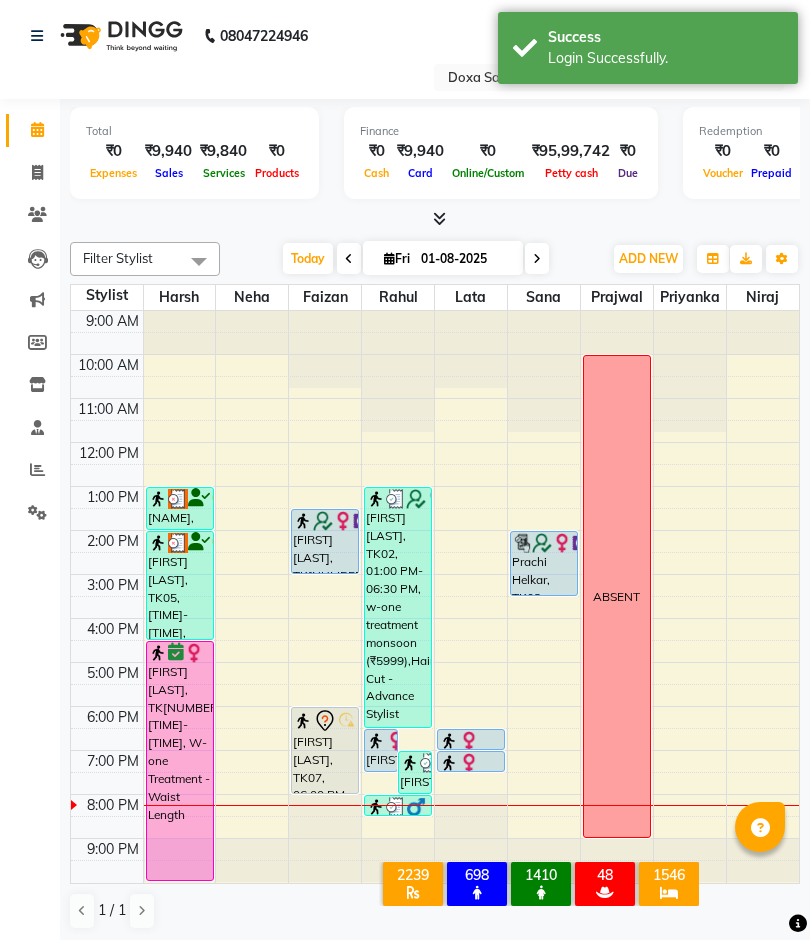 click 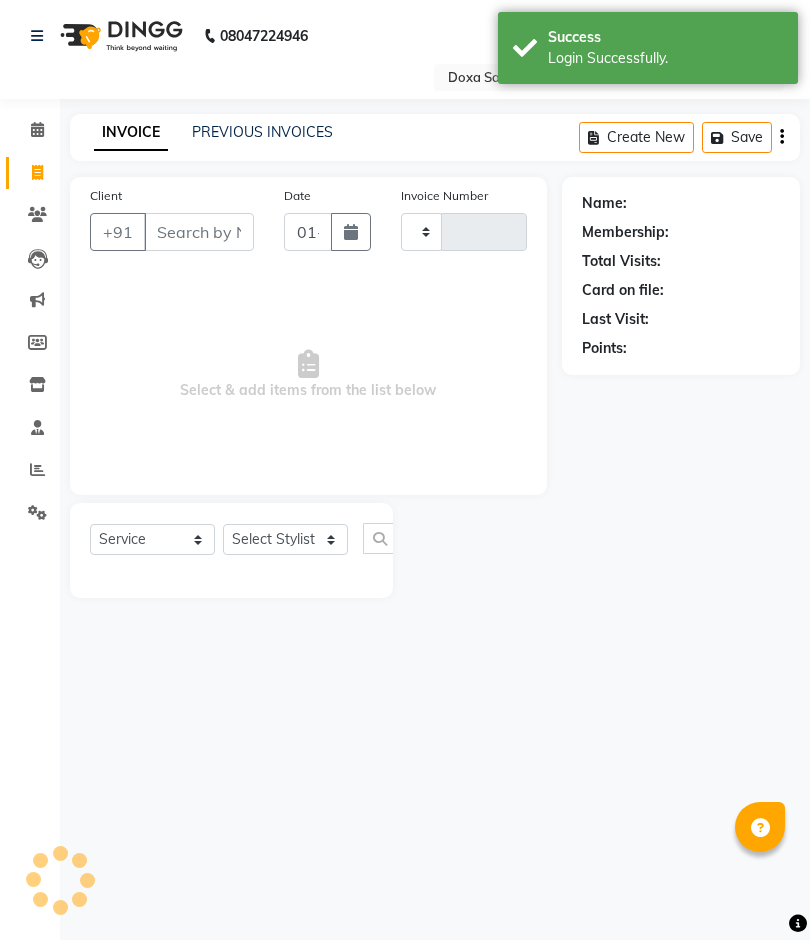 type on "0930" 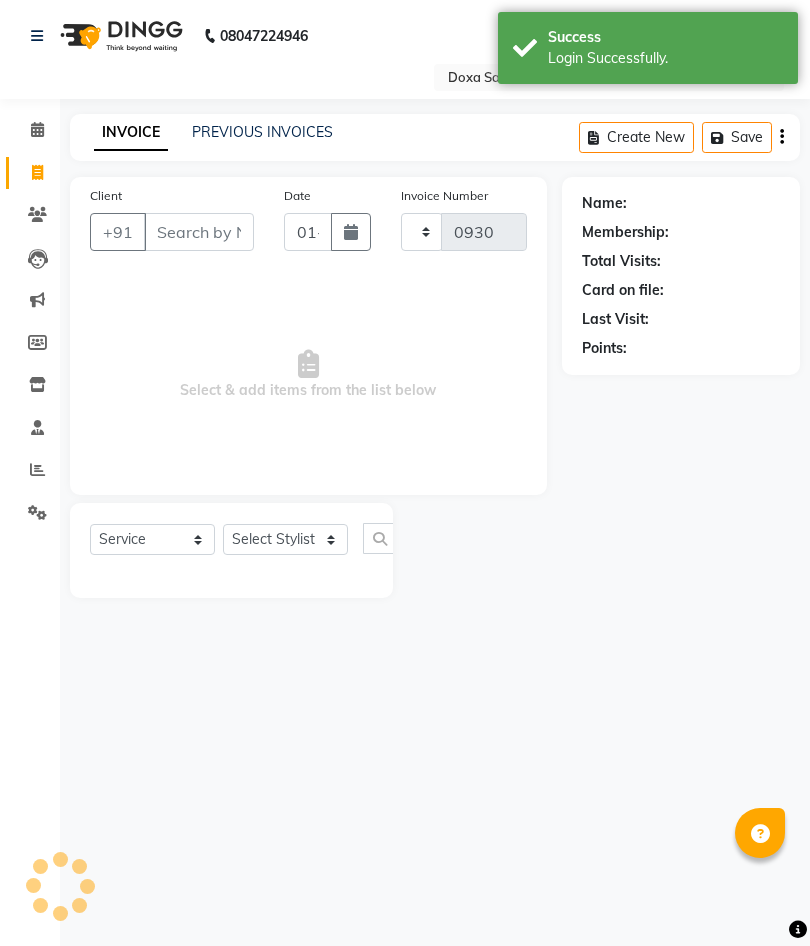 select on "416" 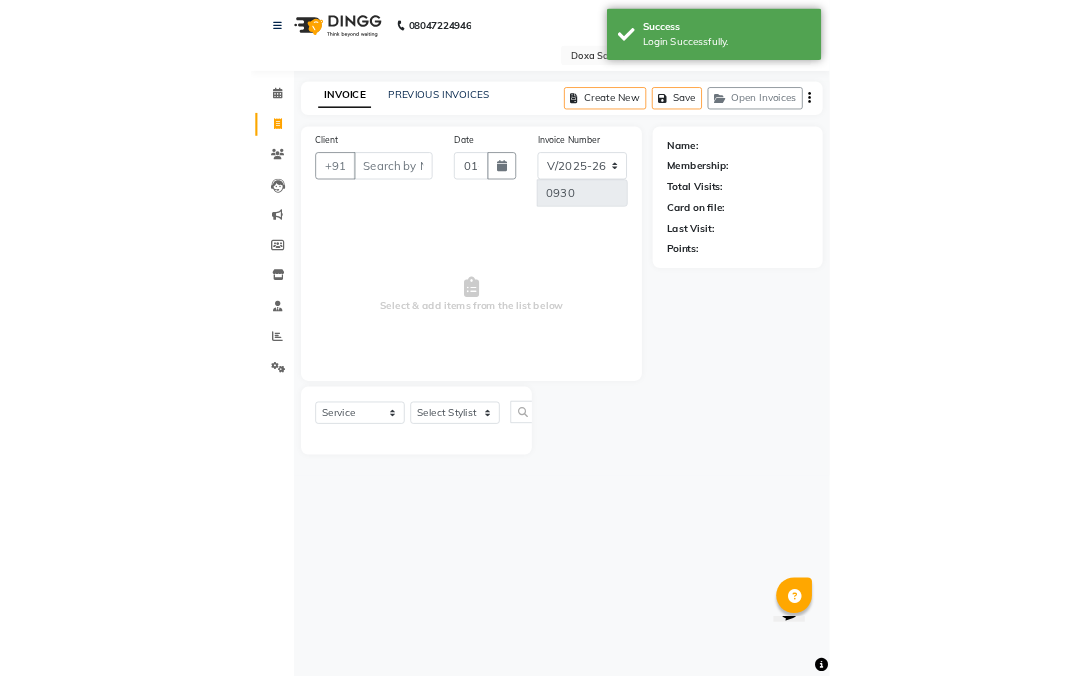 scroll, scrollTop: 0, scrollLeft: 0, axis: both 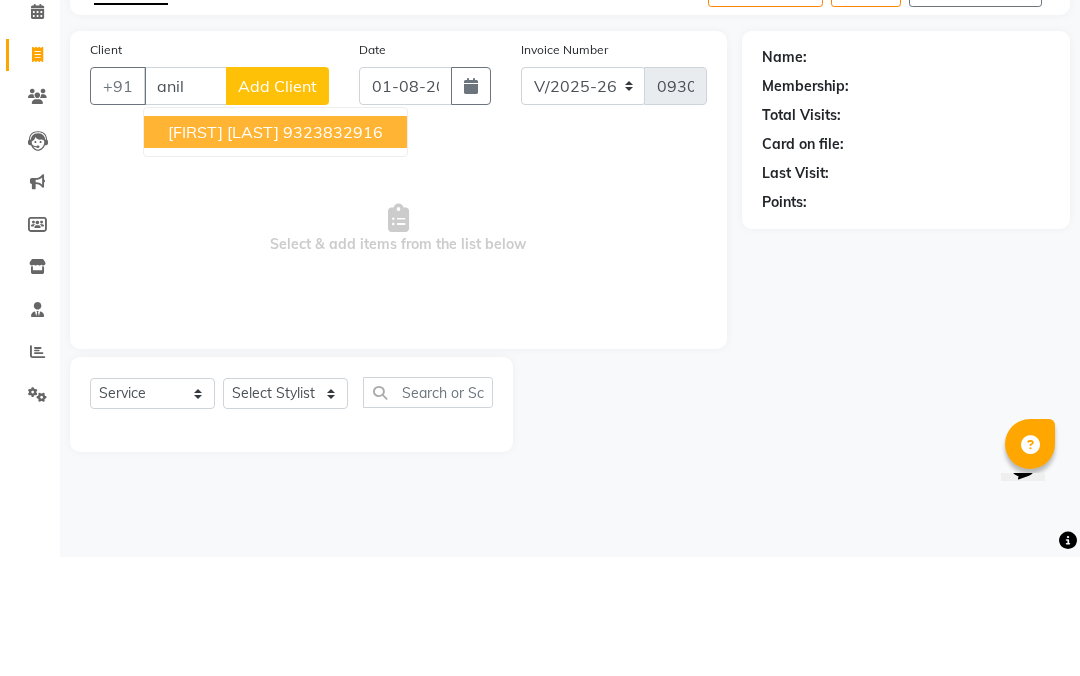 click on "9323832916" at bounding box center (333, 251) 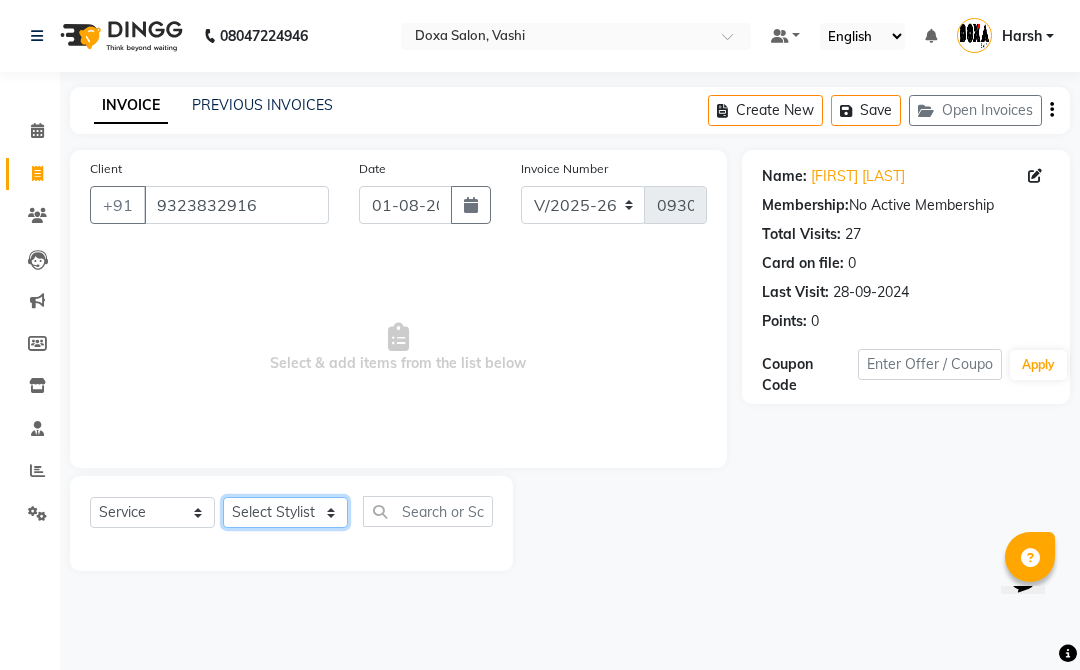 click on "Select Stylist [FIRST] [LAST] [FIRST] [LAST] [FIRST] [LAST] [FIRST] [LAST] [FIRST] [LAST] [FIRST] [LAST] [FIRST] [LAST] [FIRST] [LAST] [FIRST] [LAST] [FIRST] [LAST] [FIRST] [LAST] [FIRST] [LAST] [FIRST] [LAST] [FIRST] [LAST] [FIRST] [LAST]" 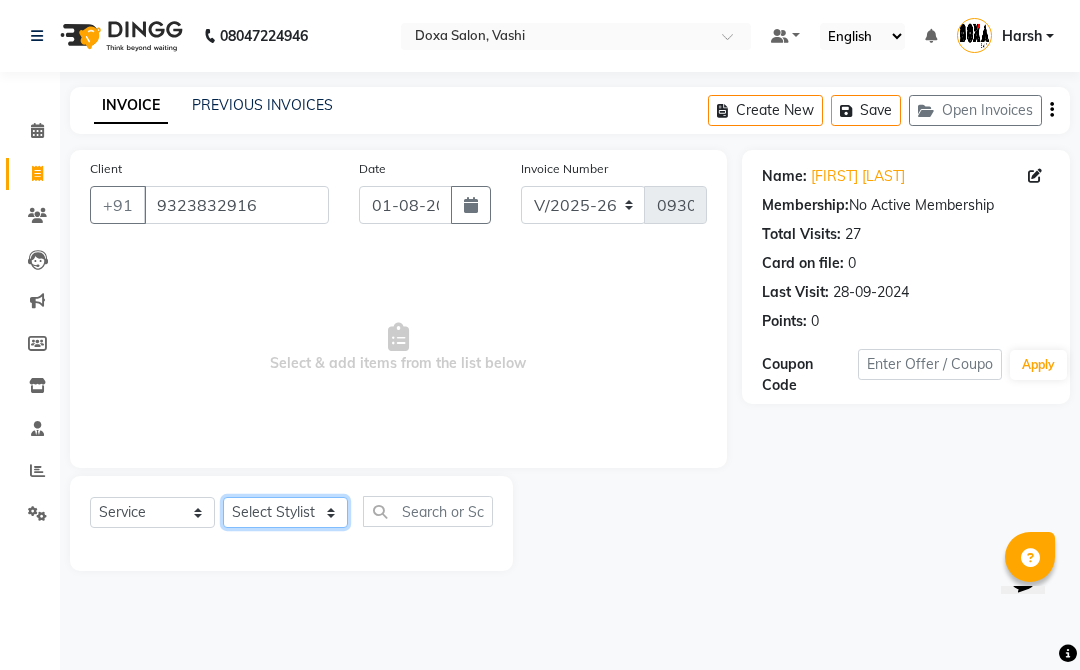 select on "6423" 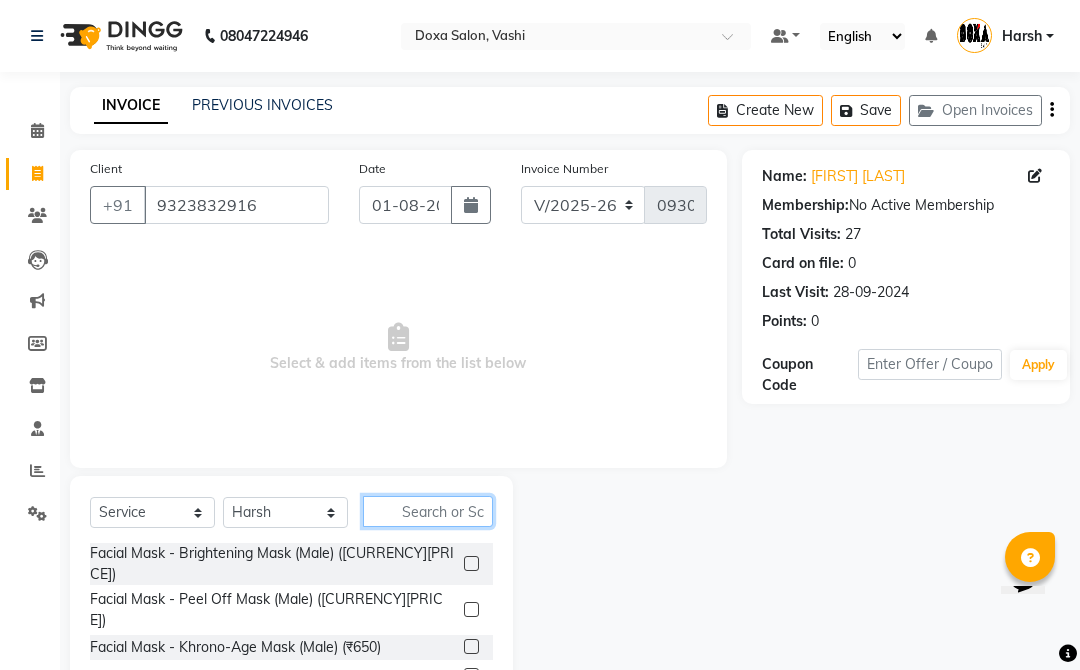 click 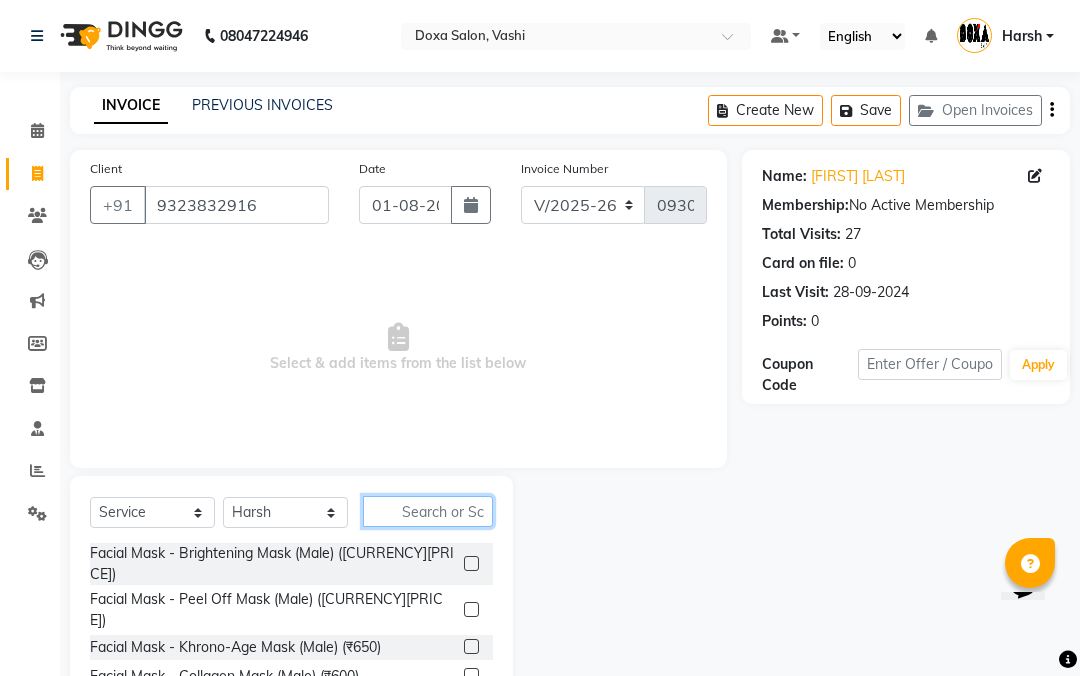 scroll, scrollTop: 28, scrollLeft: 0, axis: vertical 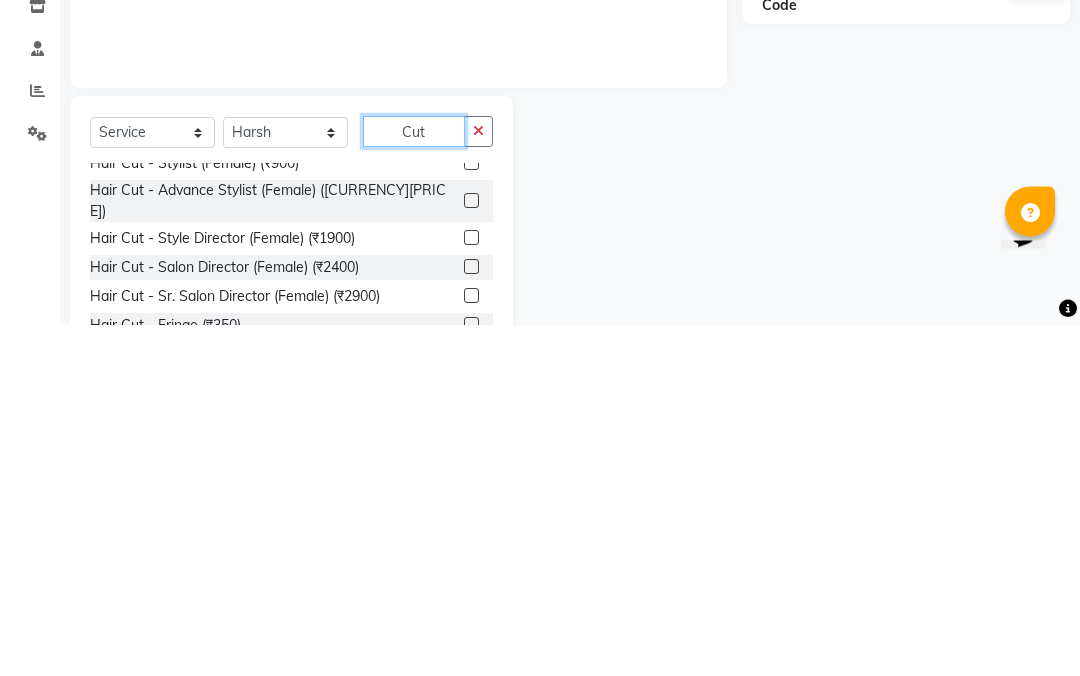 type on "Cut" 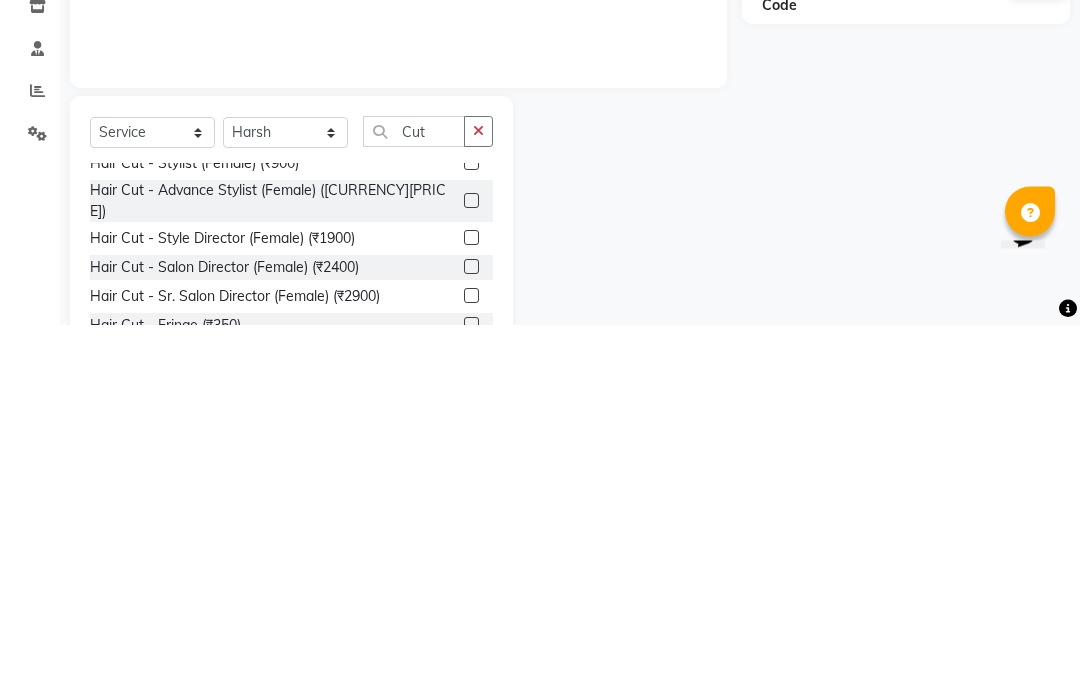click on "Hair Cut - Salon Director (Female) (₹2400)" 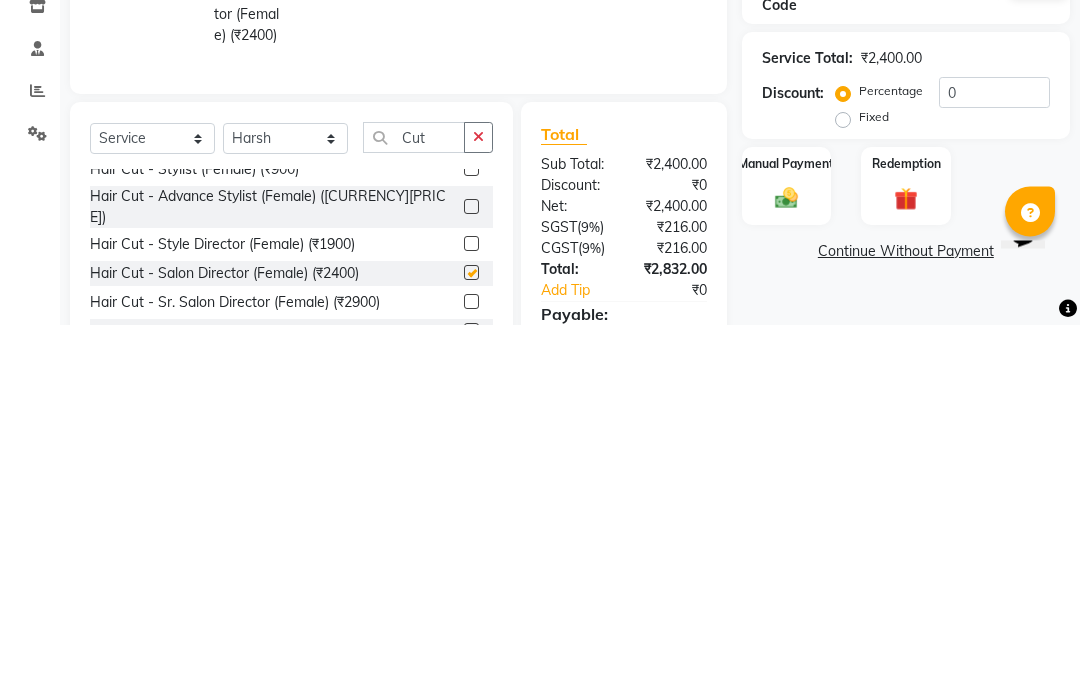 scroll, scrollTop: 159, scrollLeft: 0, axis: vertical 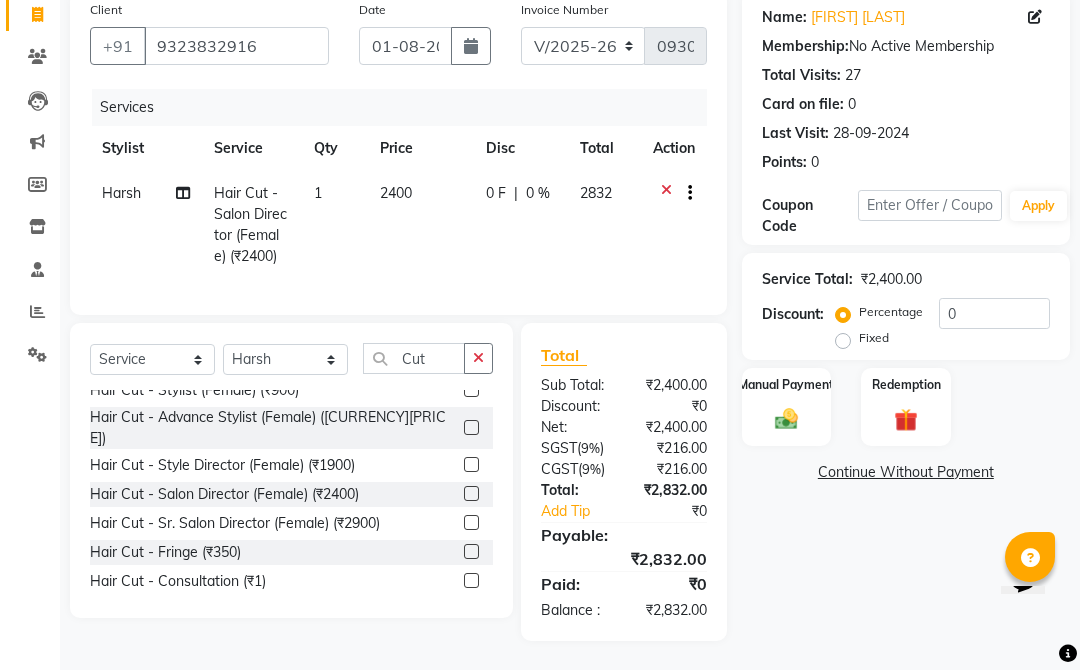 checkbox on "false" 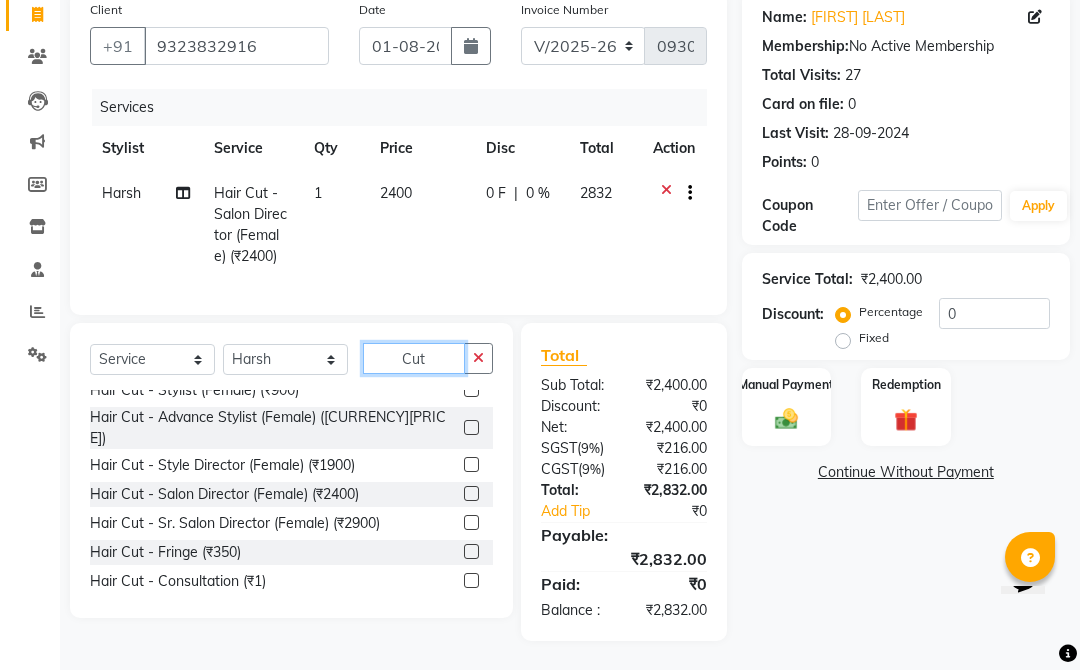click on "Cut" 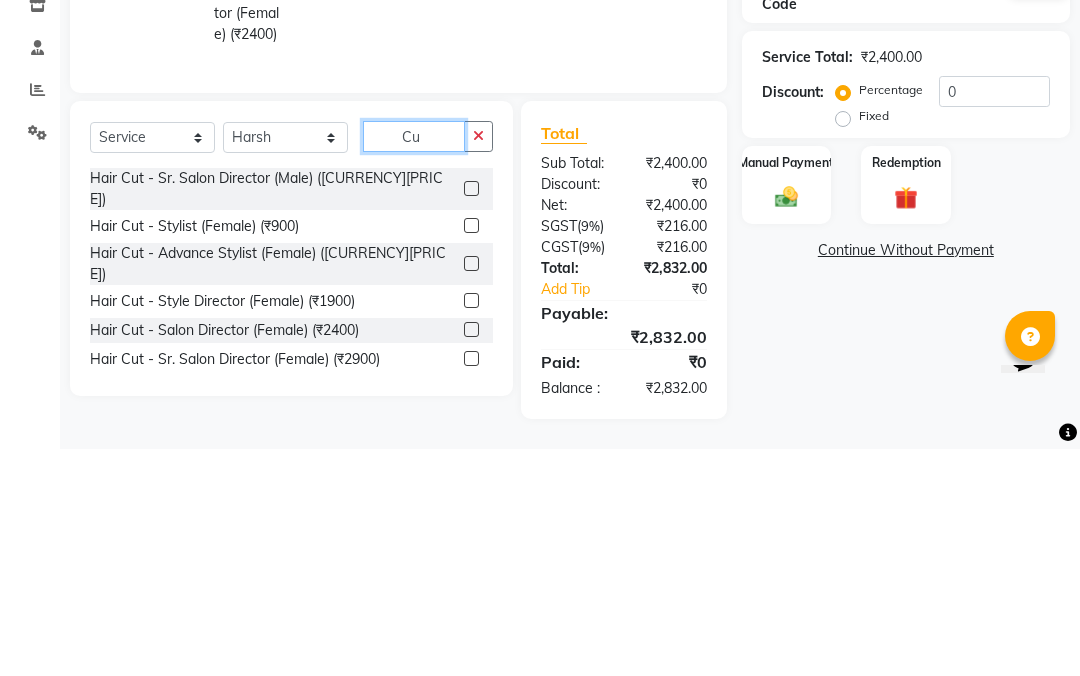 type on "C" 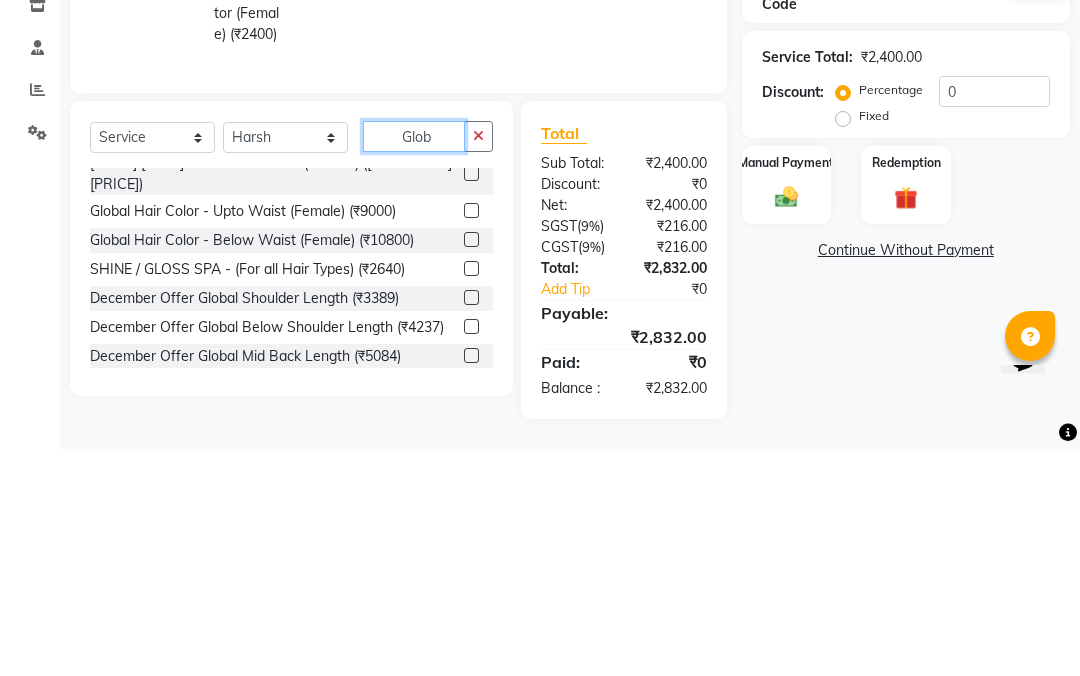 scroll, scrollTop: 61, scrollLeft: 0, axis: vertical 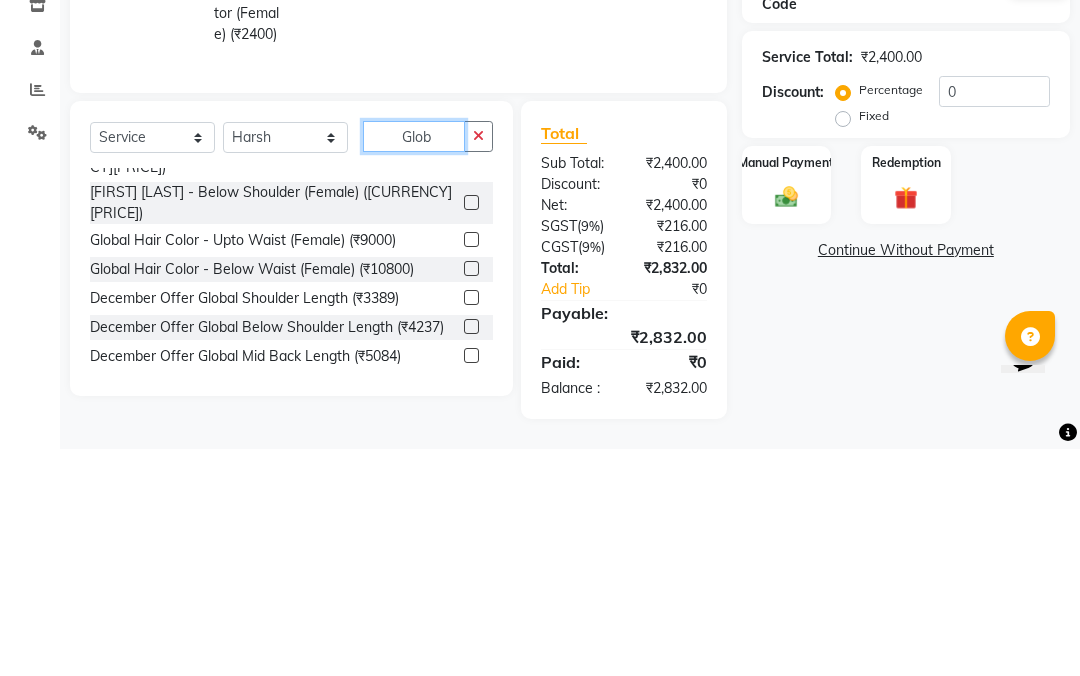 type on "Glob" 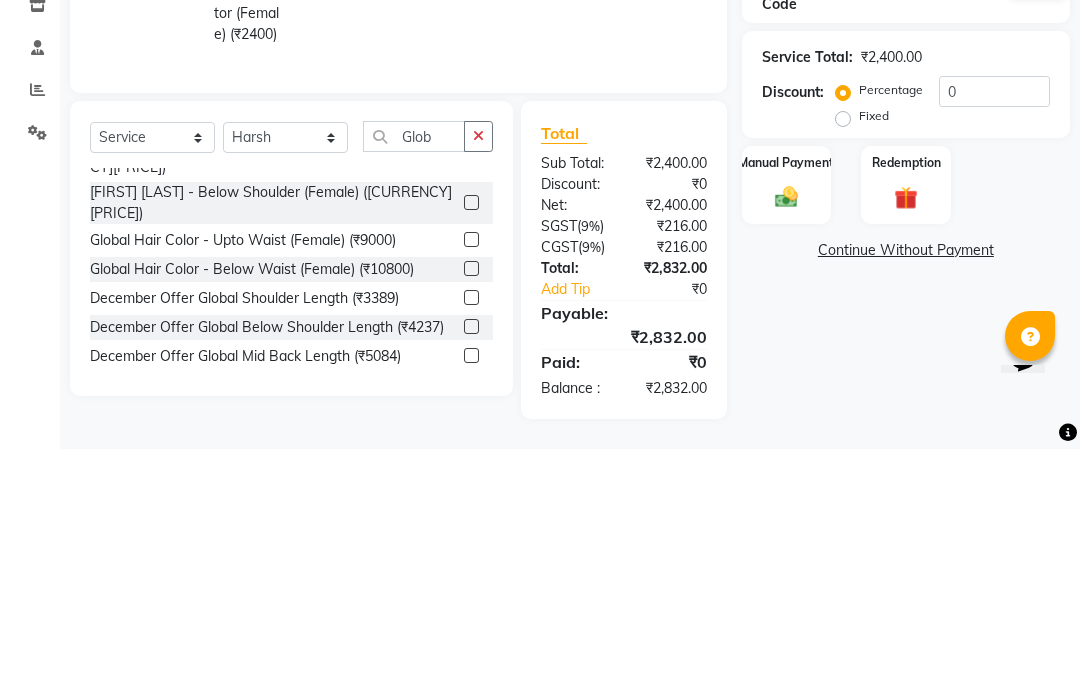 click on "[FIRST] [LAST] - Below Shoulder (Female) ([CURRENCY][PRICE])" 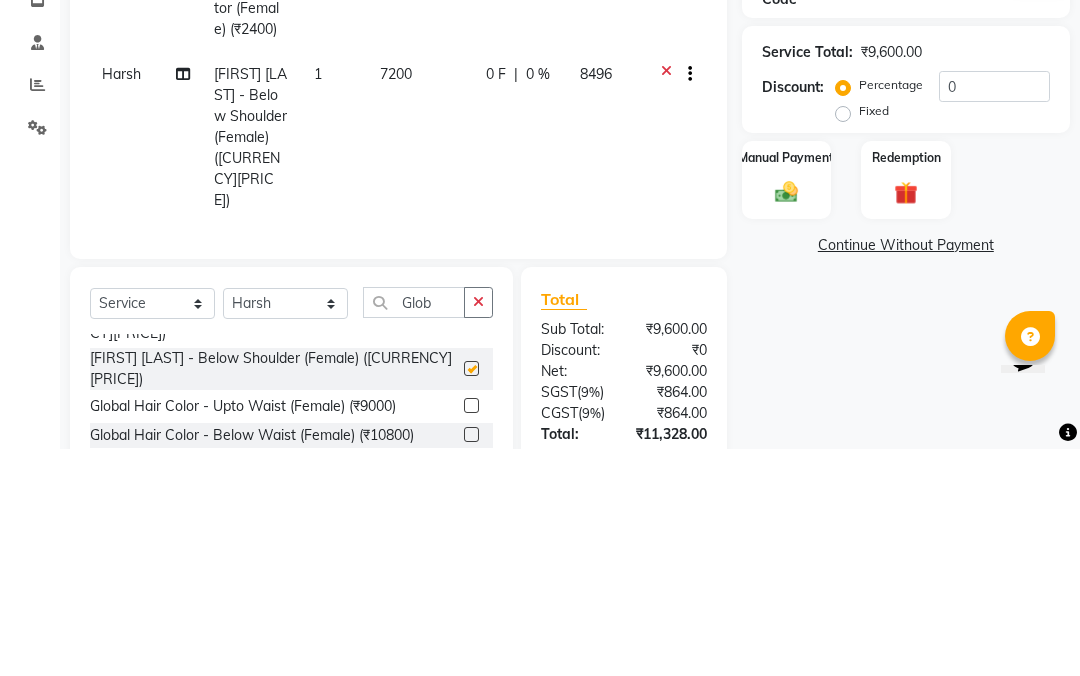 scroll, scrollTop: 188, scrollLeft: 0, axis: vertical 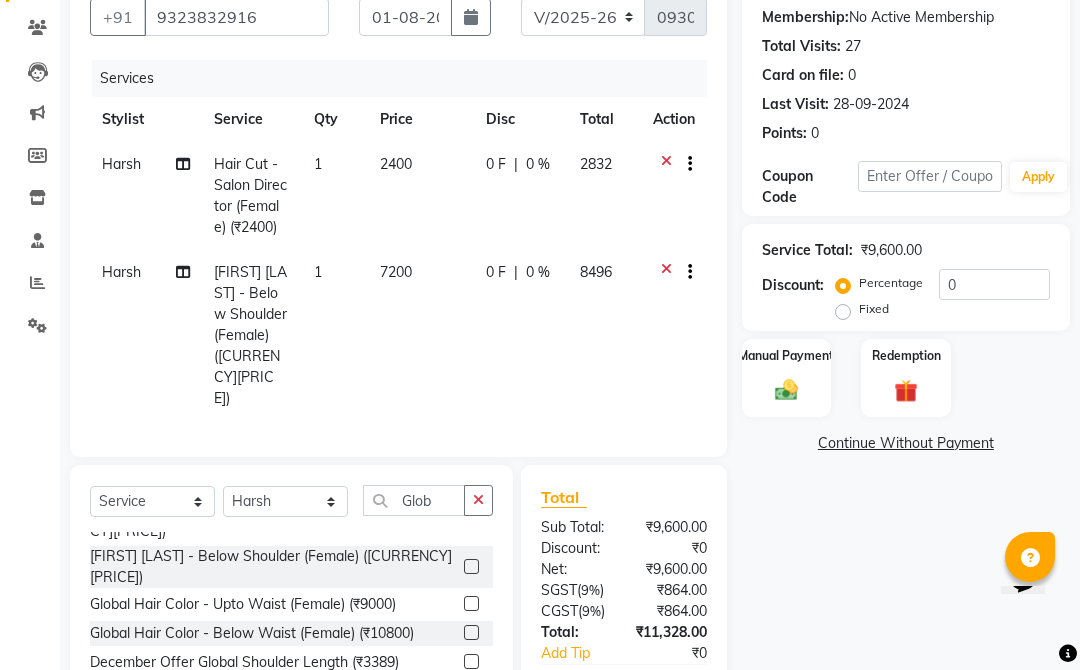 checkbox on "false" 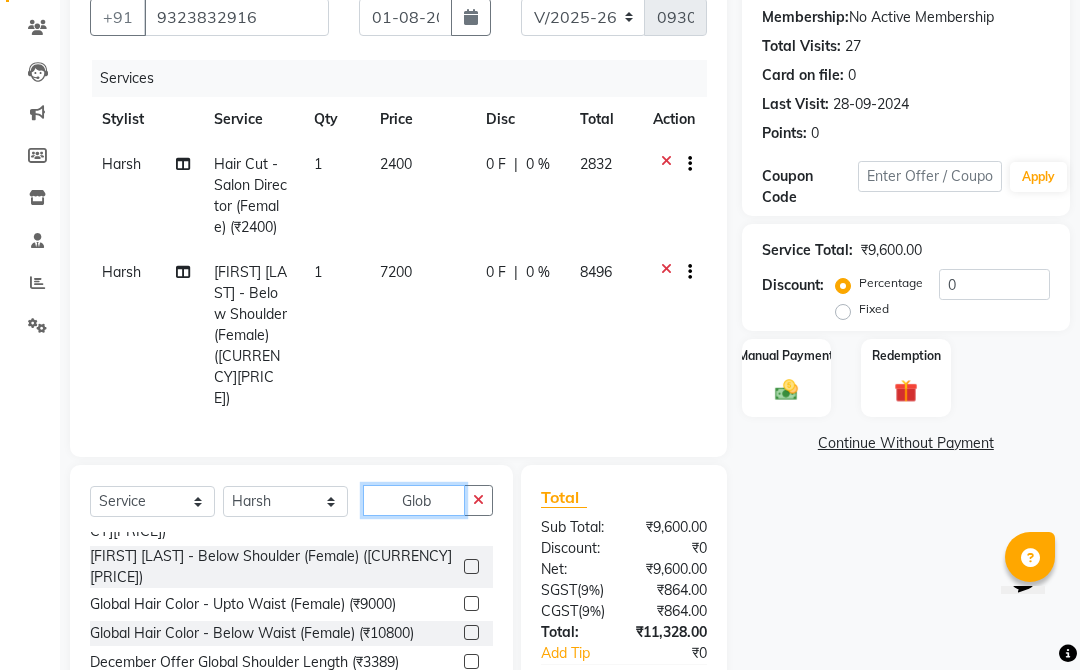 click on "Glob" 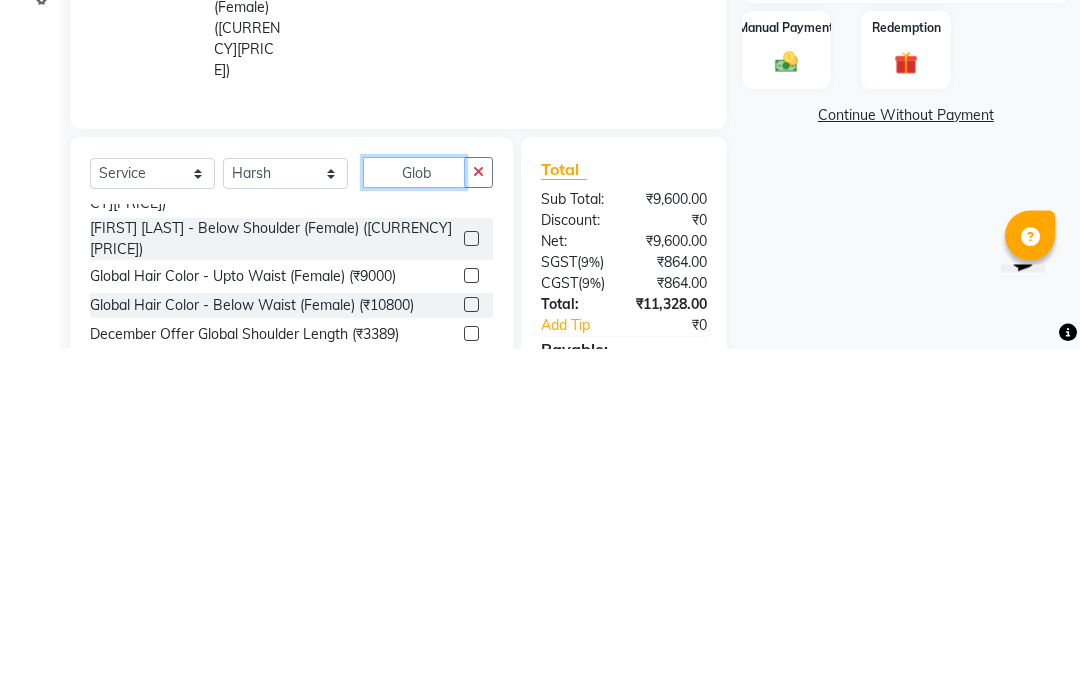 click on "Glob" 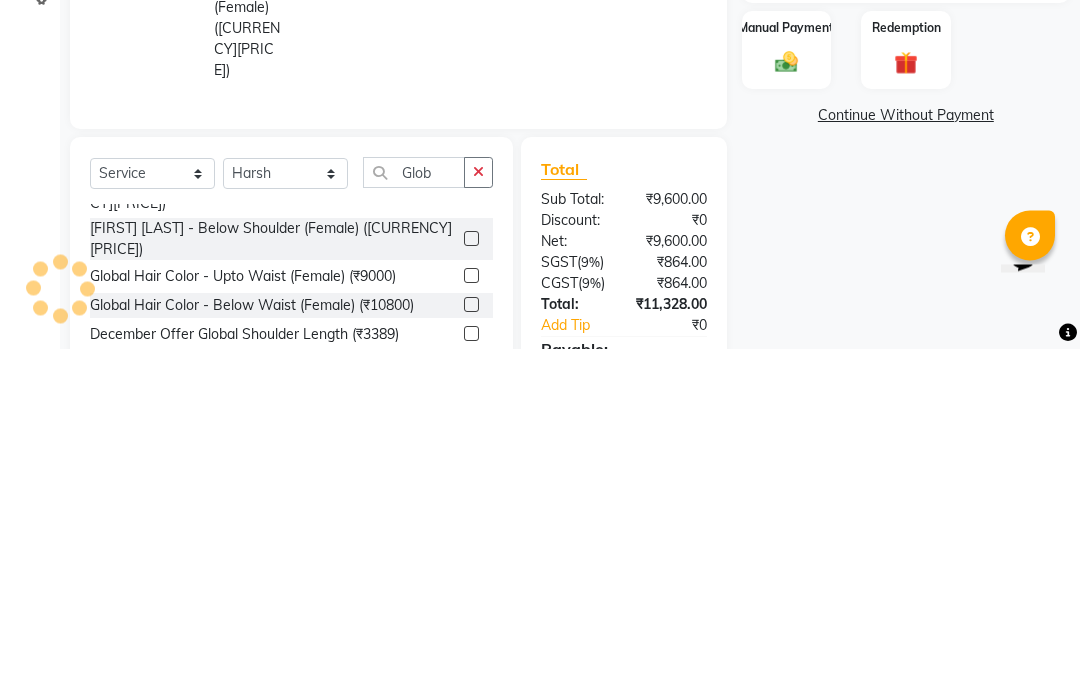 click 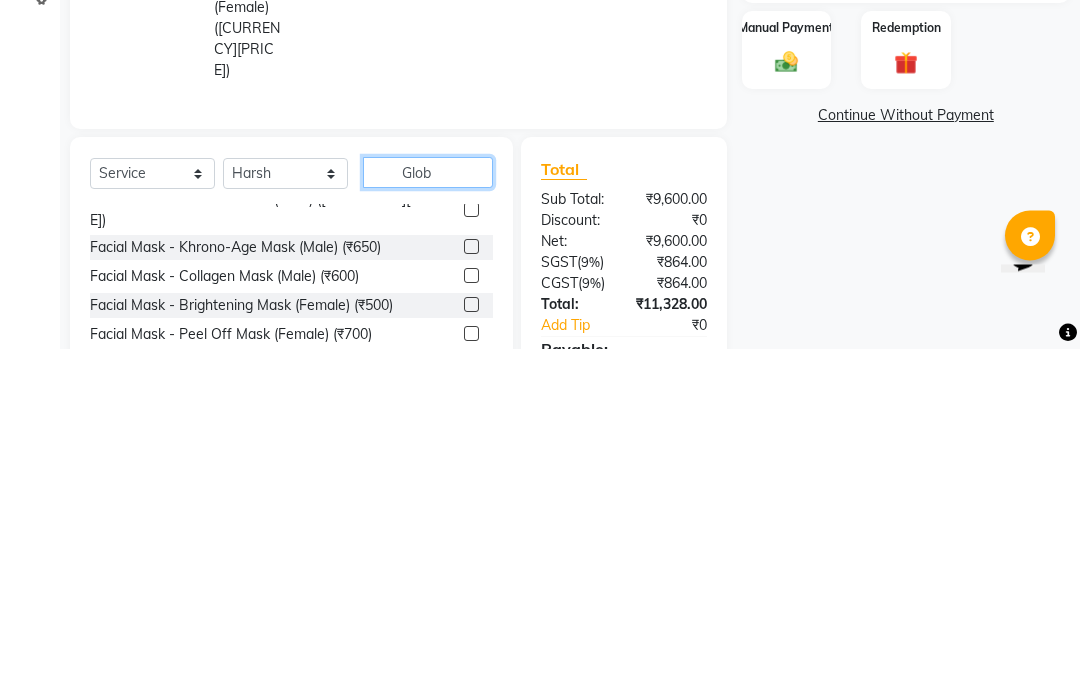 type 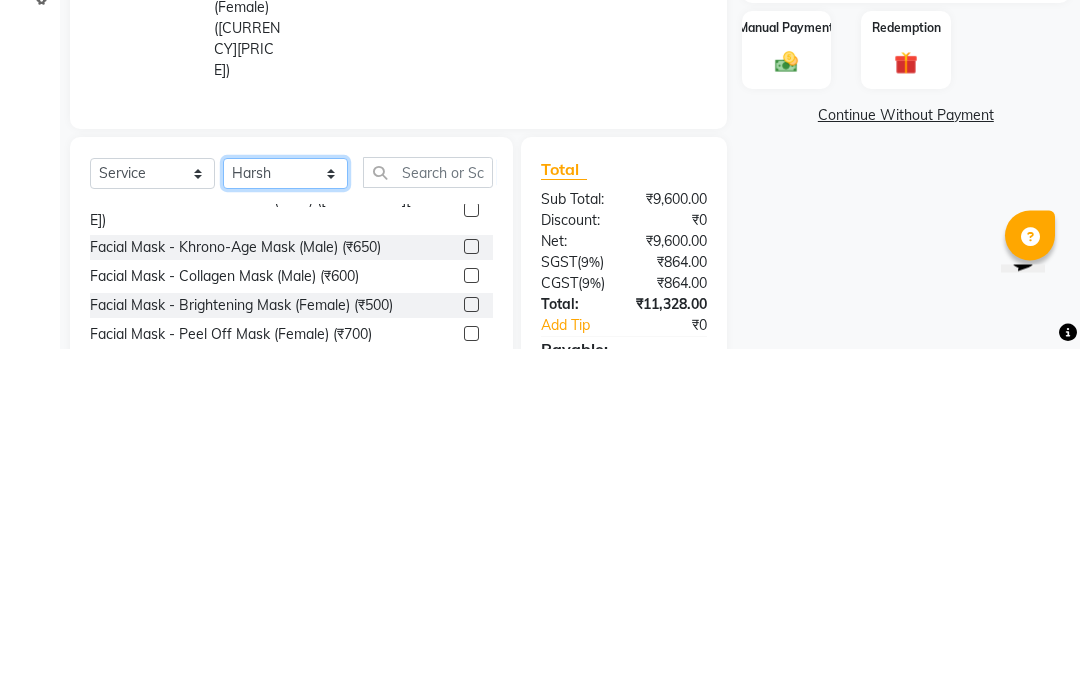 click on "Select Stylist [FIRST] [LAST] [FIRST] [LAST] [FIRST] [LAST] [FIRST] [LAST] [FIRST] [LAST] [FIRST] [LAST] [FIRST] [LAST] [FIRST] [LAST] [FIRST] [LAST] [FIRST] [LAST] [FIRST] [LAST] [FIRST] [LAST] [FIRST] [LAST] [FIRST] [LAST] [FIRST] [LAST]" 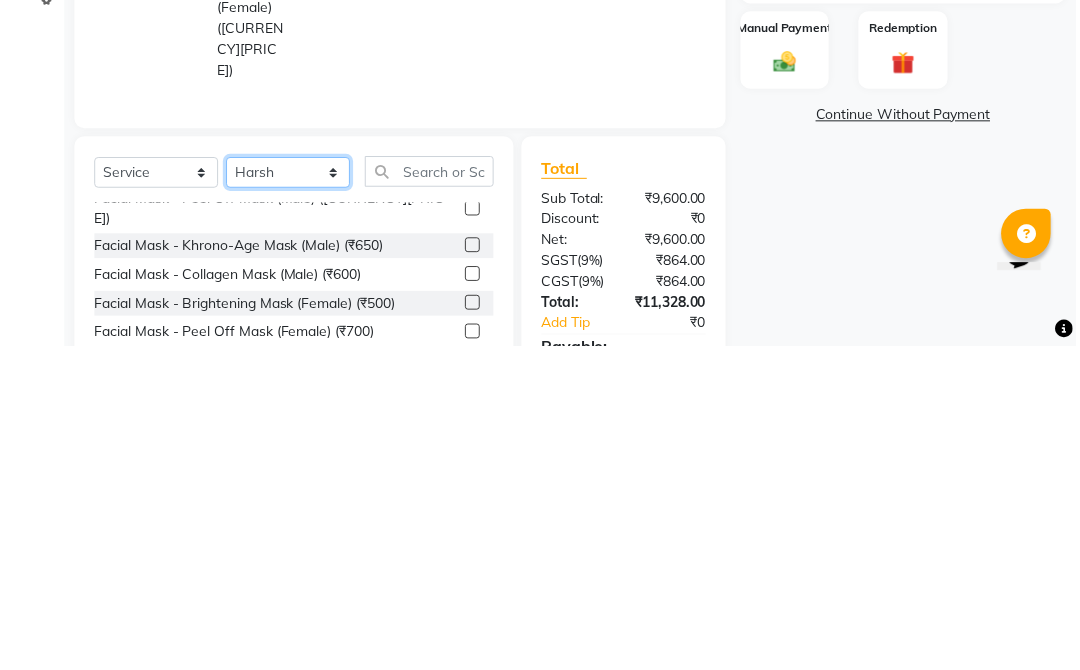 scroll, scrollTop: 338, scrollLeft: 0, axis: vertical 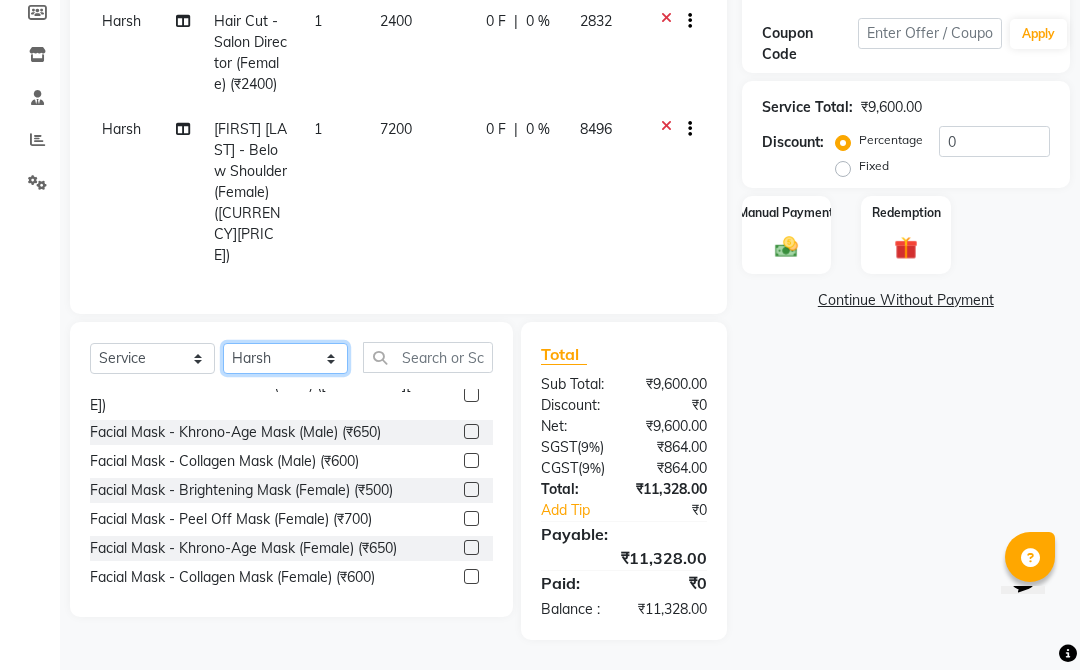 select on "[NUMBER]" 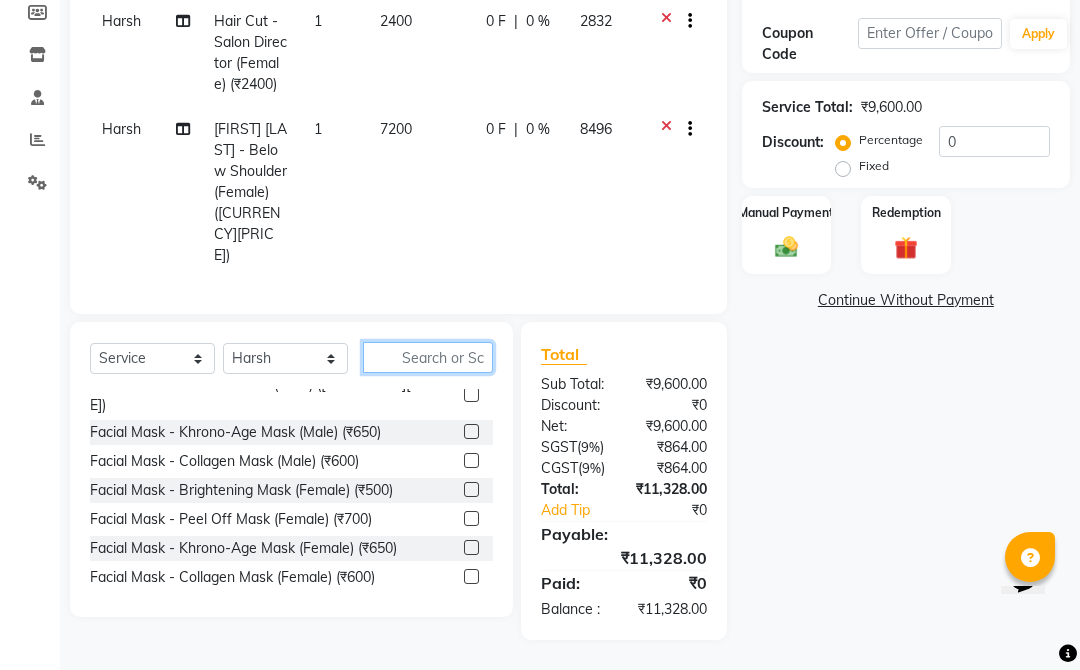 click 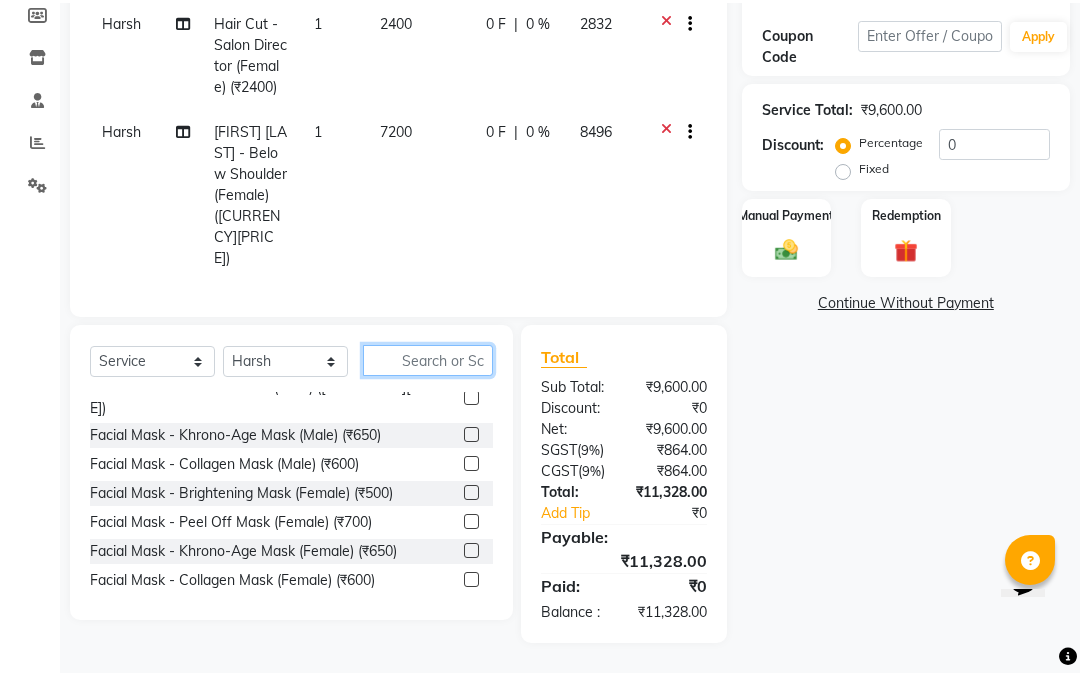 scroll, scrollTop: 332, scrollLeft: 0, axis: vertical 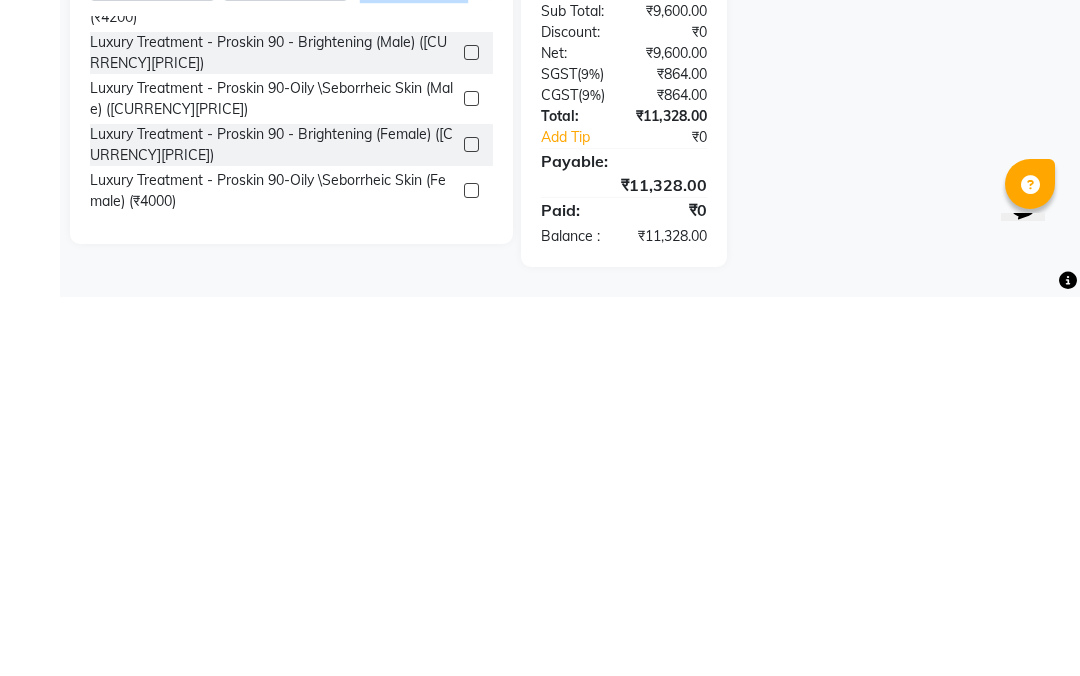 type on "Pro b" 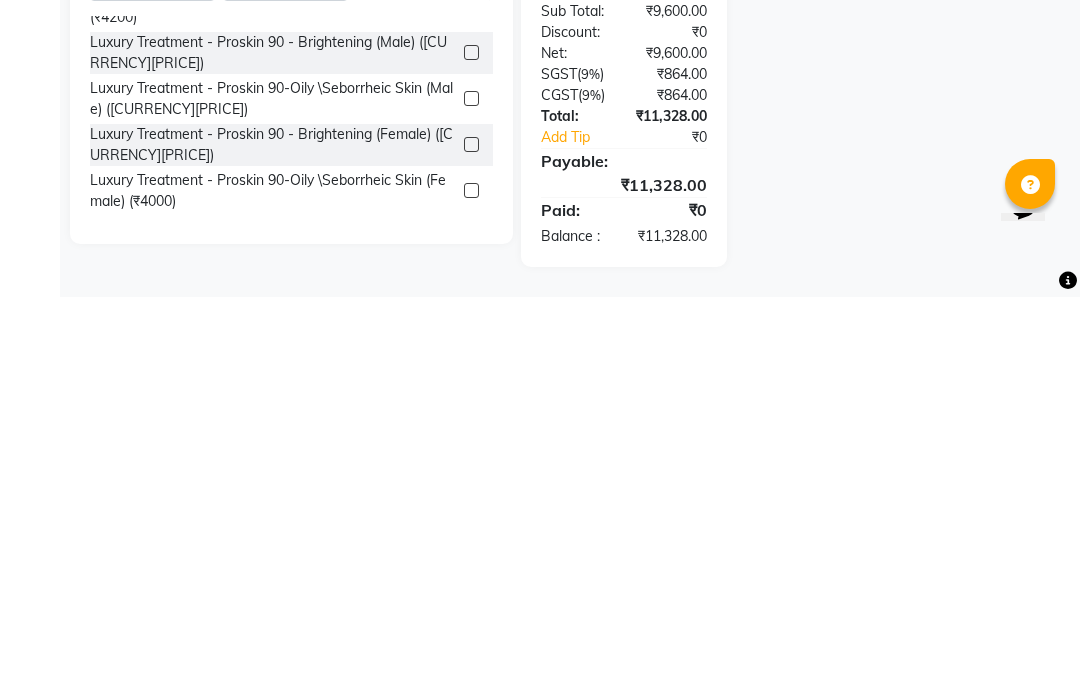 click on "Luxury Treatment - Proskin 90-Oily \Seborrheic Skin (Female) (₹4000)" 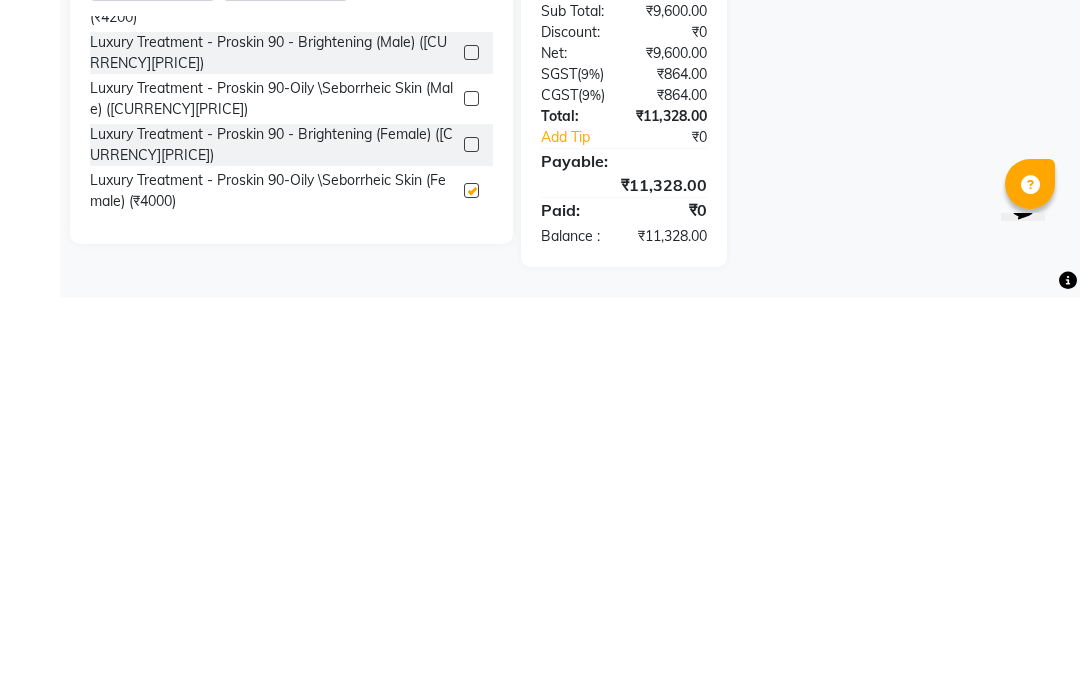 scroll, scrollTop: 338, scrollLeft: 0, axis: vertical 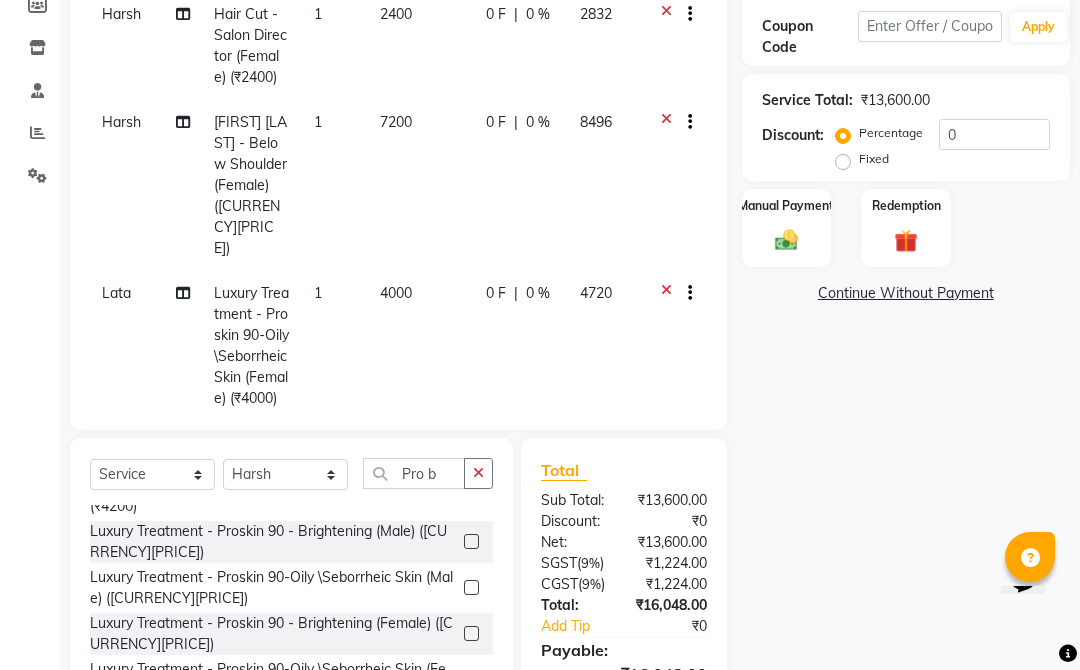 checkbox on "false" 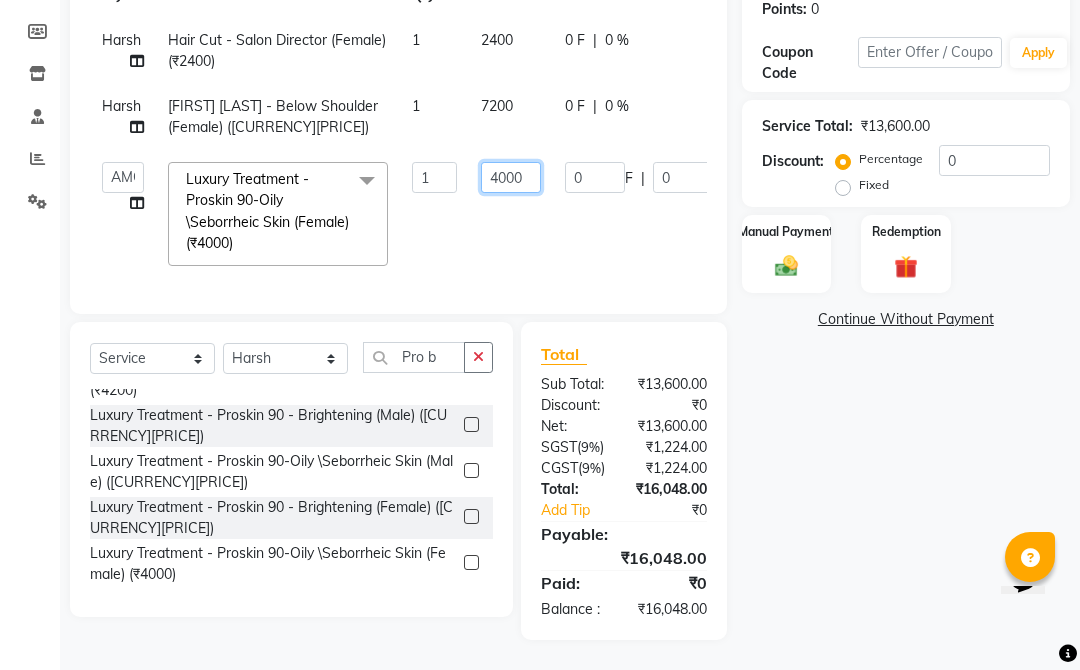 click on "4000" 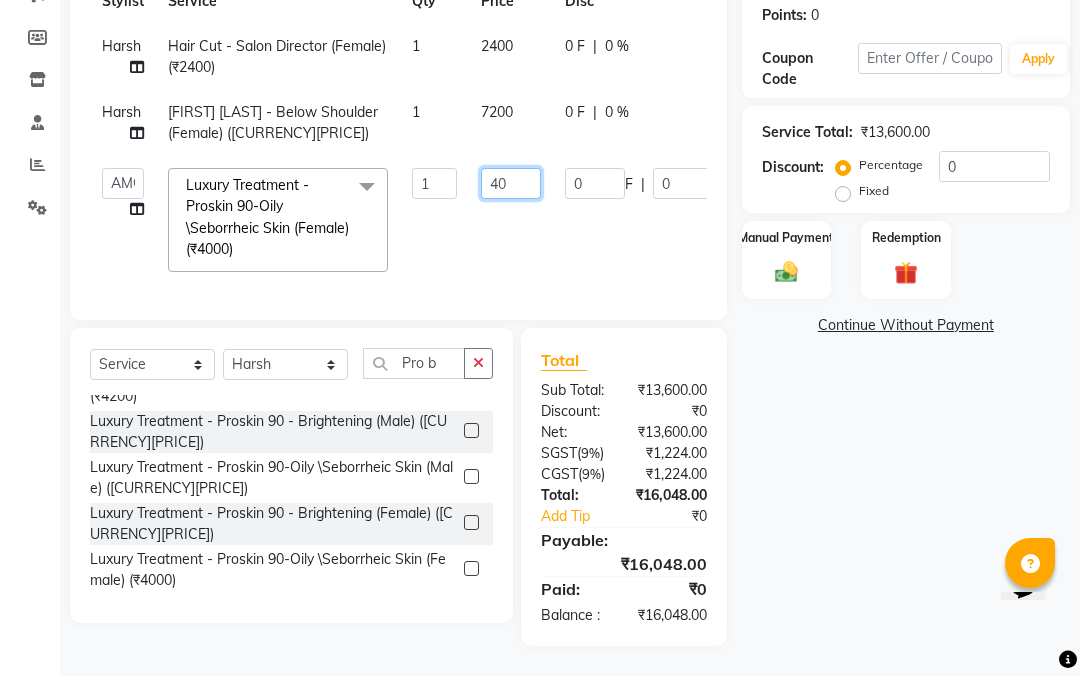 type on "4" 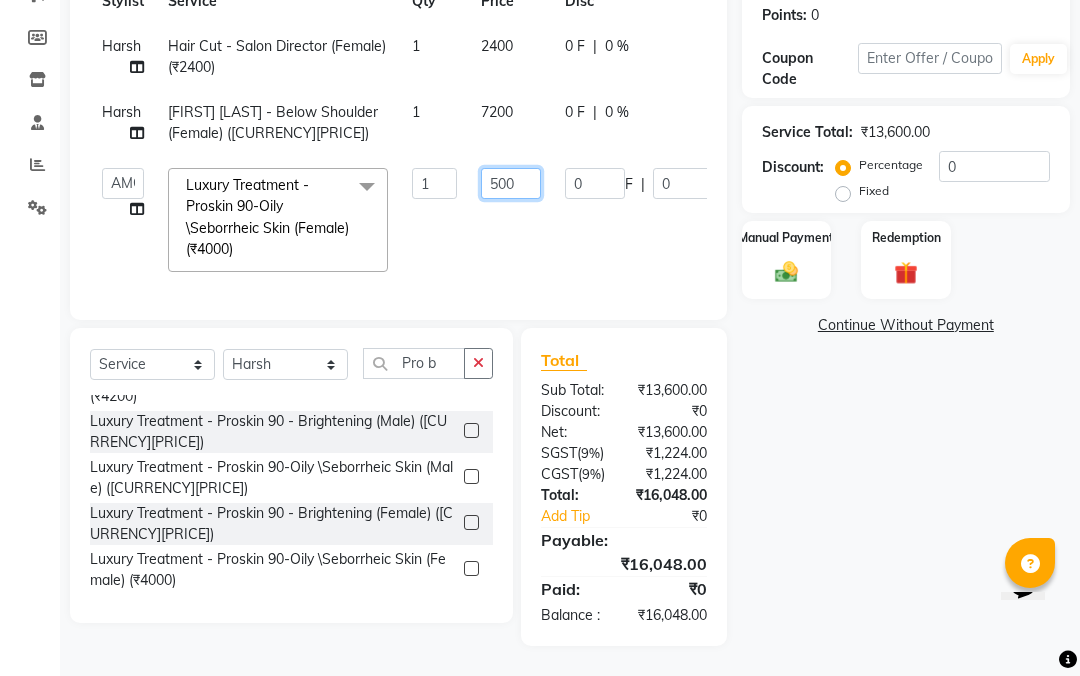 type on "5000" 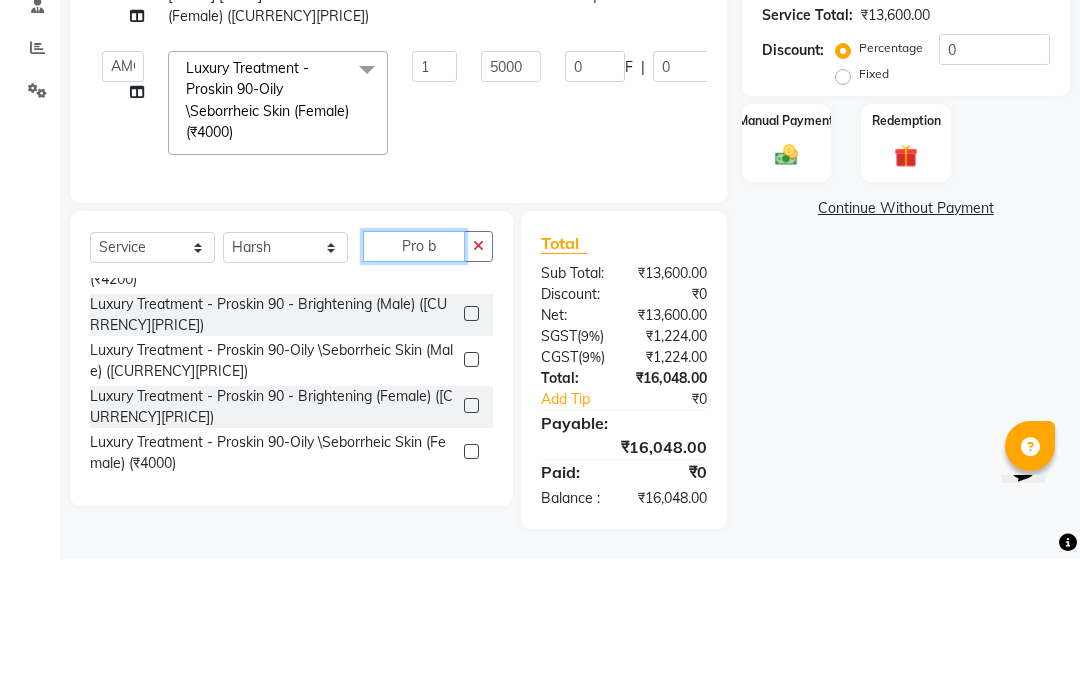 click on "Client +[PHONE] Date [DATE] Invoice Number V/[YEAR] V/[YEAR]-[YEAR] [NUMBER] Services Stylist Service Qty Price Disc Total Action Harsh  Hair Cut - Salon Director (Female) ([CURRENCY][PRICE]) 1 [PRICE] 0 F | 0 % [PRICE] Harsh  Global Hair Color - Below Shoulder (Female) ([CURRENCY][PRICE]) 1 [PRICE] 0 F | 0 % [PRICE]  [NAME]   [NAME]   [NAME]    [NAME]    [NAME]    i pad [NUMBER]   i pad [NUMBER]   [NAME]    [NAME]    [NAME]    [NAME]    [NAME]   [NAME]    [NAME]   [NAME]    [NAME]    Luxury Treatment - Proskin 90-Oily \Seborrheic Skin (Female) ([CURRENCY][PRICE]) x Facial Mask - Brightening Mask (Male) ([CURRENCY][PRICE]) Facial Mask - Peel Off Mask (Male) ([CURRENCY][PRICE]) Facial Mask - Khrono-Age Mask (Male) ([CURRENCY][PRICE]) Facial Mask - Collagen Mask (Male) ([CURRENCY][PRICE]) Facial Mask - Brightening Mask (Female) ([CURRENCY][PRICE]) Facial Mask - Peel Off Mask (Female) ([CURRENCY][PRICE]) Facial Mask - Khrono-Age Mask  (Female) ([CURRENCY][PRICE]) Facial Mask - Collagen Mask (Female) ([CURRENCY][PRICE]) Facial Mask - Skin Consultation ([CURRENCY][PRICE]) Face Massage ([CURRENCY][PRICE]) Waxing F.L F.A (C) and Clean UP  ([CURRENCY][PRICE]) Eyebrow Touch Up ([CURRENCY][PRICE]) 1" 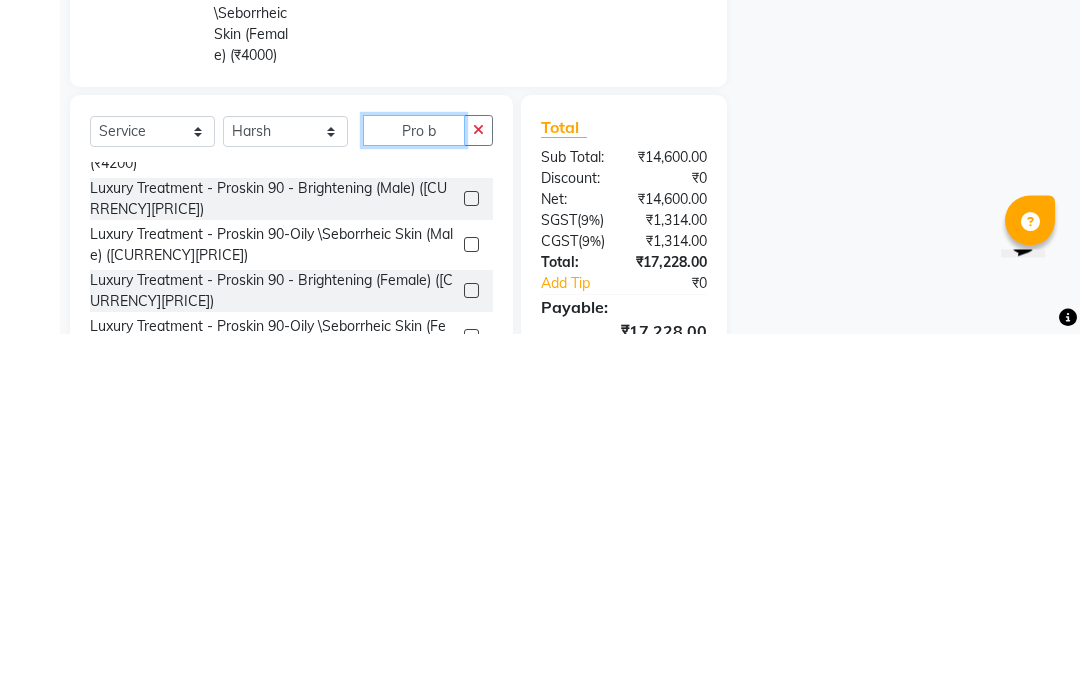 click on "Pro b" 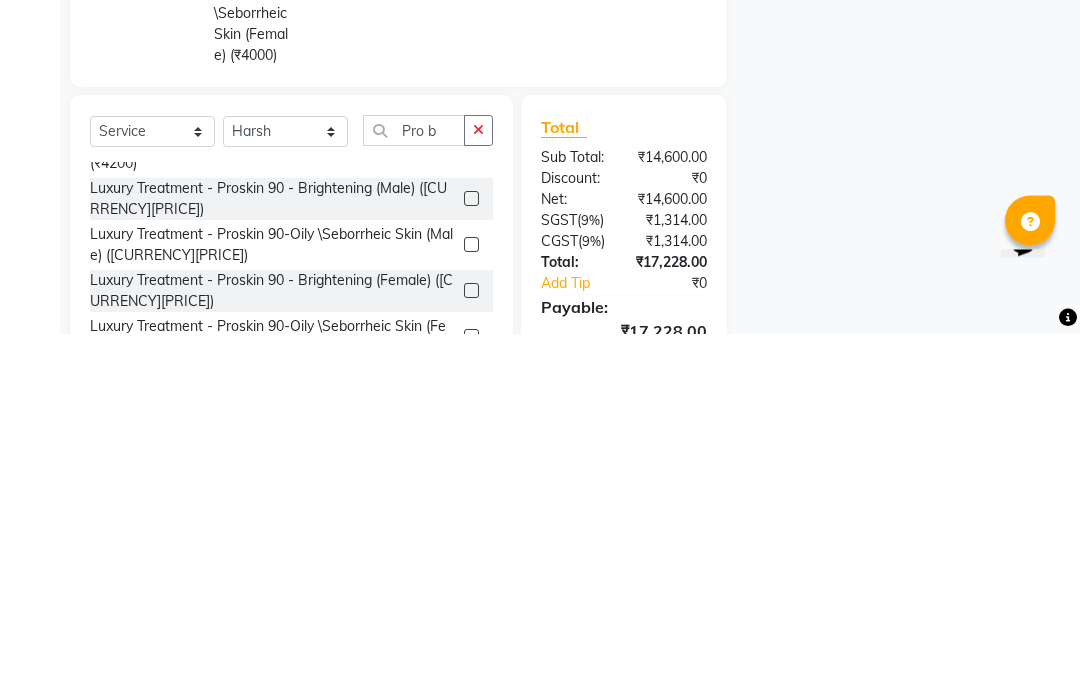 click 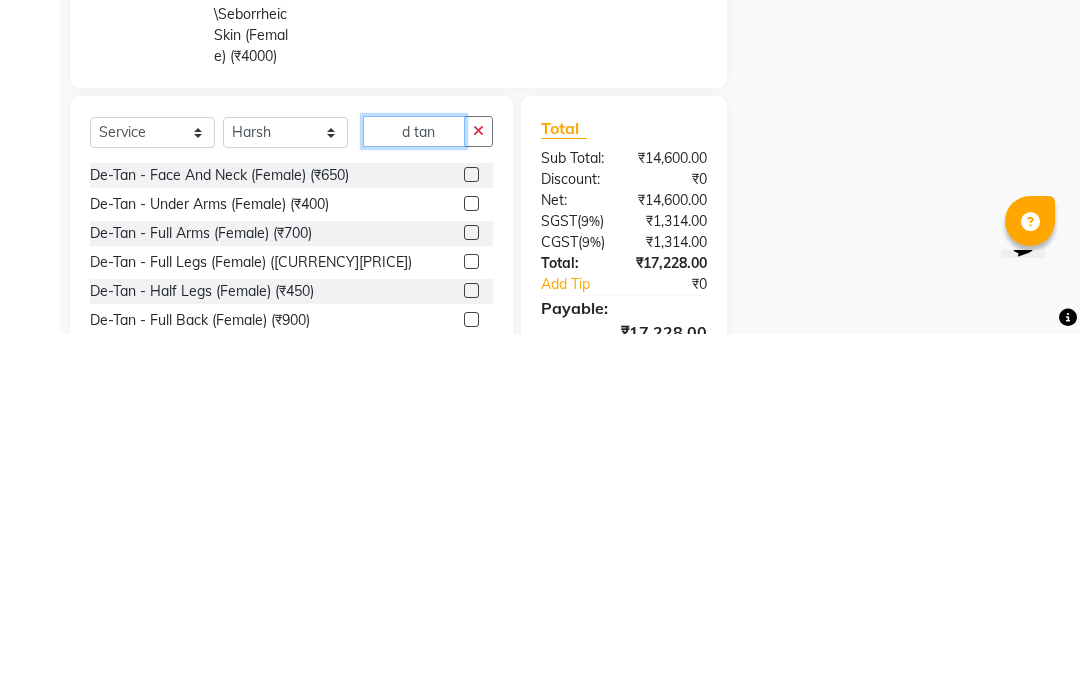 scroll, scrollTop: 0, scrollLeft: 0, axis: both 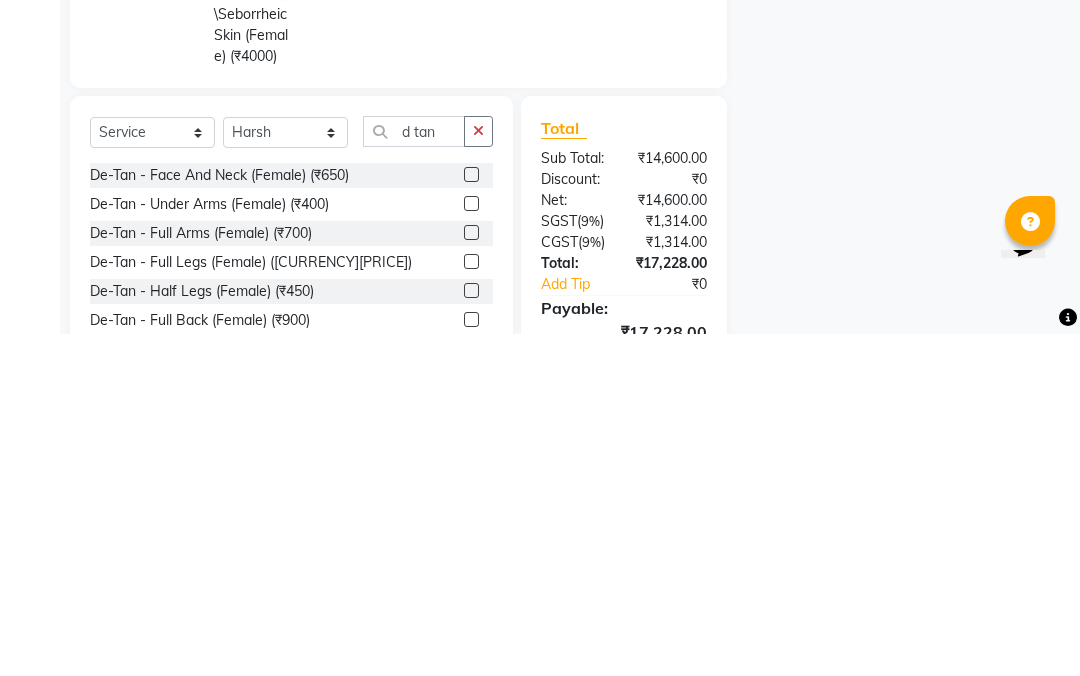 click on "De-Tan - Face And Neck (Female) (₹650)" 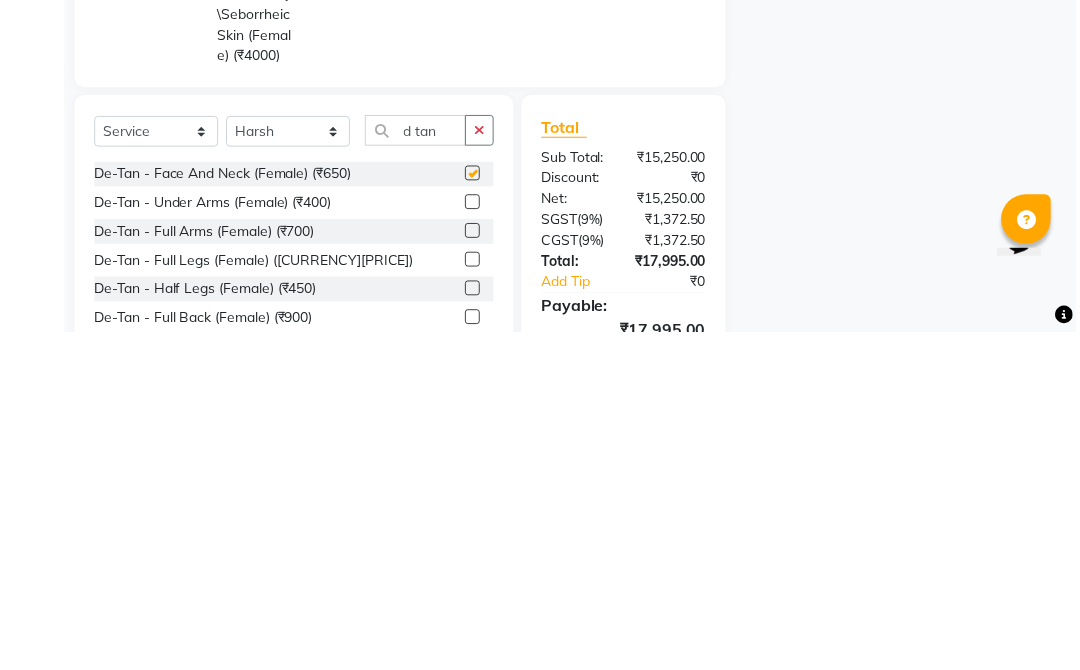 scroll, scrollTop: 524, scrollLeft: 0, axis: vertical 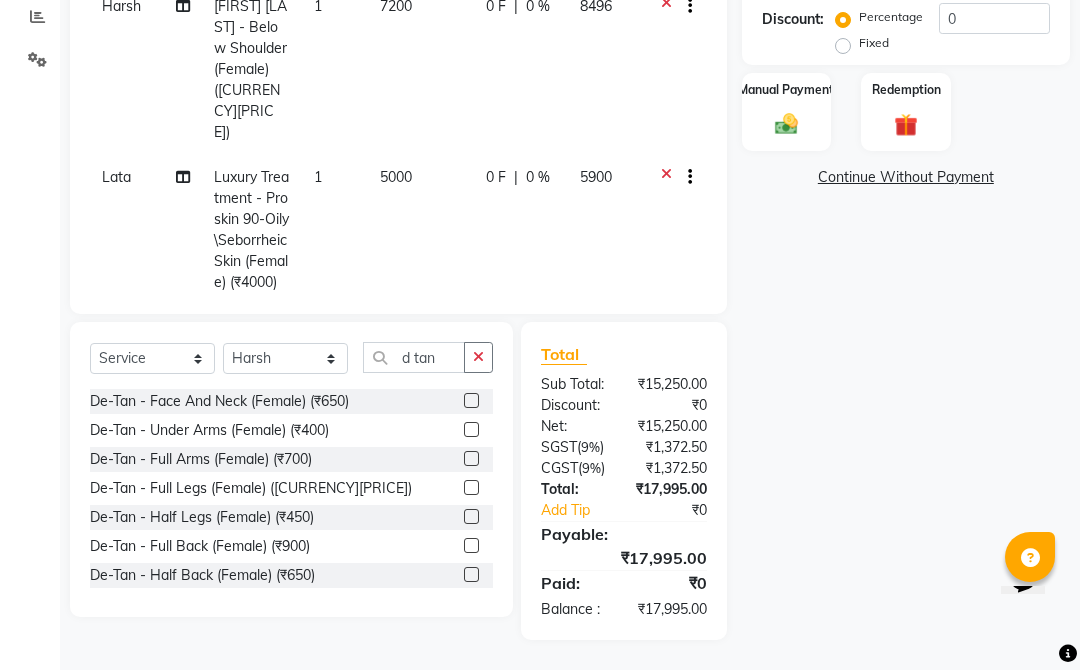 checkbox on "false" 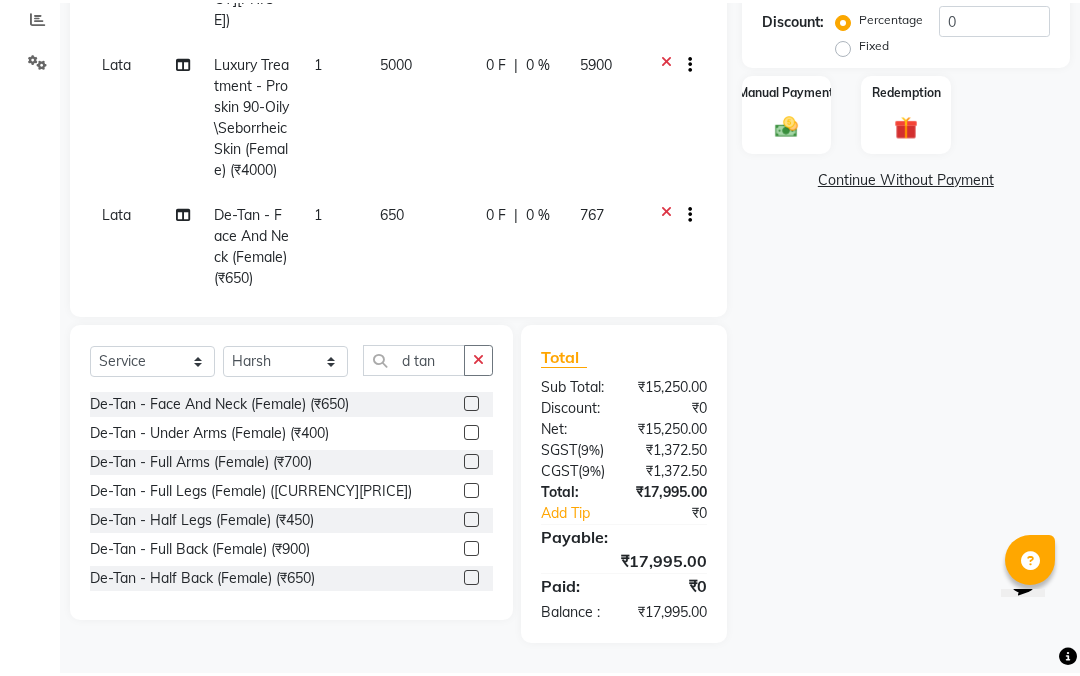 scroll, scrollTop: 114, scrollLeft: 0, axis: vertical 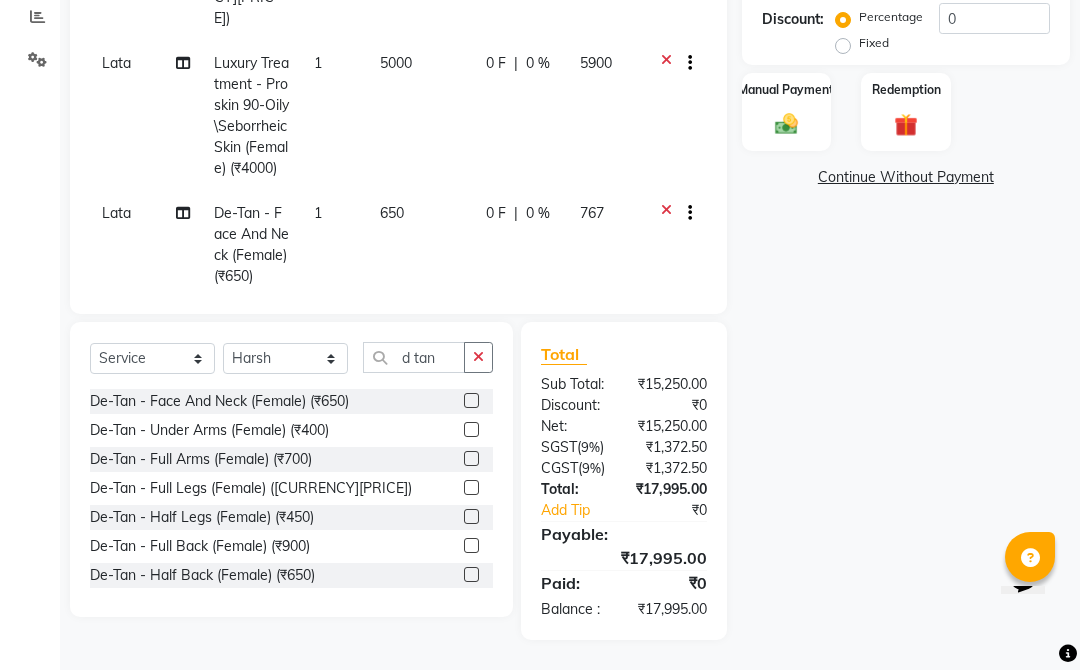 click 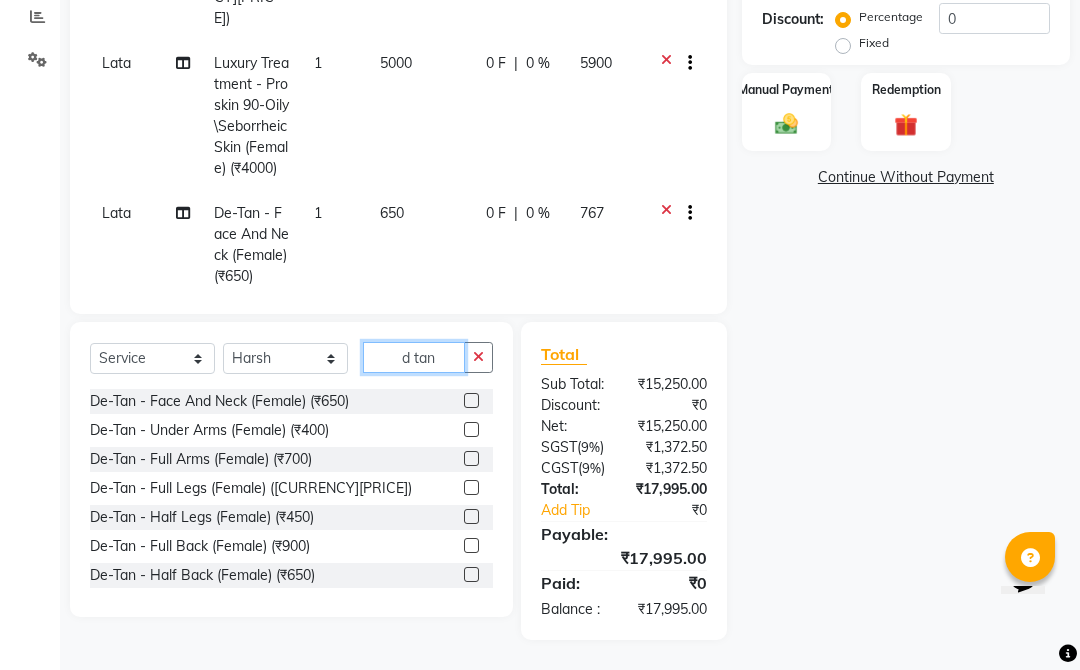 type 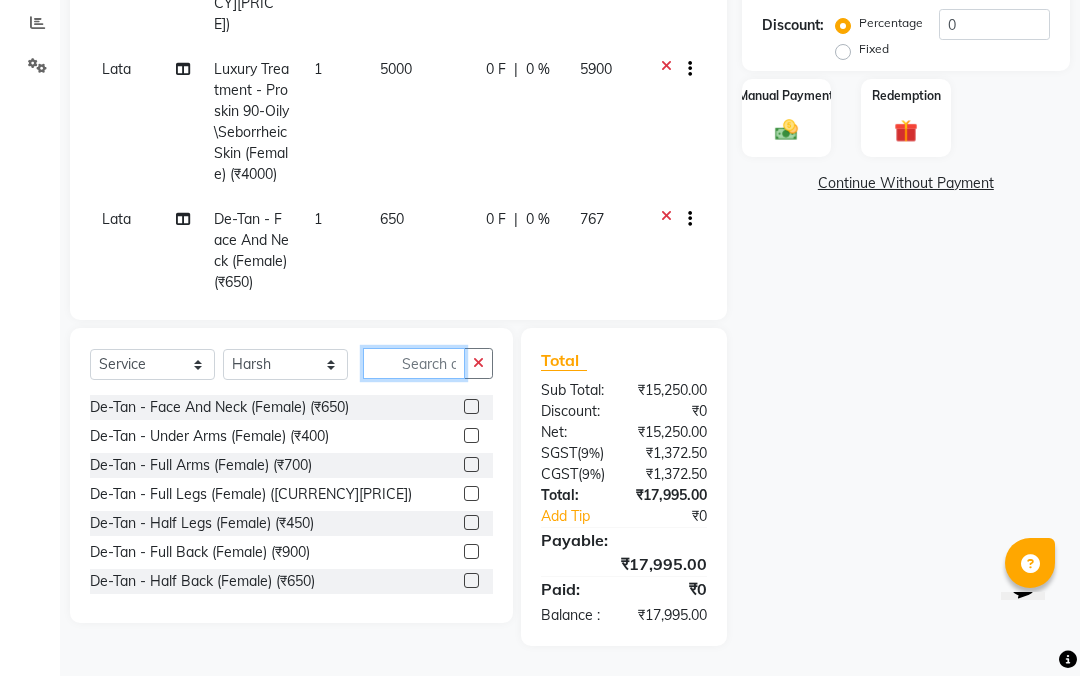 scroll, scrollTop: 518, scrollLeft: 0, axis: vertical 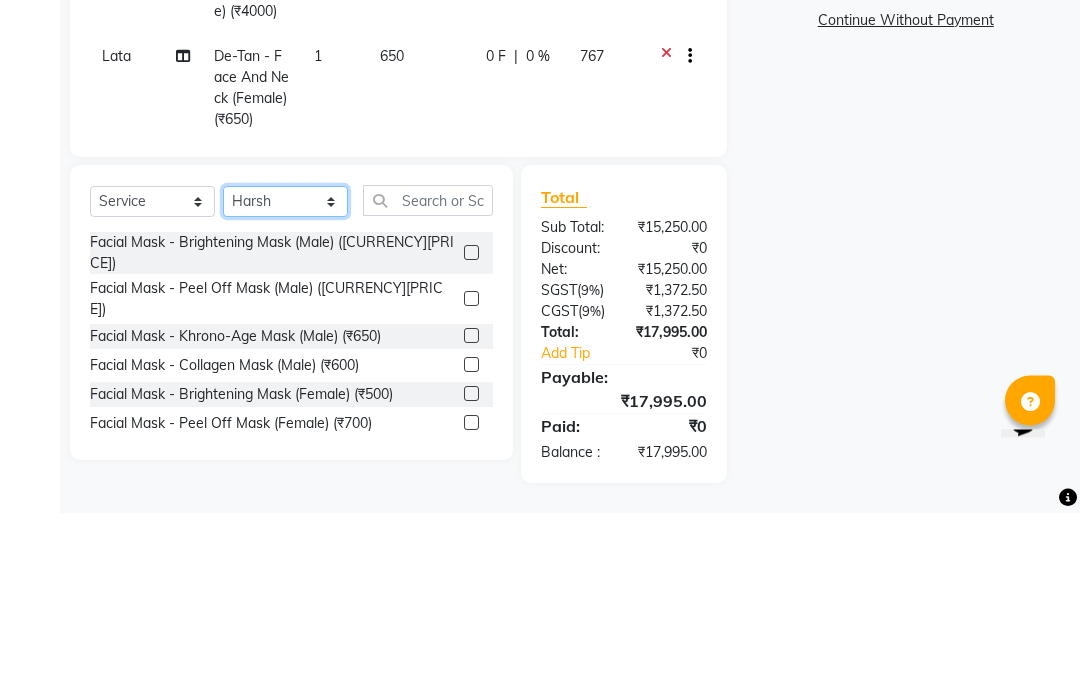 click on "Select Stylist [FIRST] [LAST] [FIRST] [LAST] [FIRST] [LAST] [FIRST] [LAST] [FIRST] [LAST] [FIRST] [LAST] [FIRST] [LAST] [FIRST] [LAST] [FIRST] [LAST] [FIRST] [LAST] [FIRST] [LAST] [FIRST] [LAST] [FIRST] [LAST] [FIRST] [LAST] [FIRST] [LAST]" 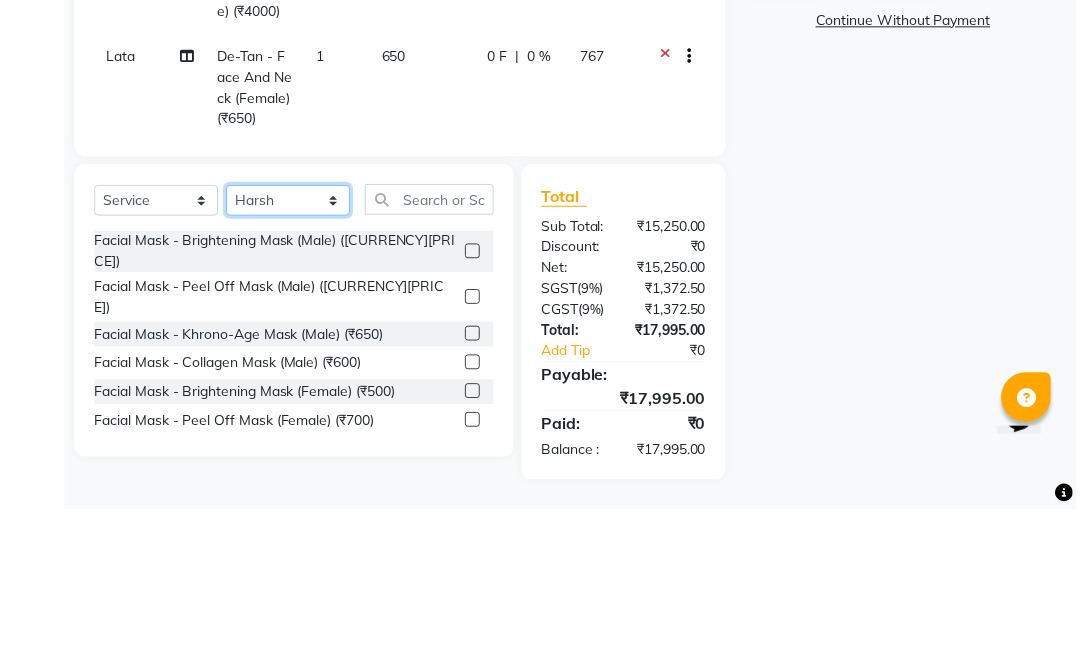 scroll, scrollTop: 524, scrollLeft: 0, axis: vertical 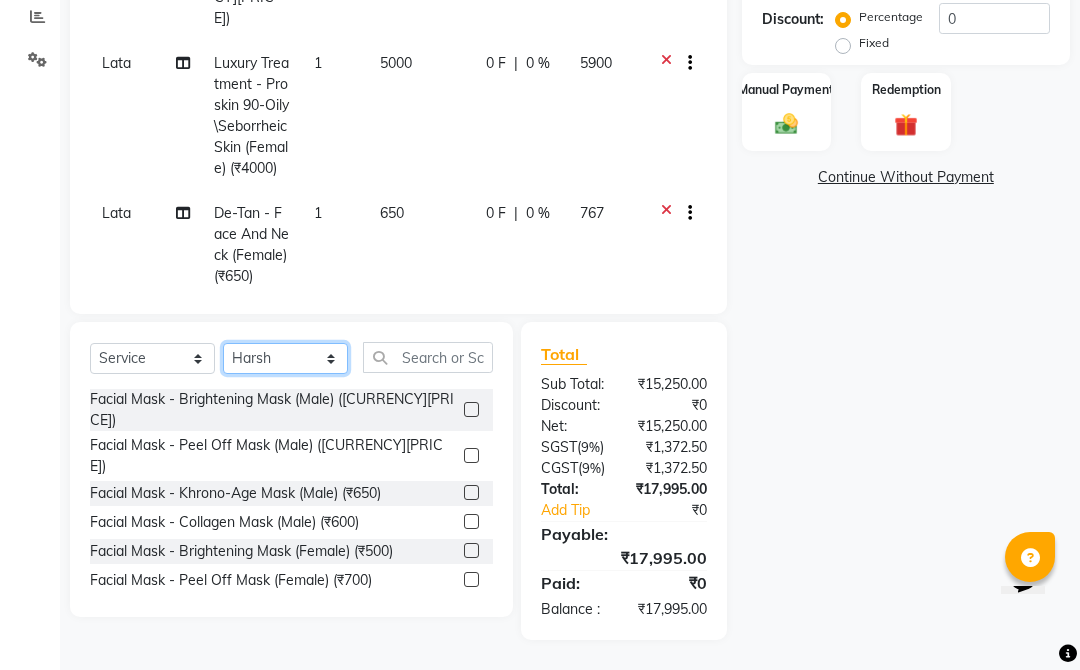 select on "25278" 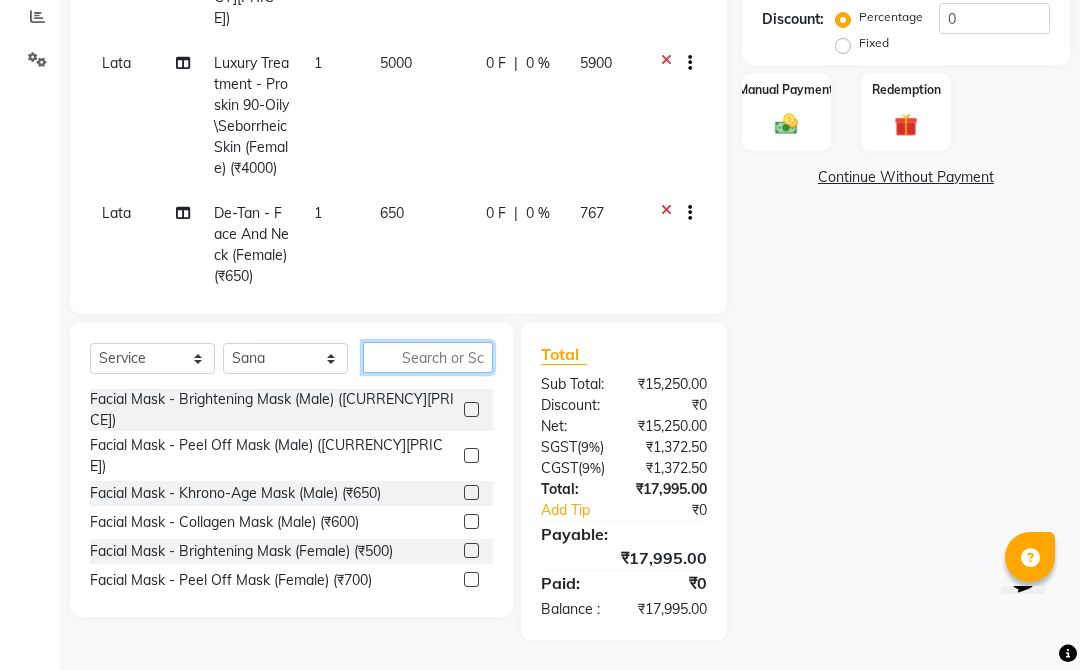 click 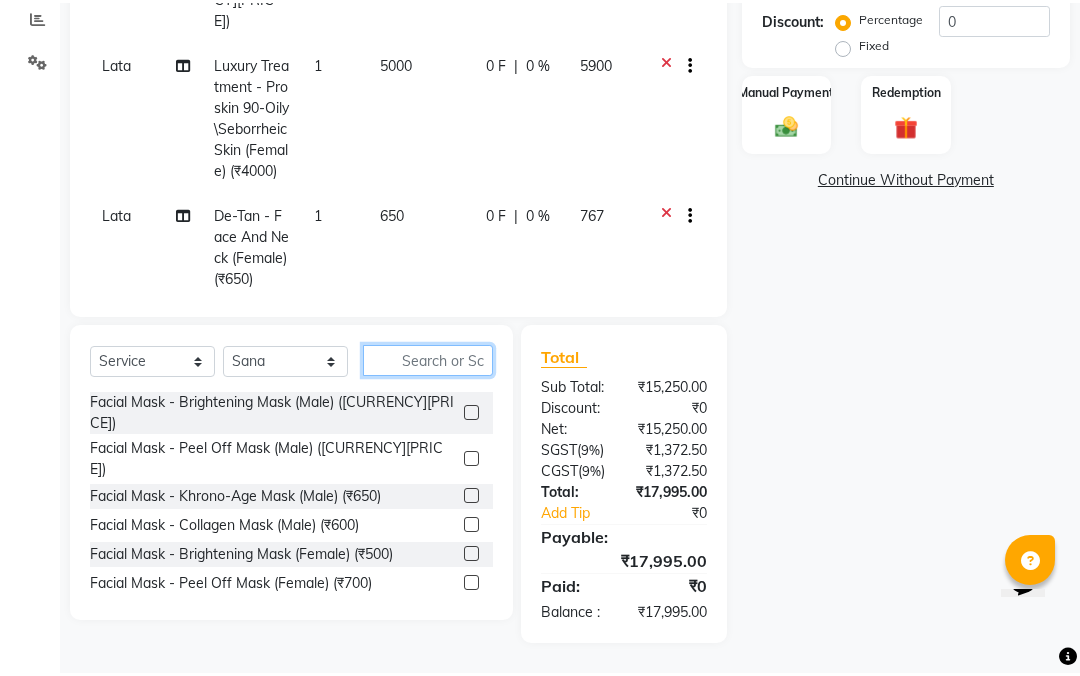 scroll, scrollTop: 518, scrollLeft: 0, axis: vertical 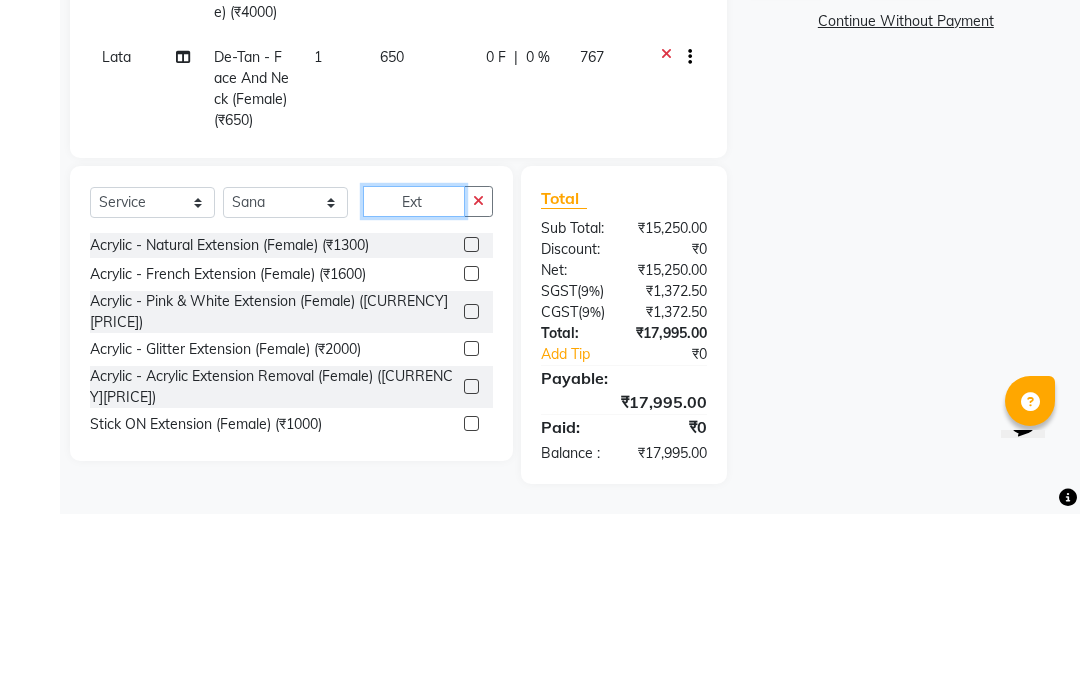 type on "Ext" 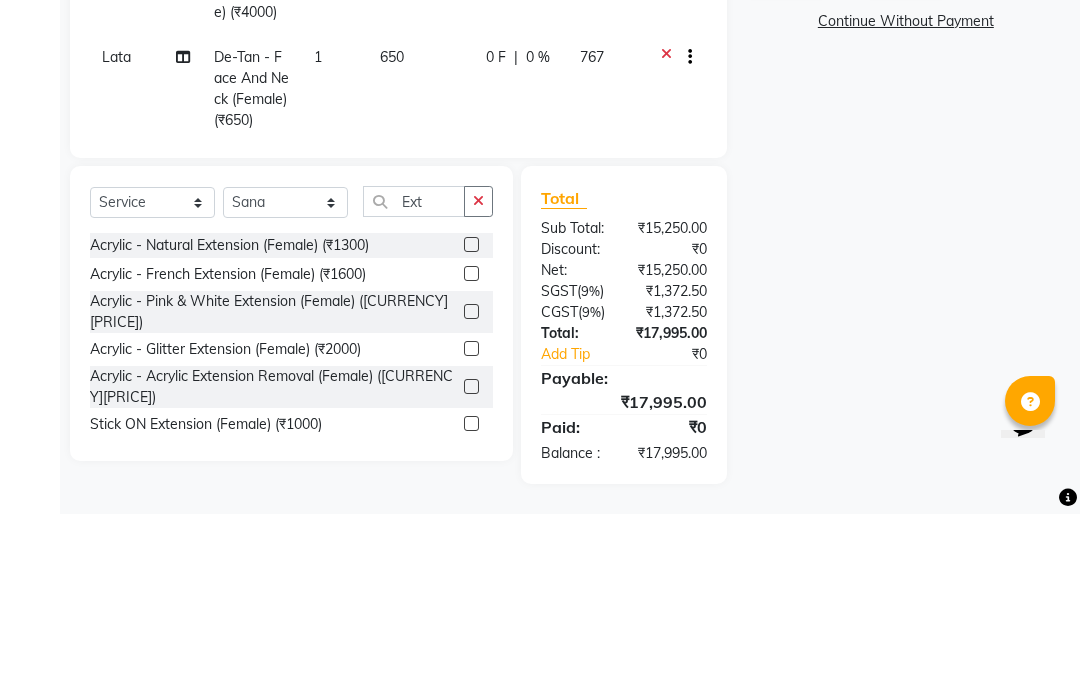 click on "Acrylic - Natural Extension (Female) (₹1300)" 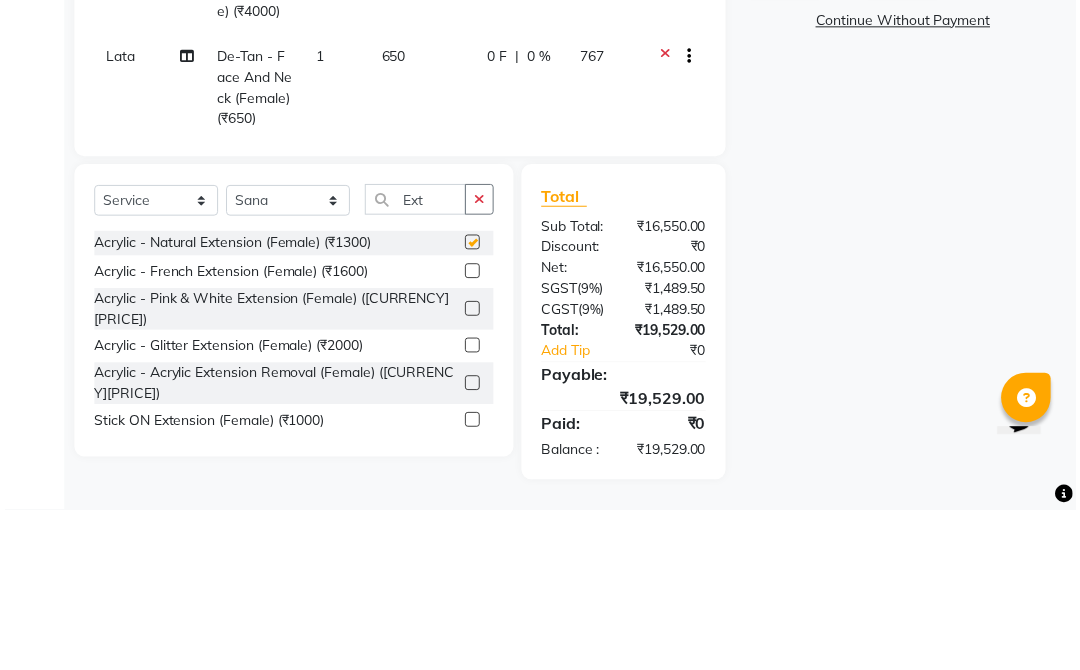 scroll, scrollTop: 524, scrollLeft: 0, axis: vertical 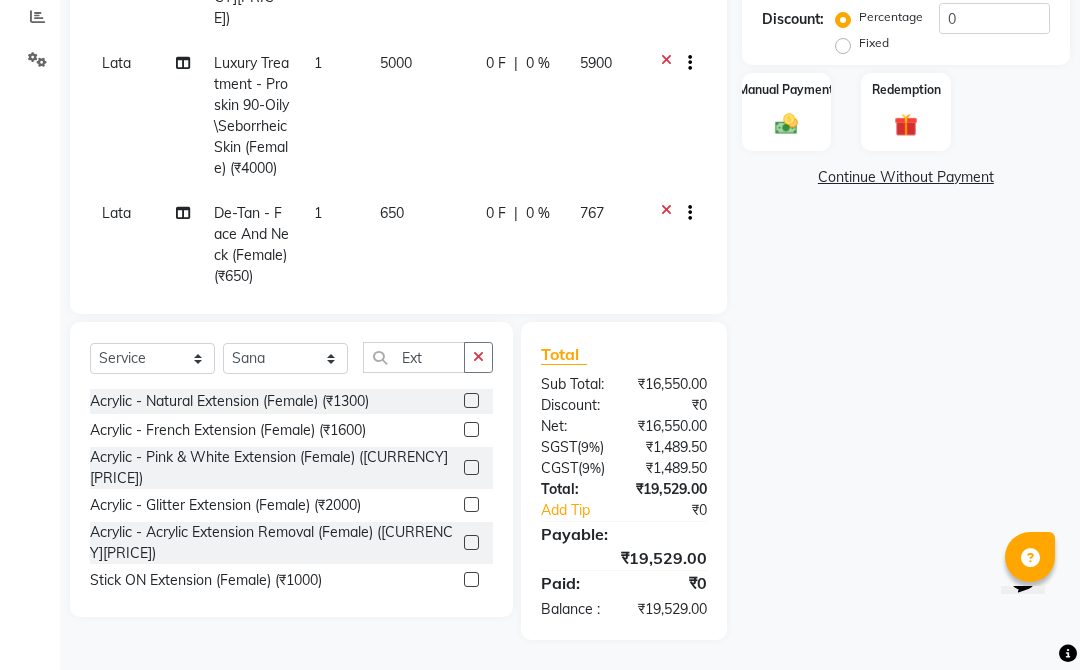 checkbox on "false" 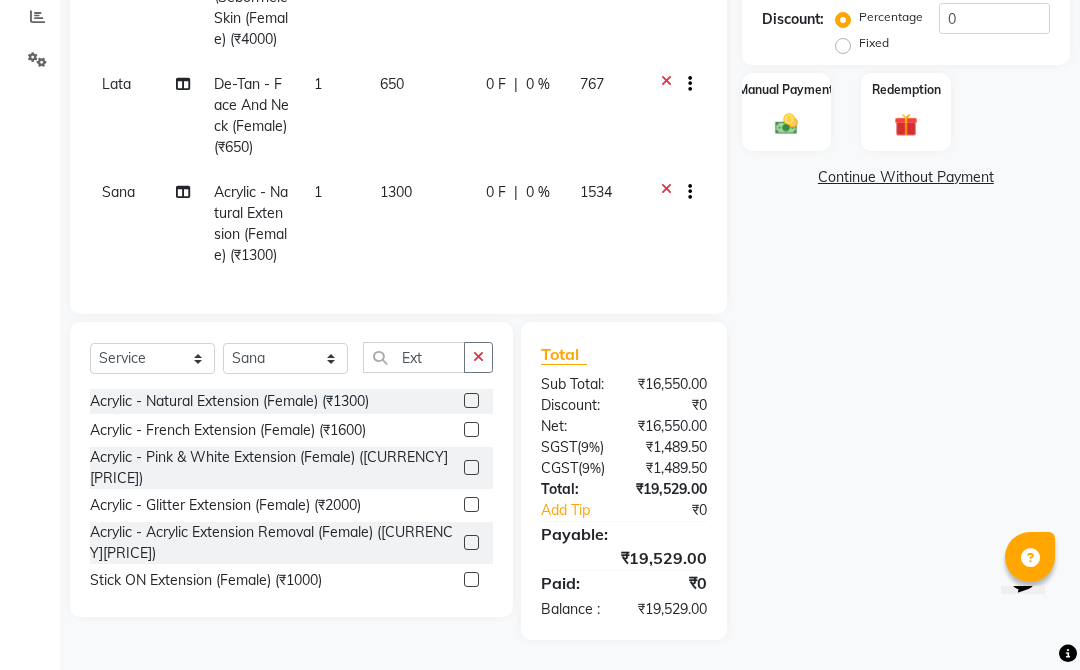 scroll, scrollTop: 245, scrollLeft: -1, axis: both 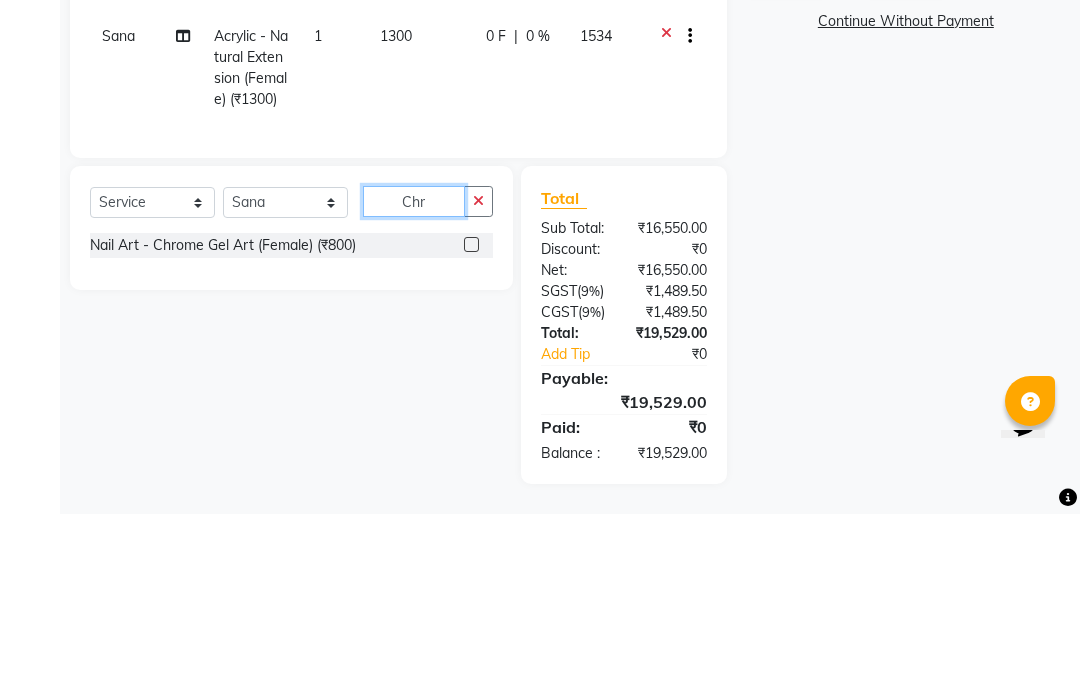 type on "Chr" 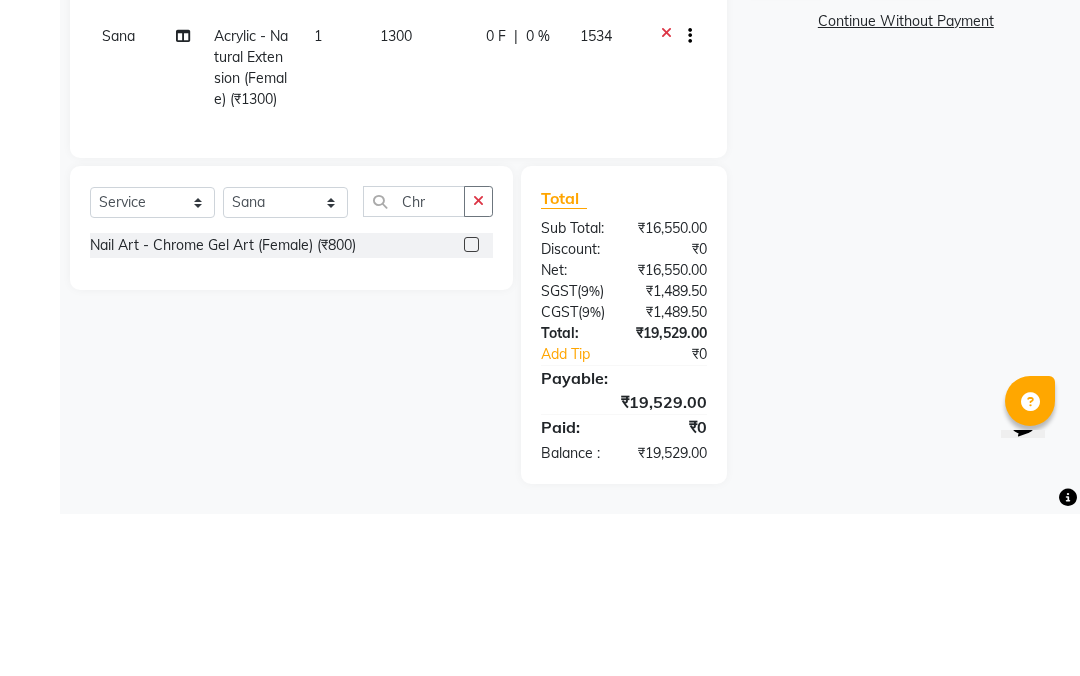 click 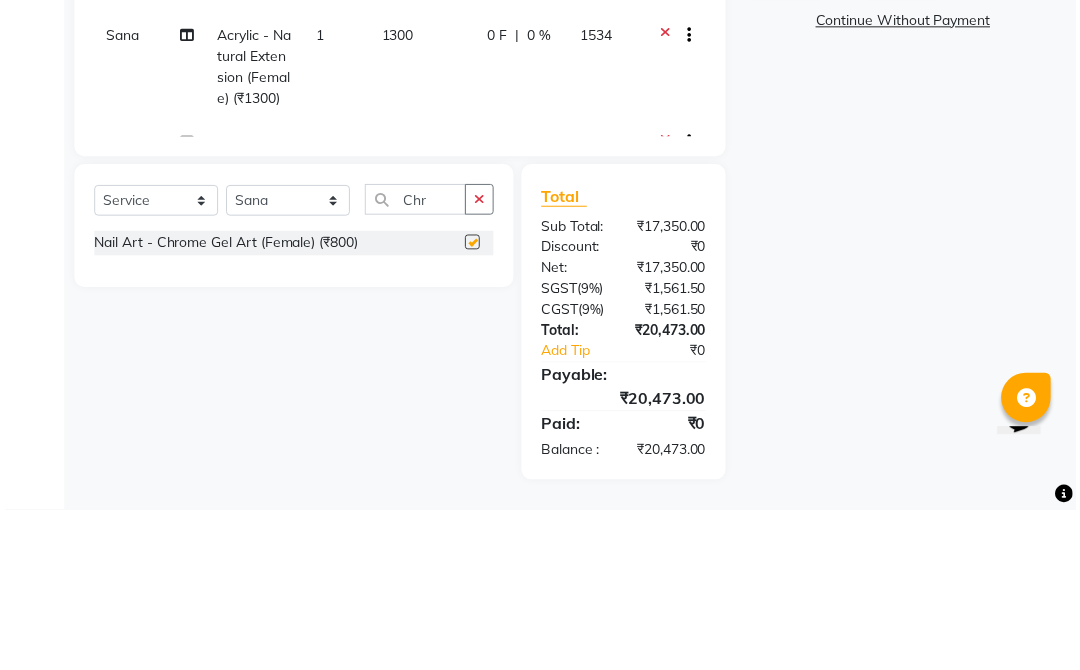scroll, scrollTop: 524, scrollLeft: 0, axis: vertical 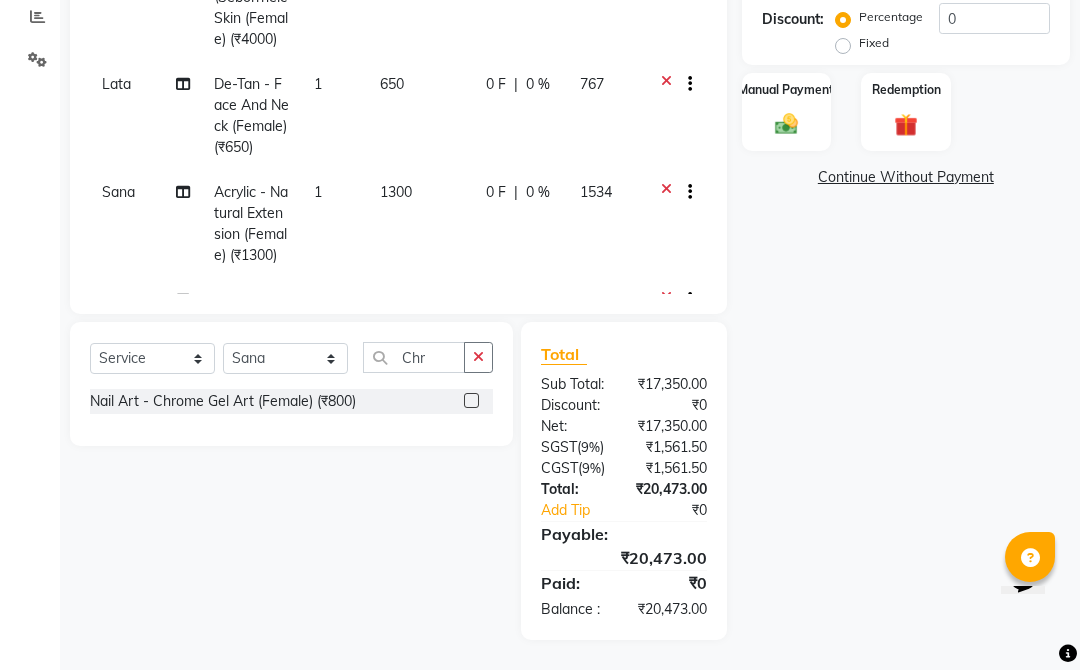 click 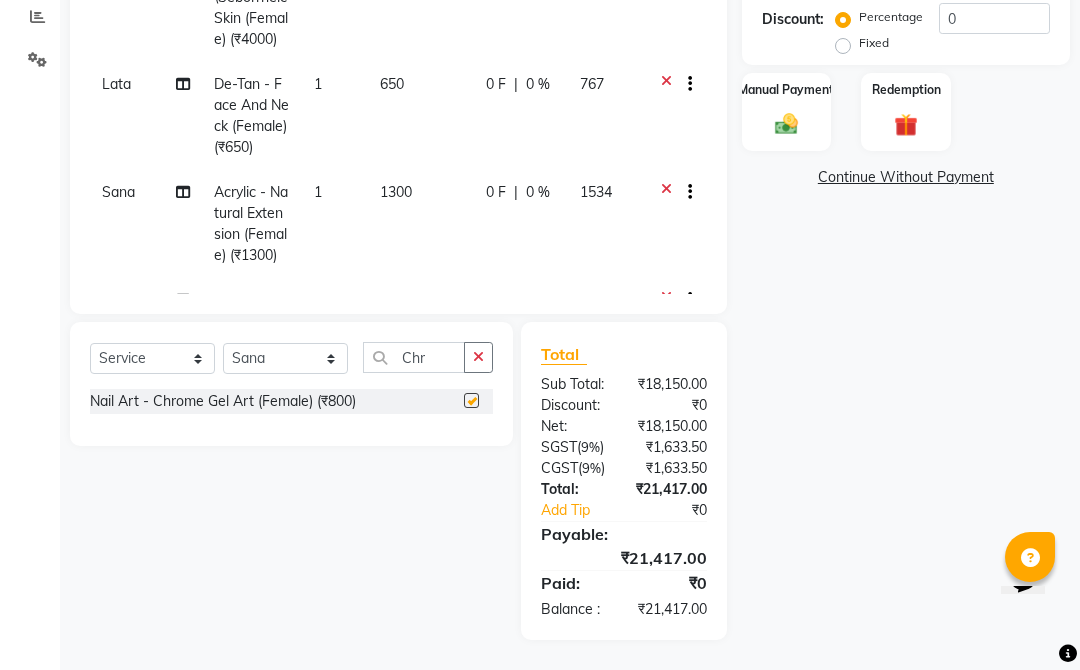 checkbox on "false" 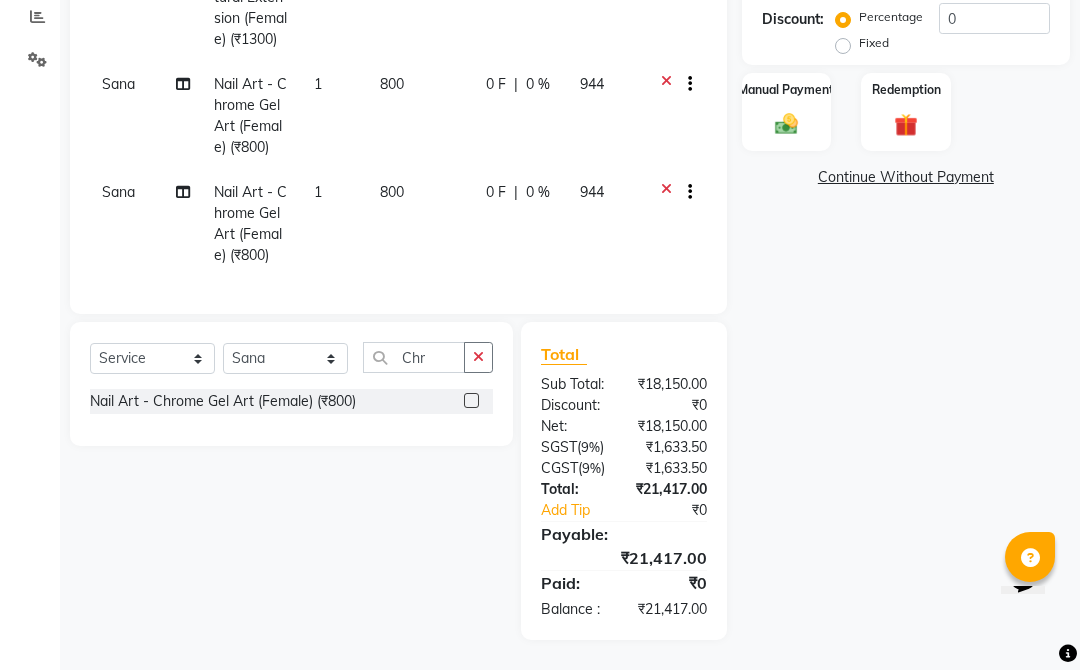 scroll, scrollTop: 459, scrollLeft: 0, axis: vertical 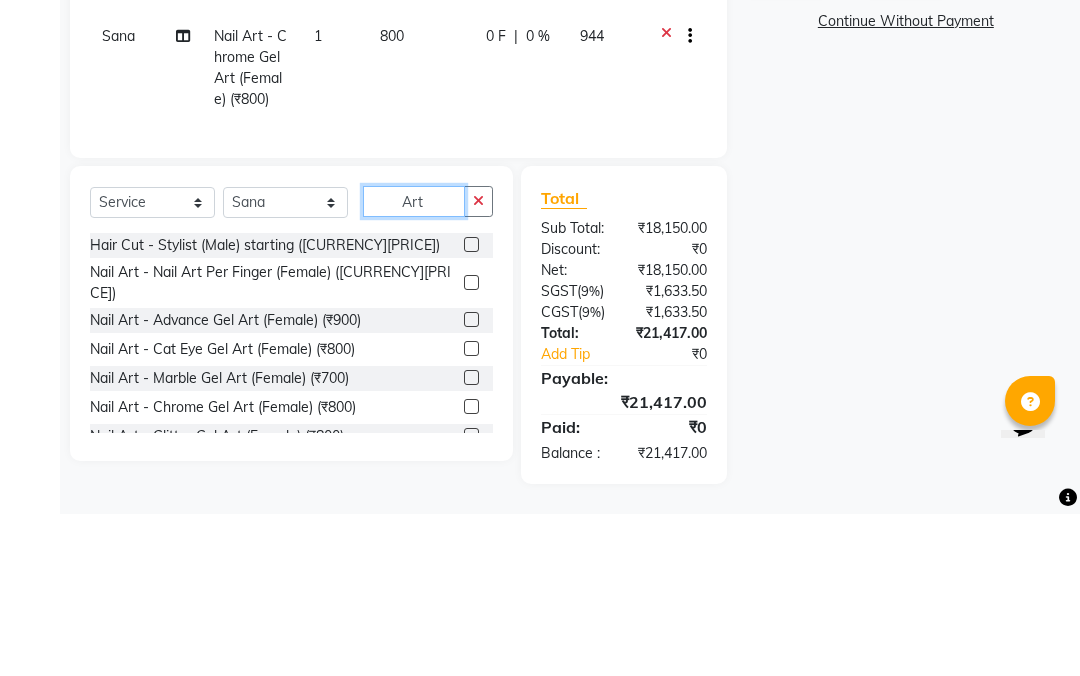 type on "Art" 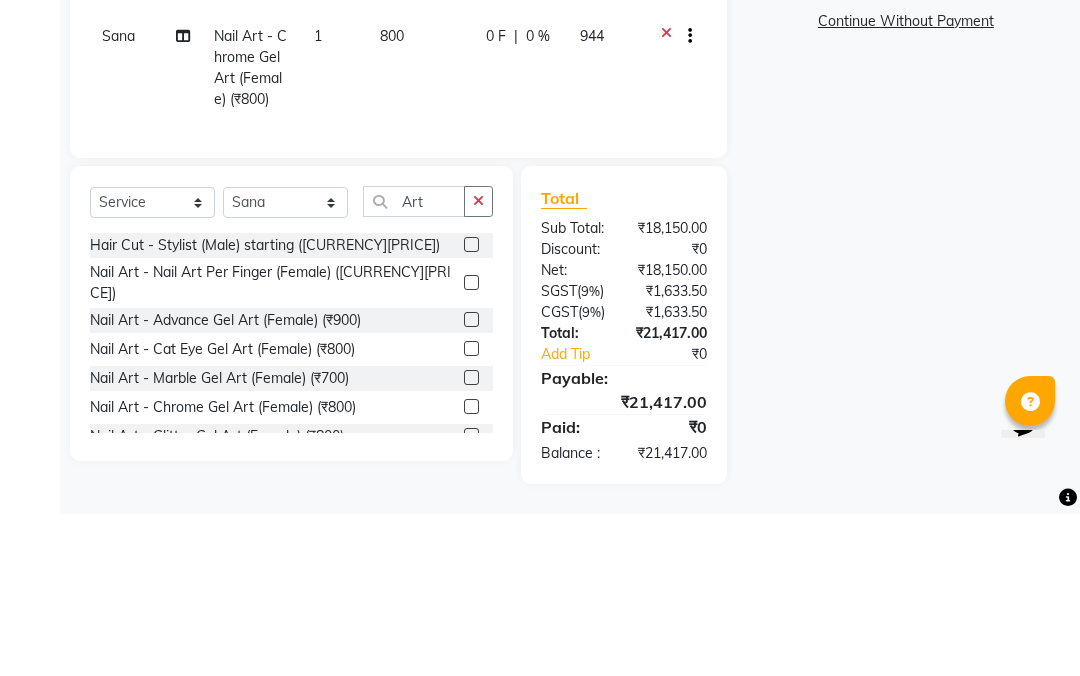 click on "Hair Cut - Stylist (Male) starting (₹650) Nail Art - Nail Art Per Finger (Female) (₹100) Nail Art - Advance Gel Art (Female) (₹900) Nail Art - Cat Eye Gel Art (Female) (₹800) Nail Art - Marble Gel Art (Female) (₹700) Nail Art - Chrome Gel Art (Female) (₹800) Nail Art - Glitter Gel Art (Female) (₹800) Nail Art - Holographic Gel Art (Female) (₹750) Nail Art - Ombre Gel Art (Female) (₹800) Nail Art - Shattered Glass Gel Art (Female) (₹750) Gel Polish - Nail Art (Female) / Price Onwards) (₹100) Gel Polish - 3D Nail Art (Female) / Price Onwards) (₹150) Gel Polish - Nail Art / Per Finger (Female) (₹0) Waxing - Full Arms (Cartridge) (Female) (₹730) Waxing - Half Legs (Cartridge) (Female) (₹500) Waxing - Full Legs (Cartridge) (Female) (₹930) Waxing - Full Front (Cartridge) (Female) (₹930) Waxing - Full Back (Cartridge) (Female) (₹930) Waxing - Stomach (Cartridge) (Female) (₹550) Waxing - Half Back (Cartridge) (Female) (₹550)" 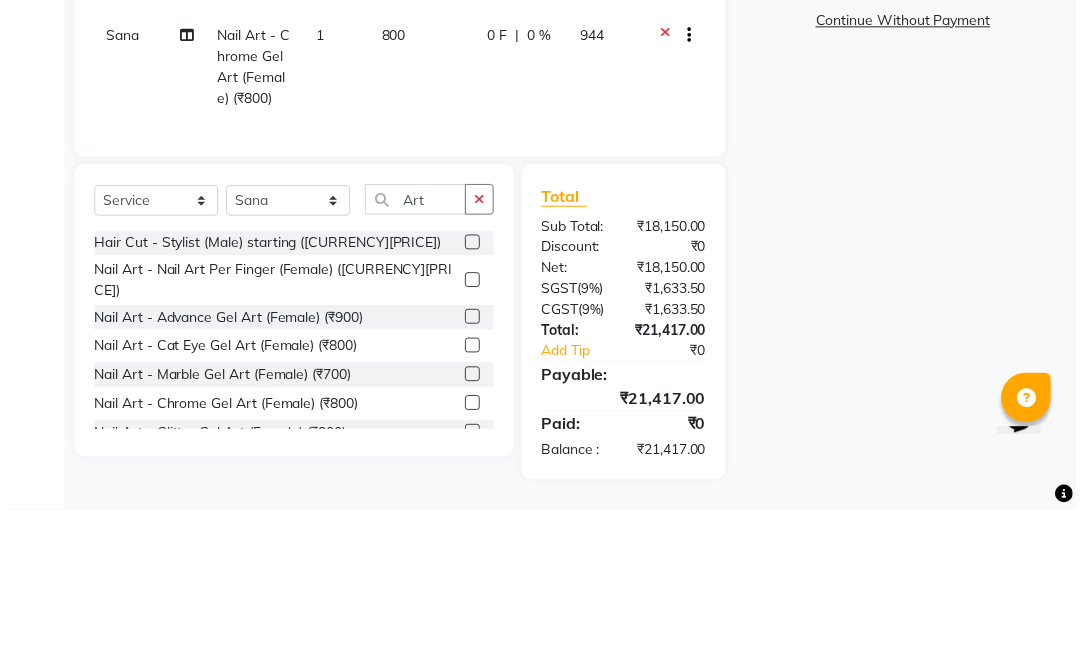 scroll, scrollTop: 524, scrollLeft: 0, axis: vertical 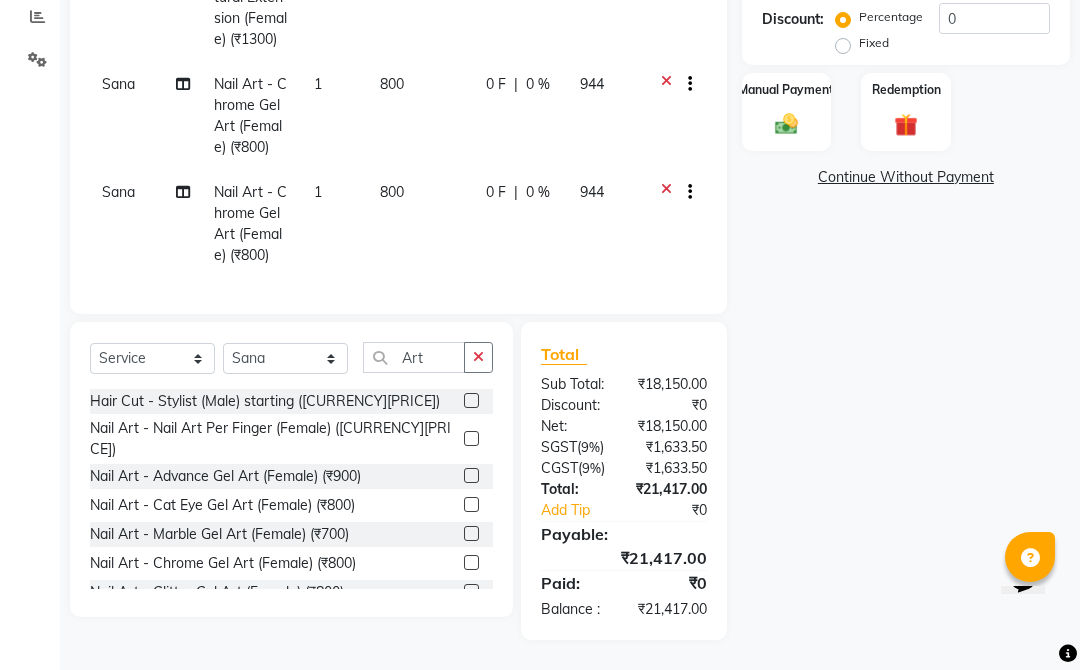 click 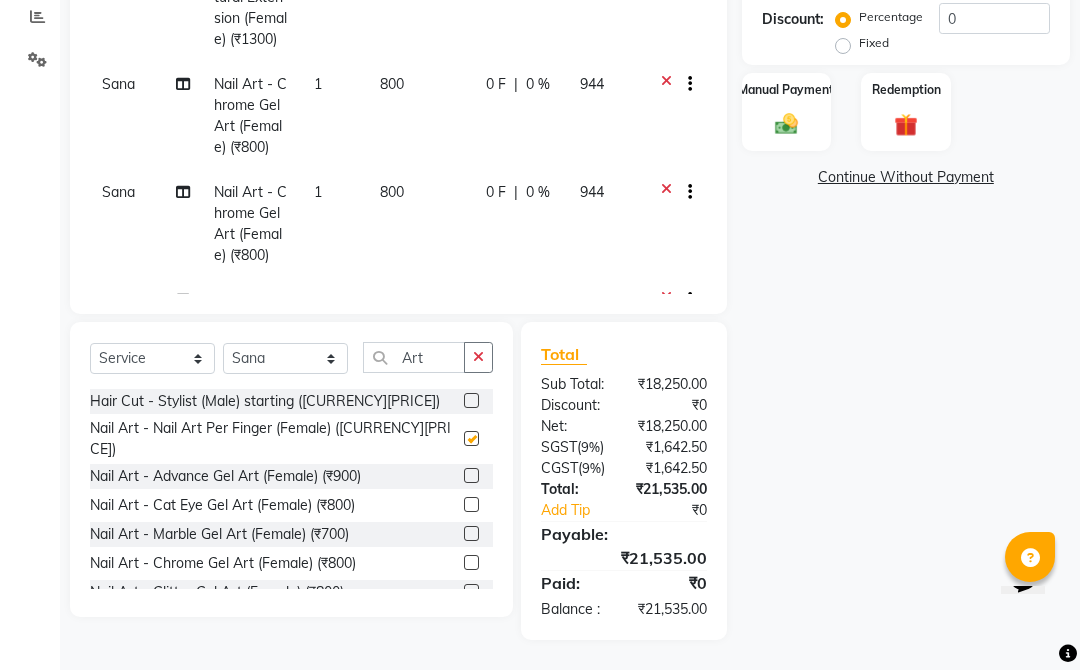 checkbox on "false" 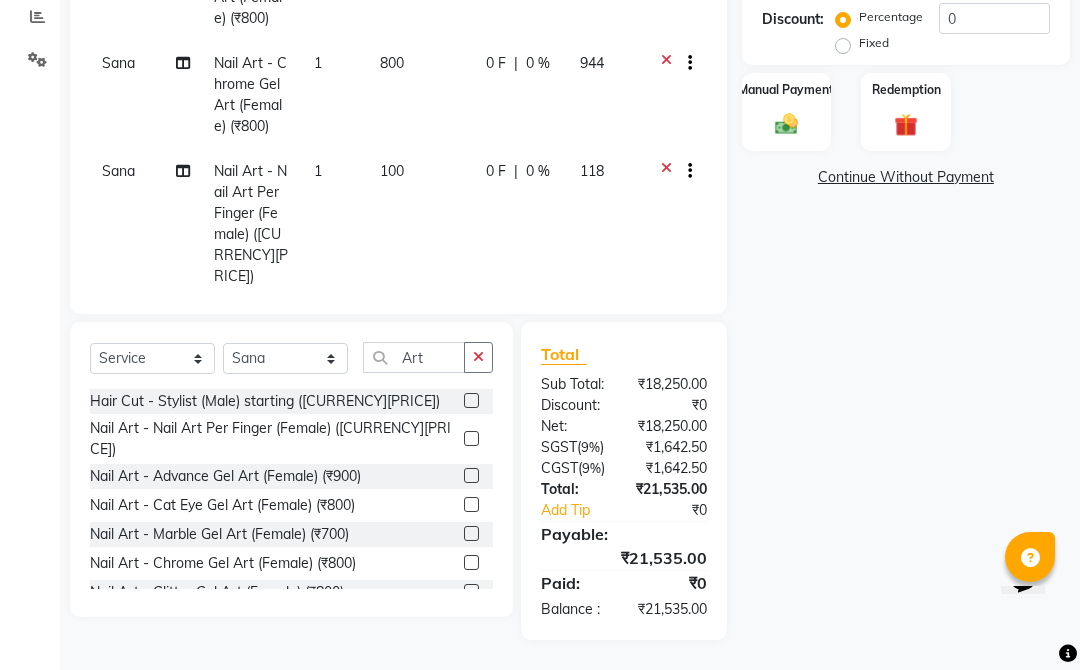 scroll, scrollTop: 588, scrollLeft: 0, axis: vertical 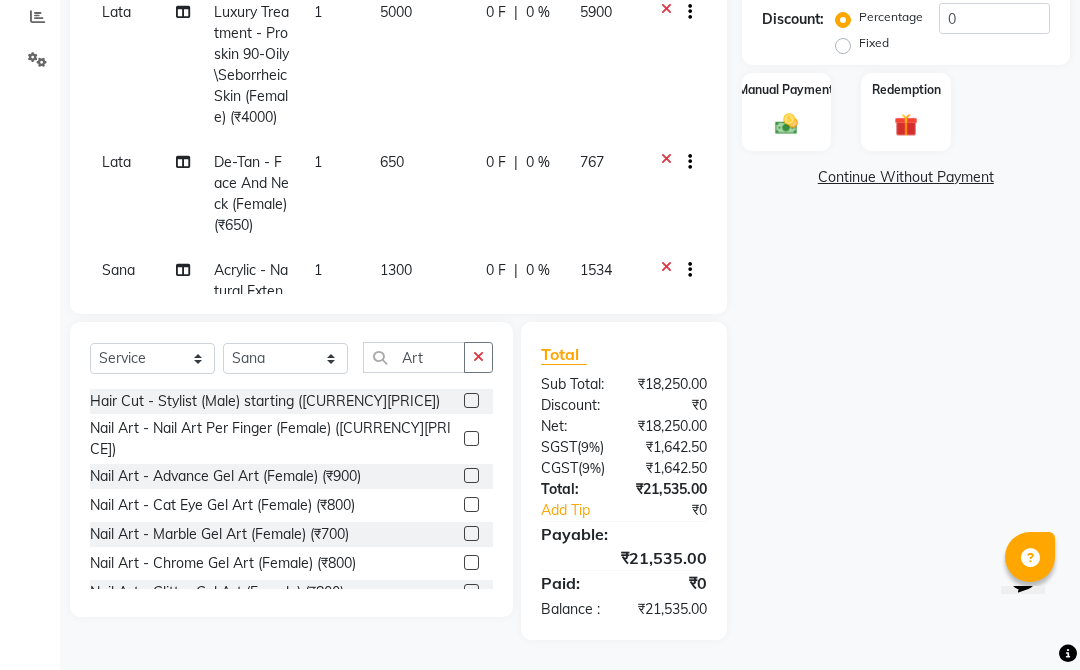 select on "25278" 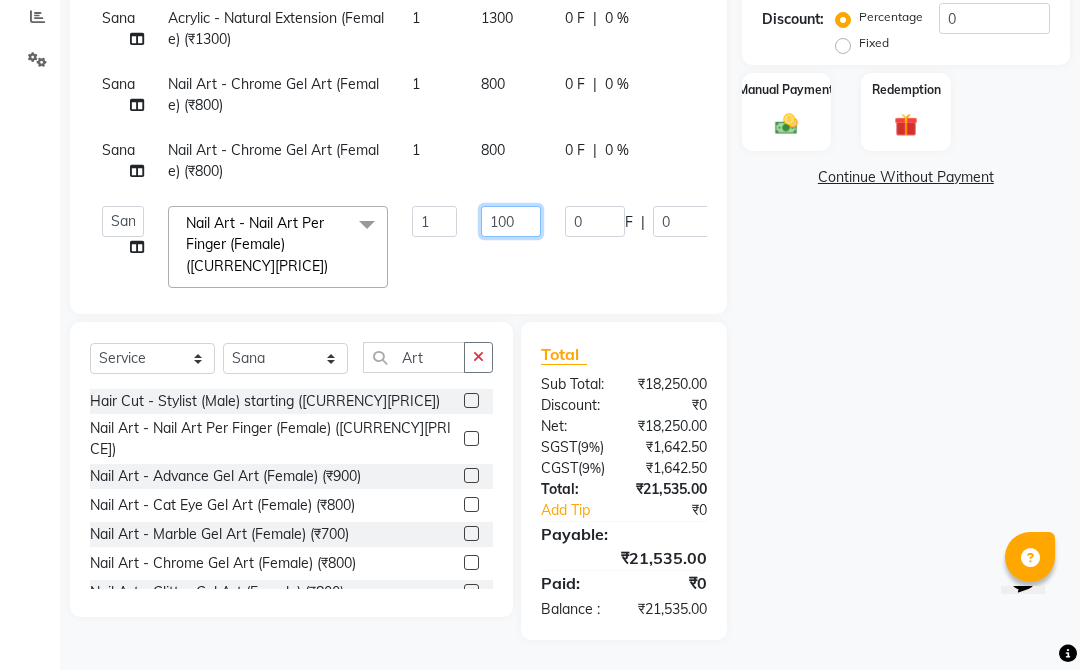click on "100" 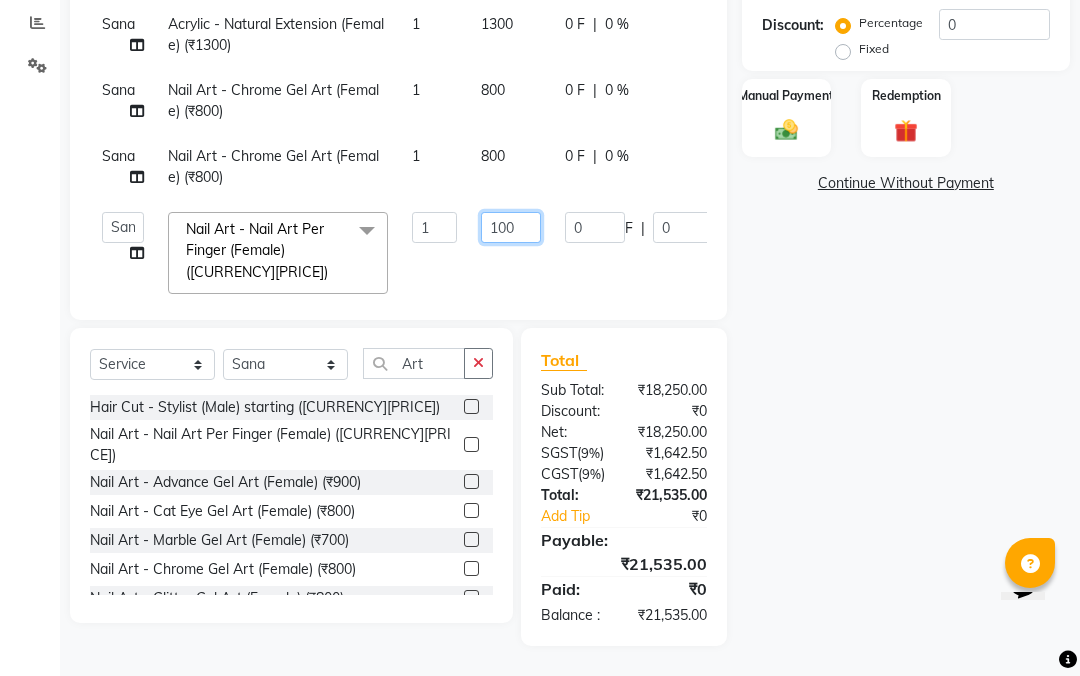 scroll, scrollTop: 518, scrollLeft: 0, axis: vertical 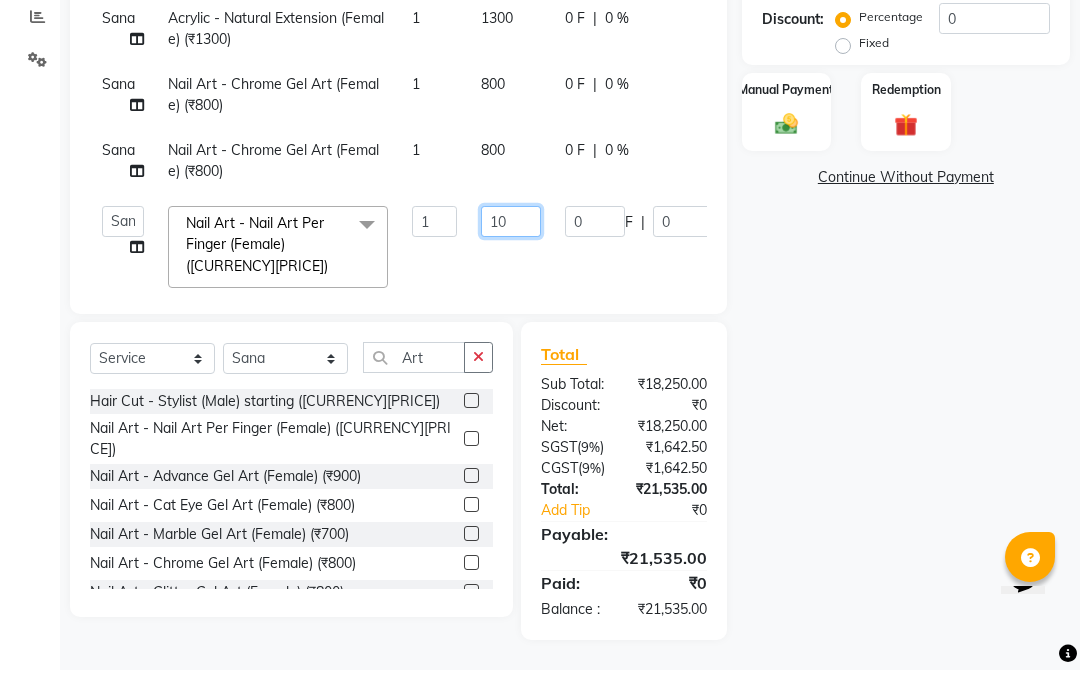 type on "1" 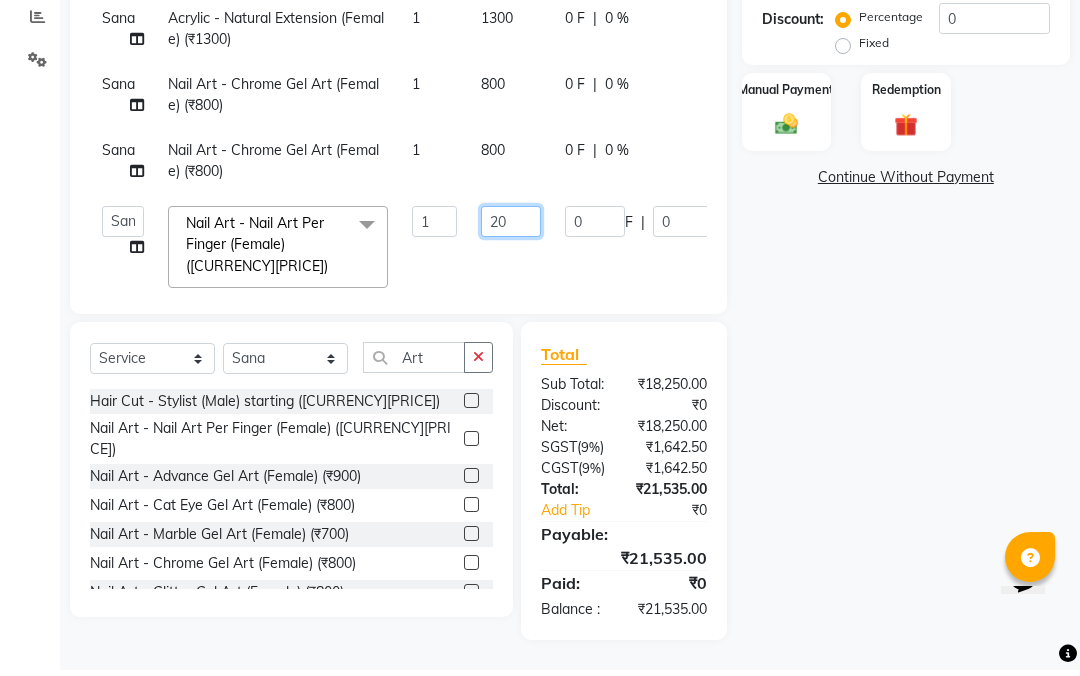 type on "200" 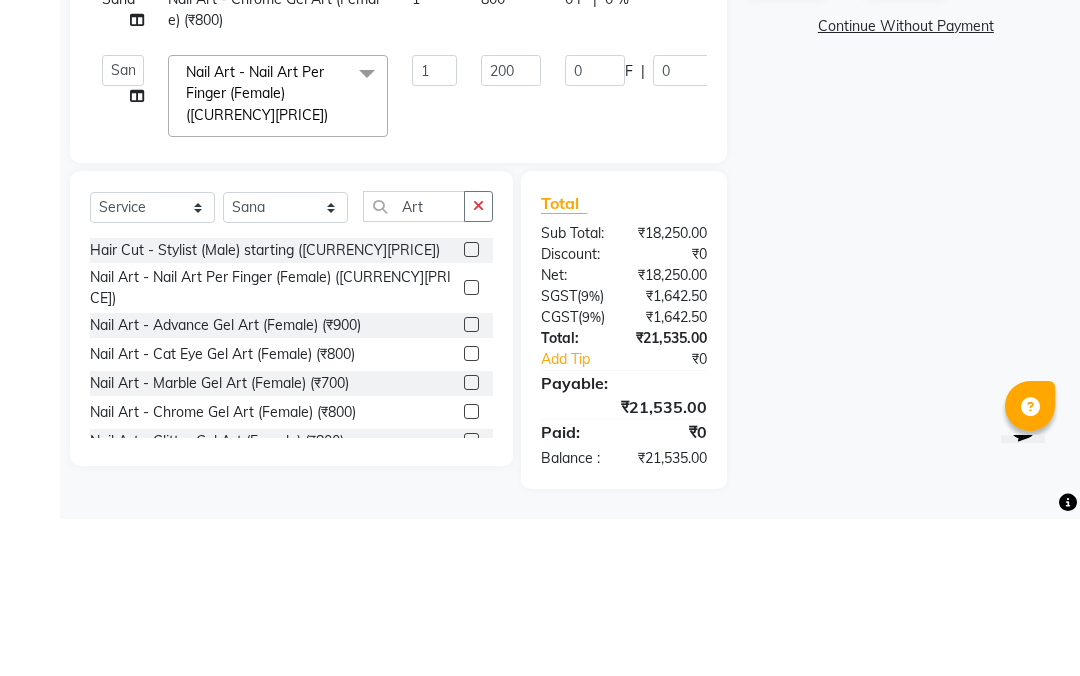 click 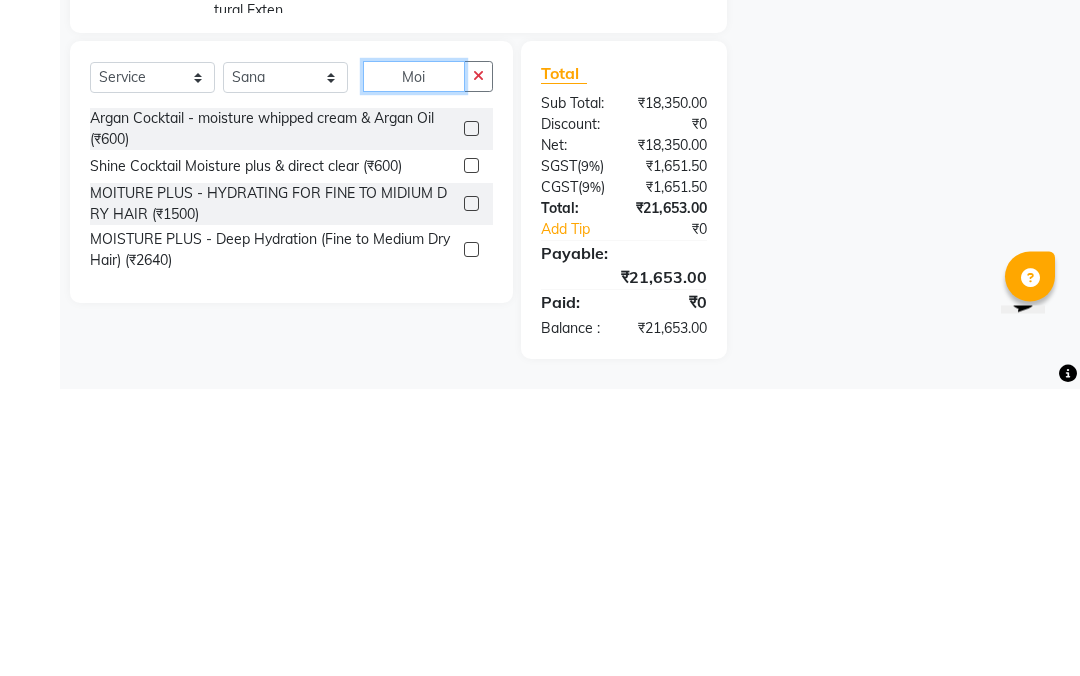 type on "Moi" 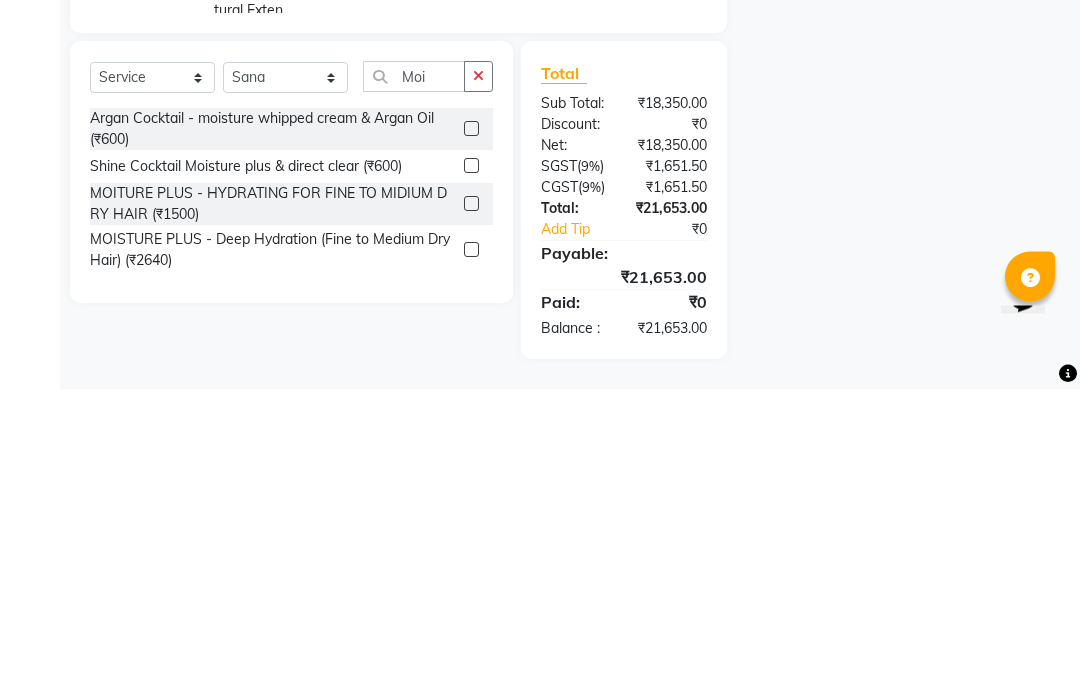 click 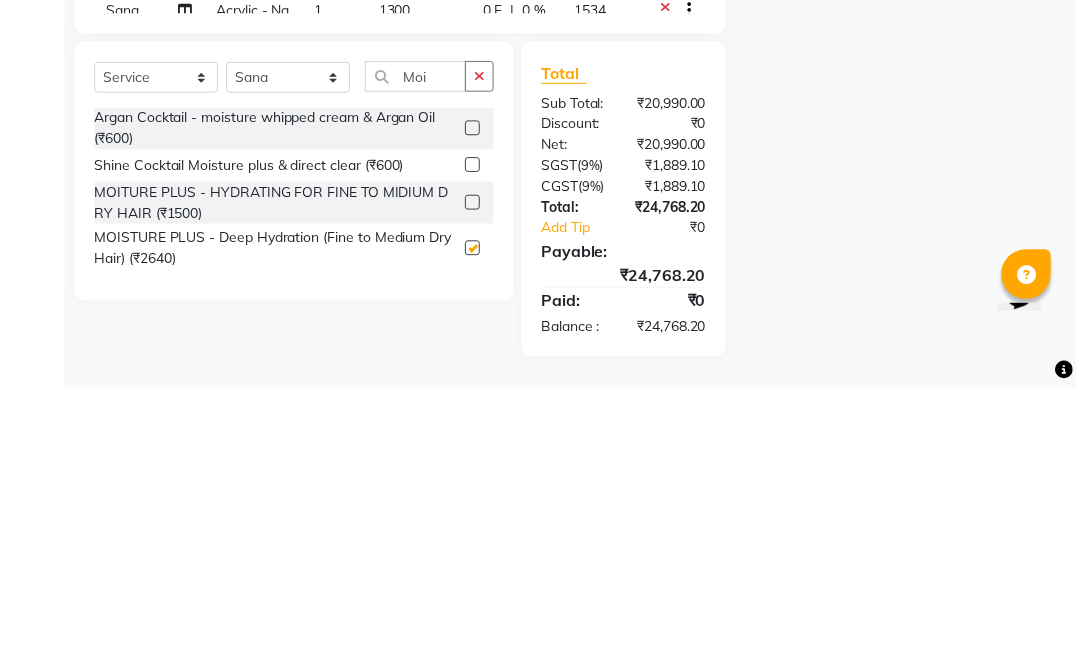 scroll, scrollTop: 524, scrollLeft: 0, axis: vertical 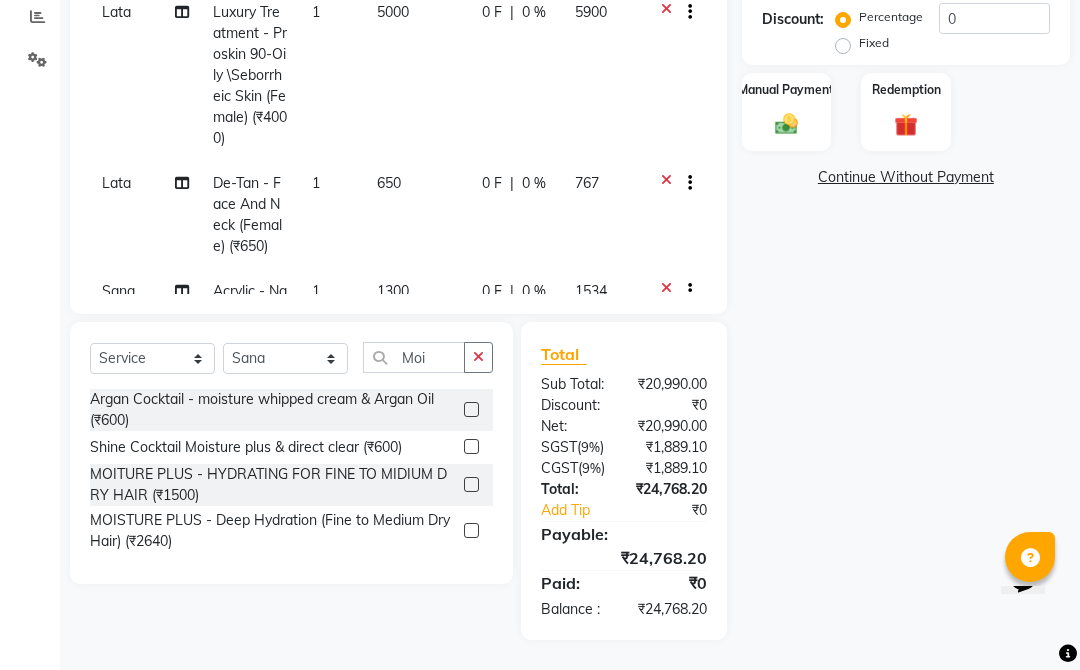 checkbox on "false" 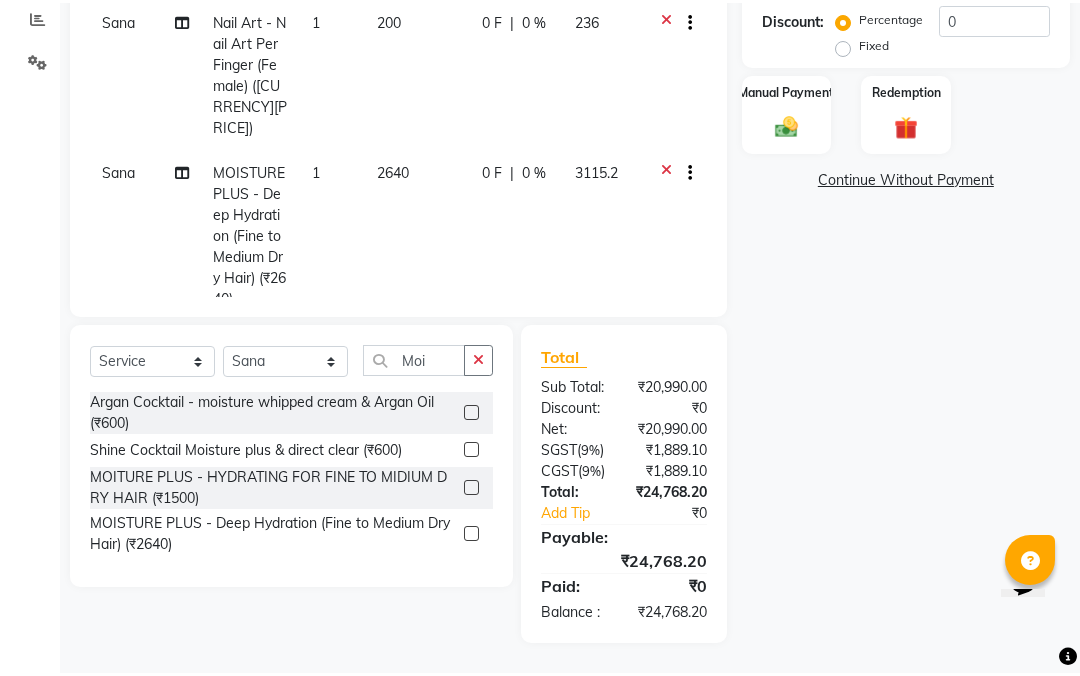 scroll, scrollTop: 759, scrollLeft: 0, axis: vertical 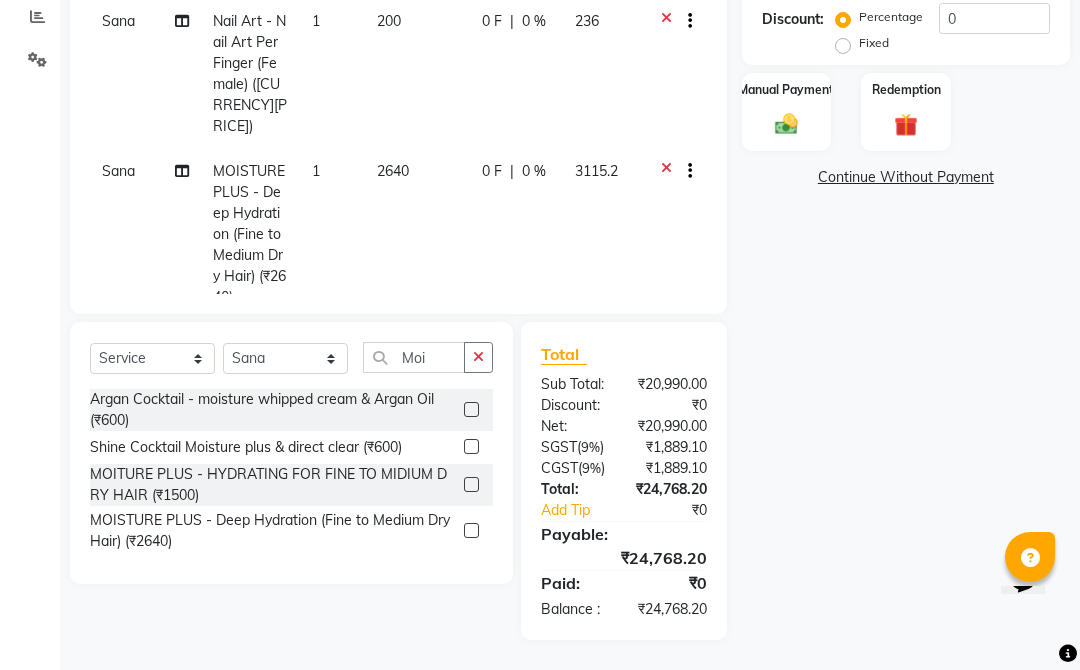 click 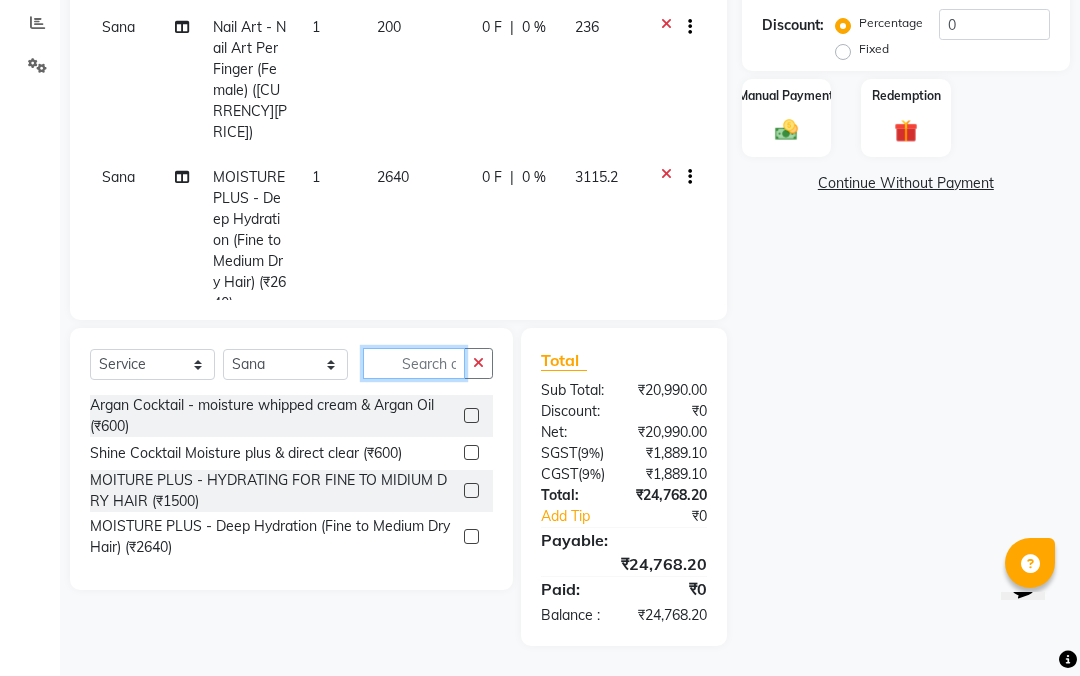 scroll, scrollTop: 518, scrollLeft: 0, axis: vertical 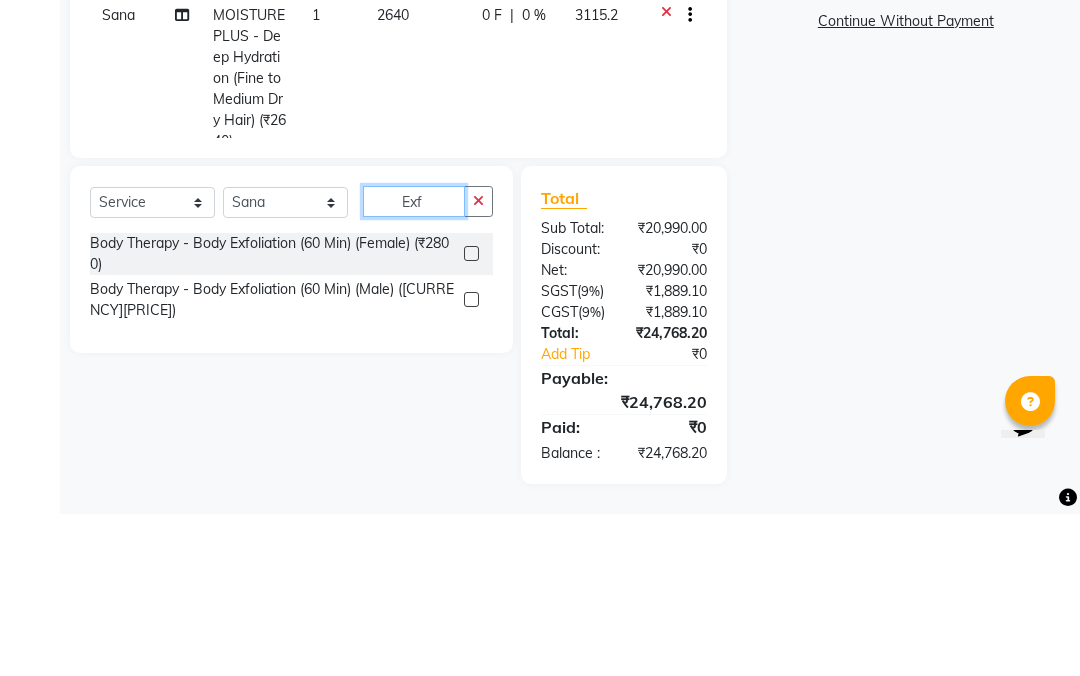 type on "Exf" 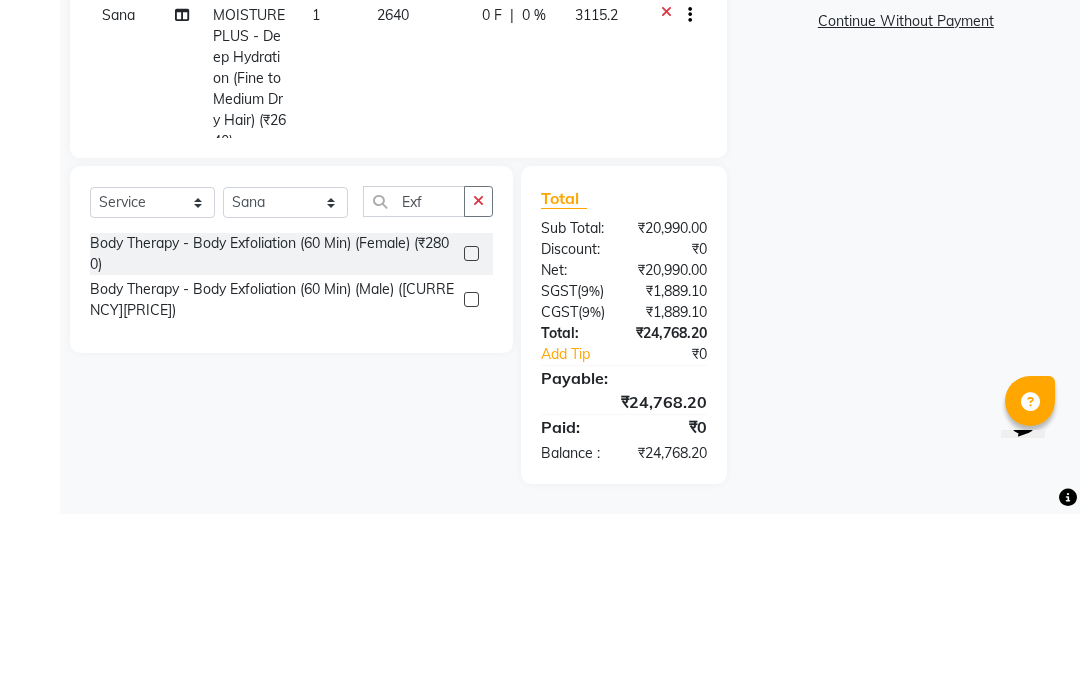 click 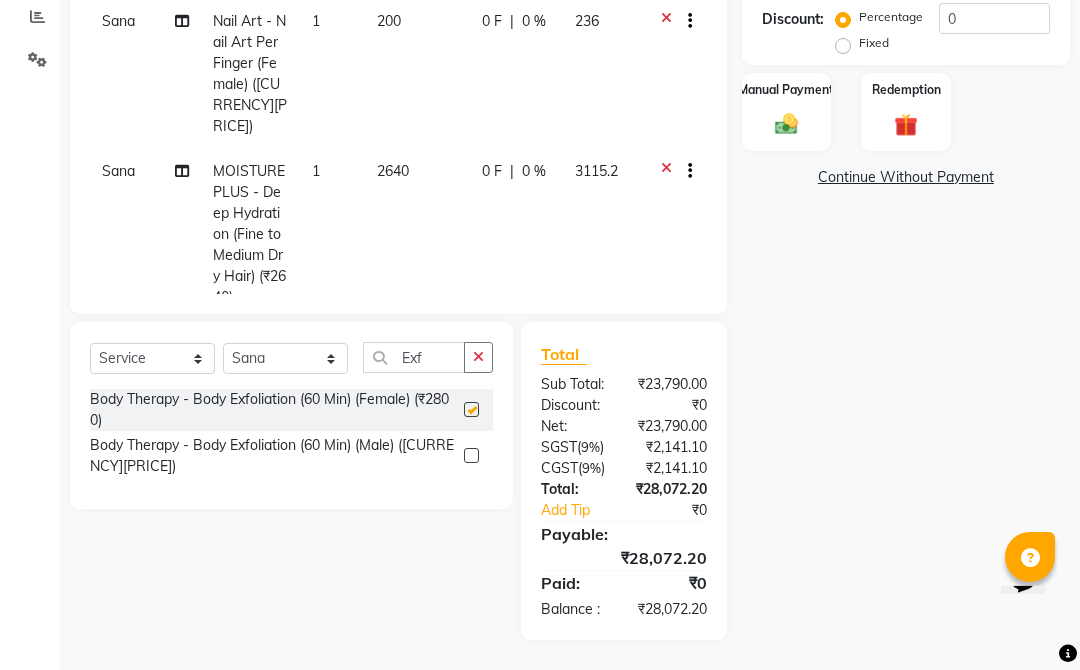scroll, scrollTop: 524, scrollLeft: 0, axis: vertical 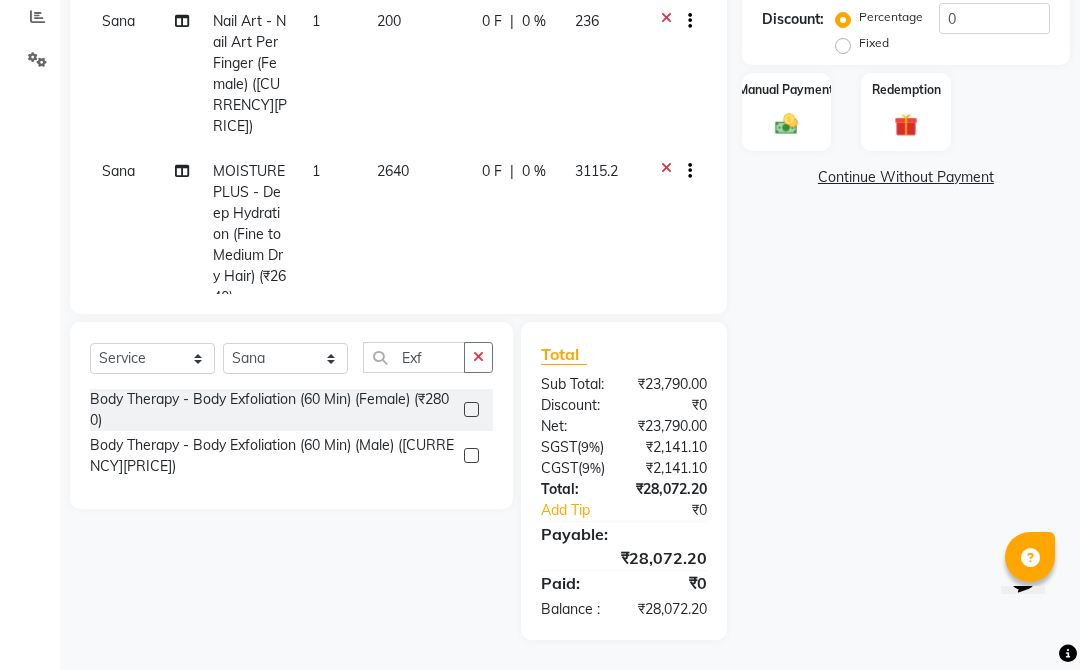 click 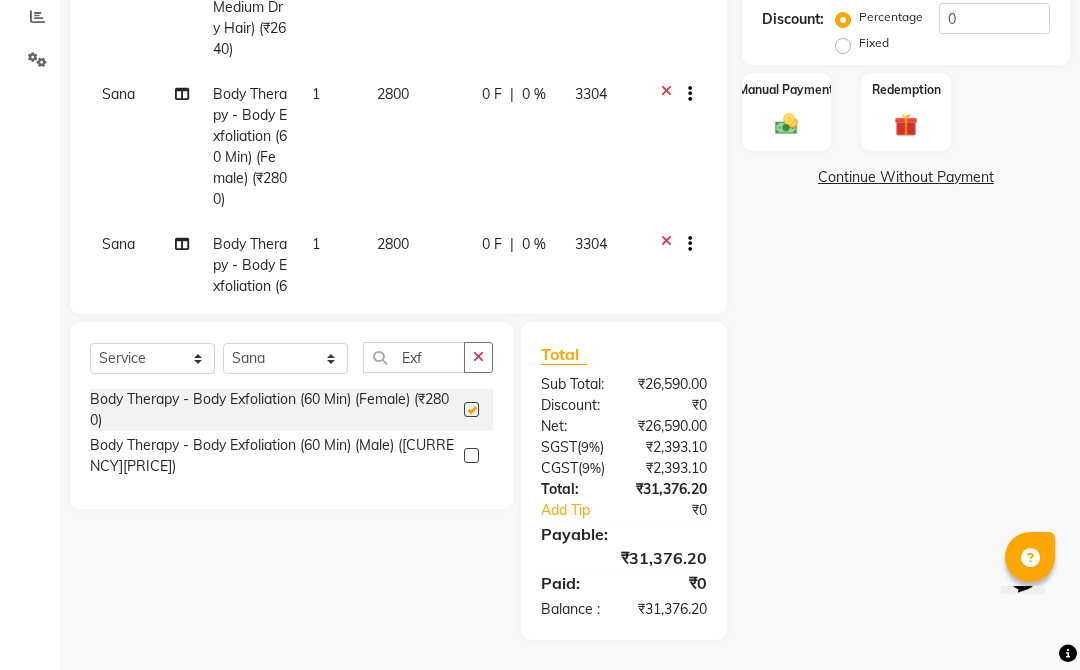 checkbox on "false" 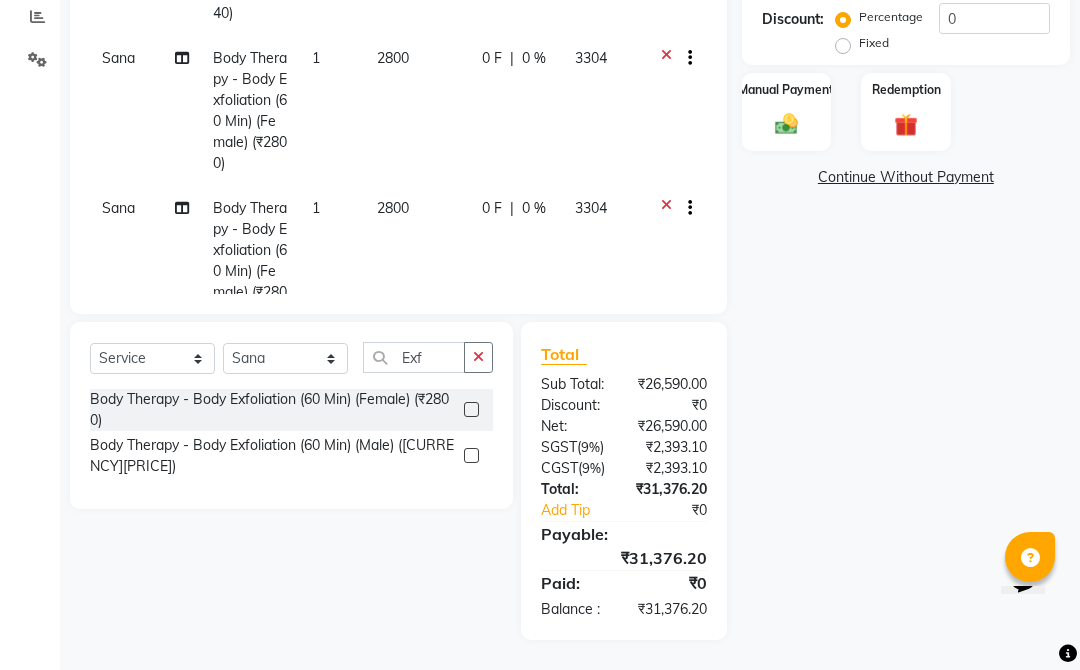 scroll, scrollTop: 1077, scrollLeft: -2, axis: both 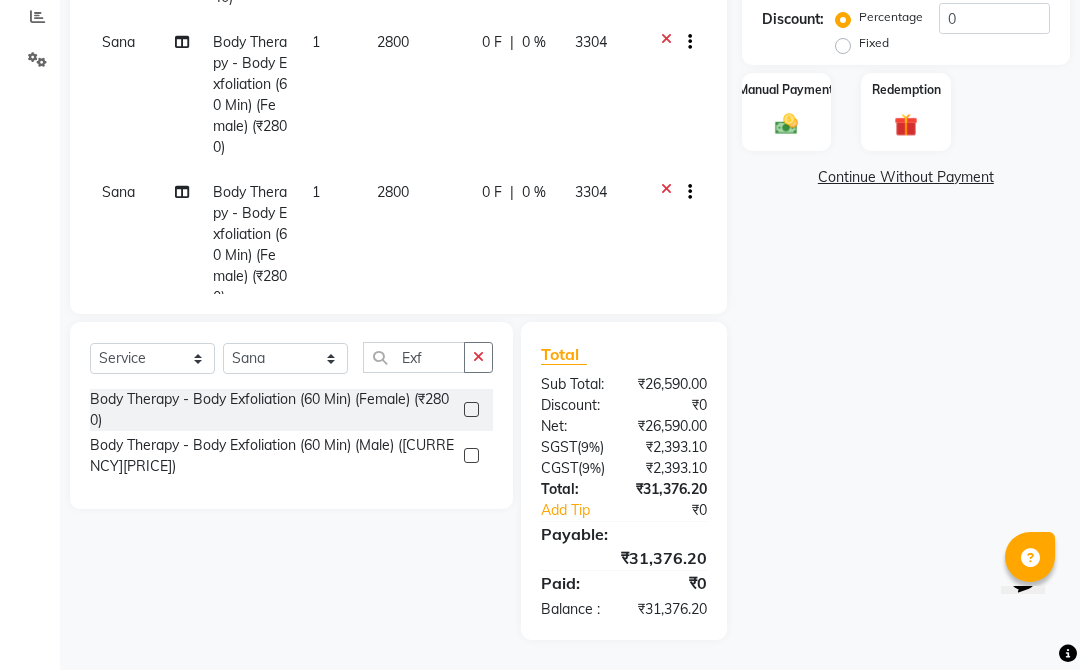 click on "Sana" 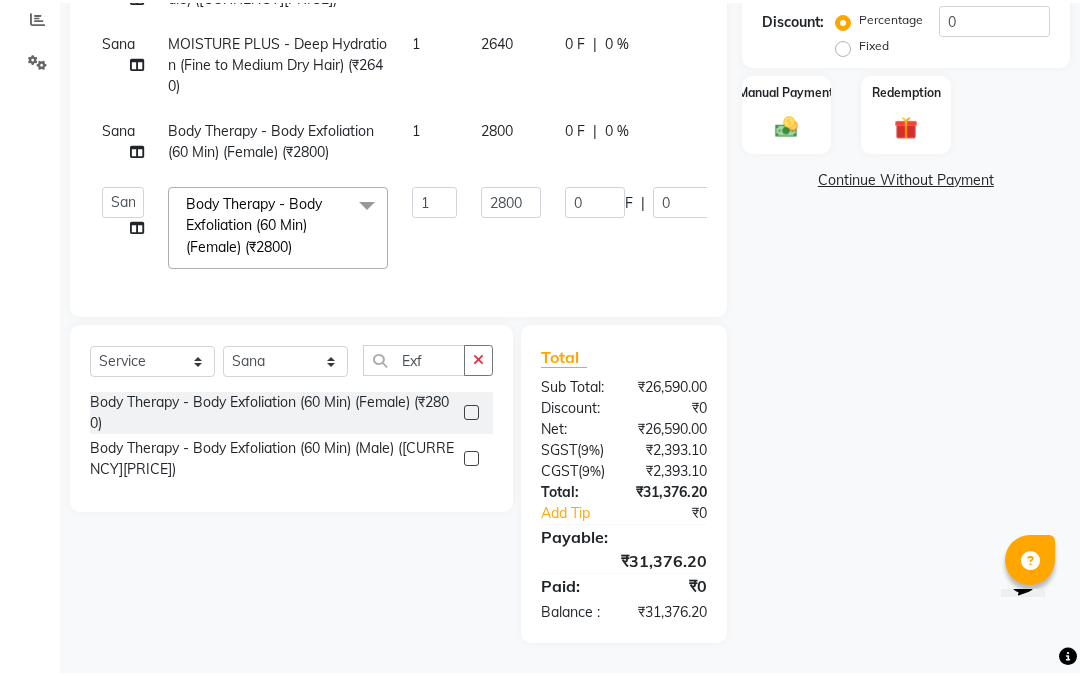 scroll, scrollTop: 405, scrollLeft: 0, axis: vertical 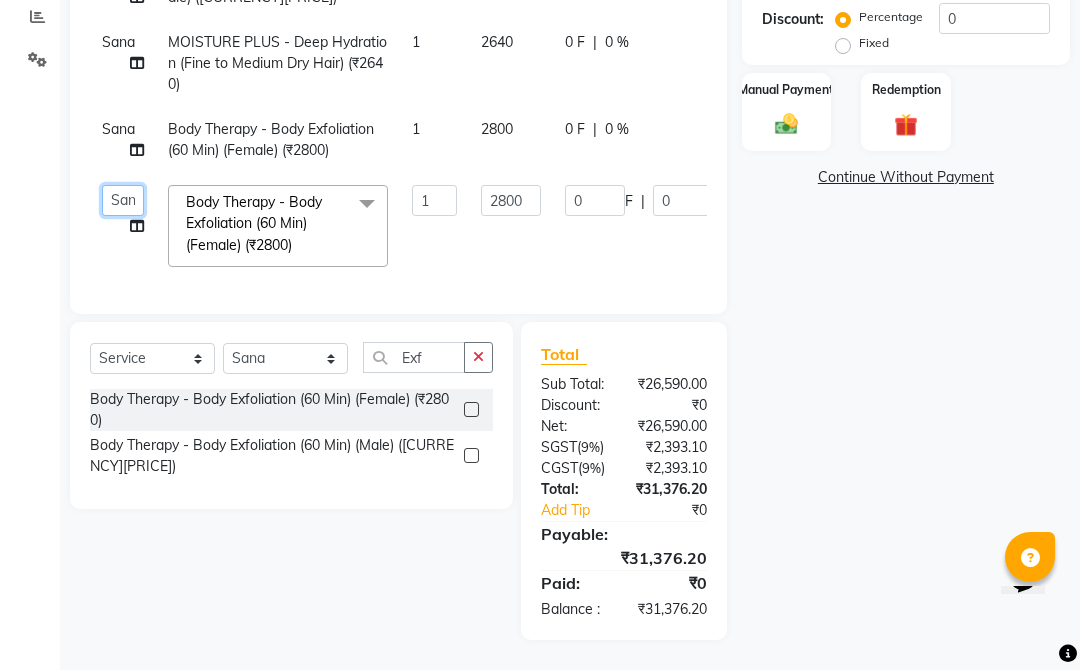 click on "[FIRST] [LAST]   ANIS   [FIRST]     [FIRST]    i pad 11   i pad 9   [FIRST]    [FIRST]    [FIRST]    [FIRST]   [FIRST]   [FIRST]   [FIRST]   [FIRST]    [FIRST]    [FIRST]" 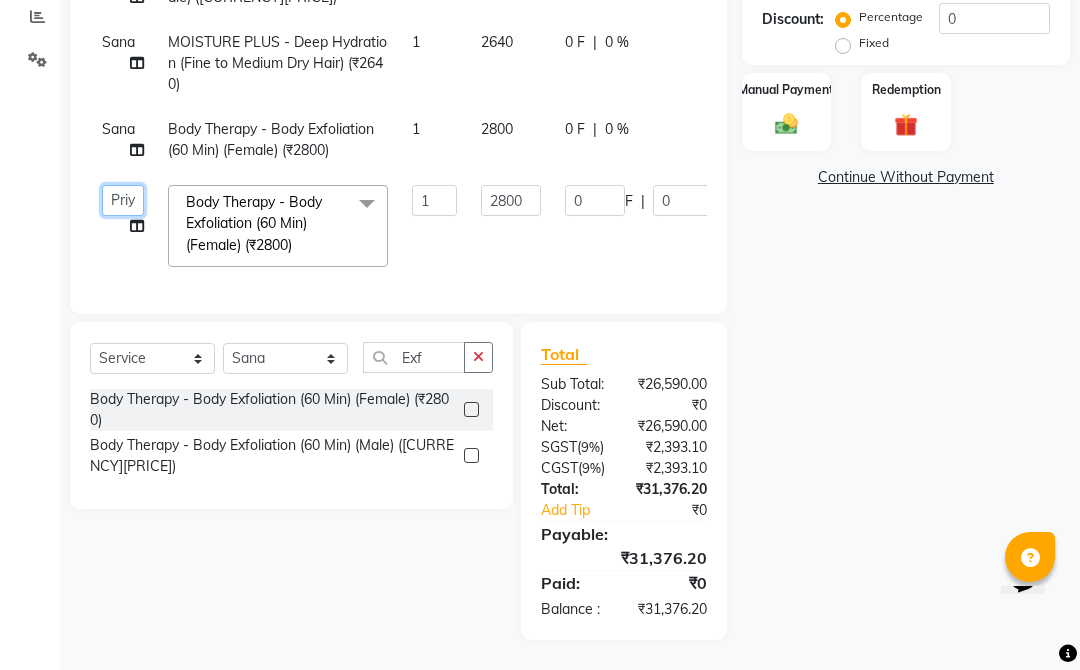 select on "70652" 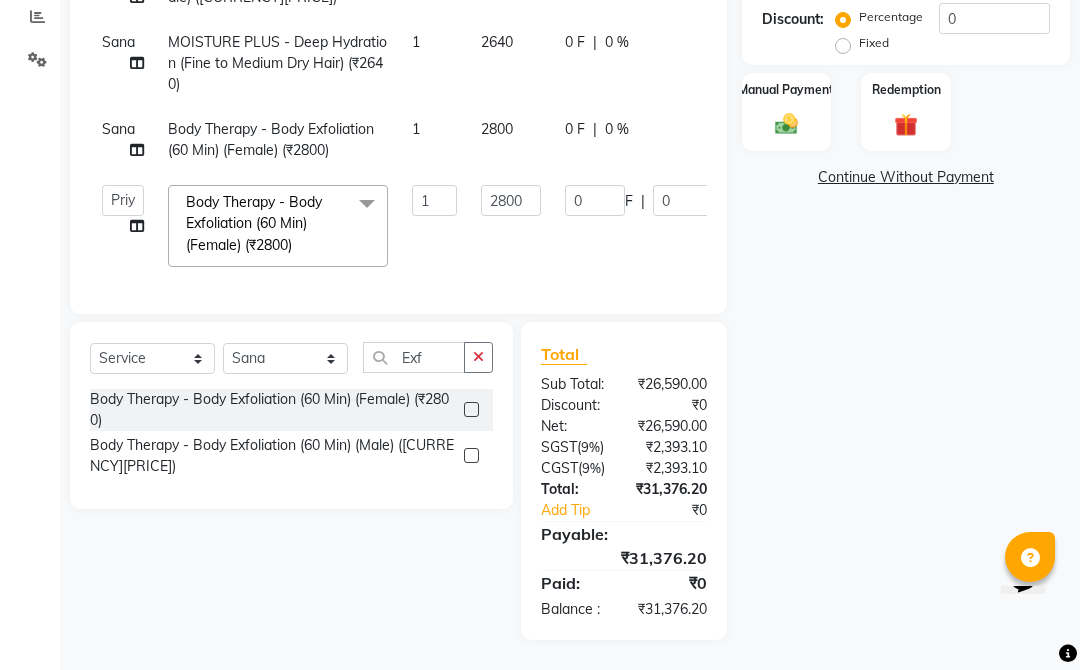 click 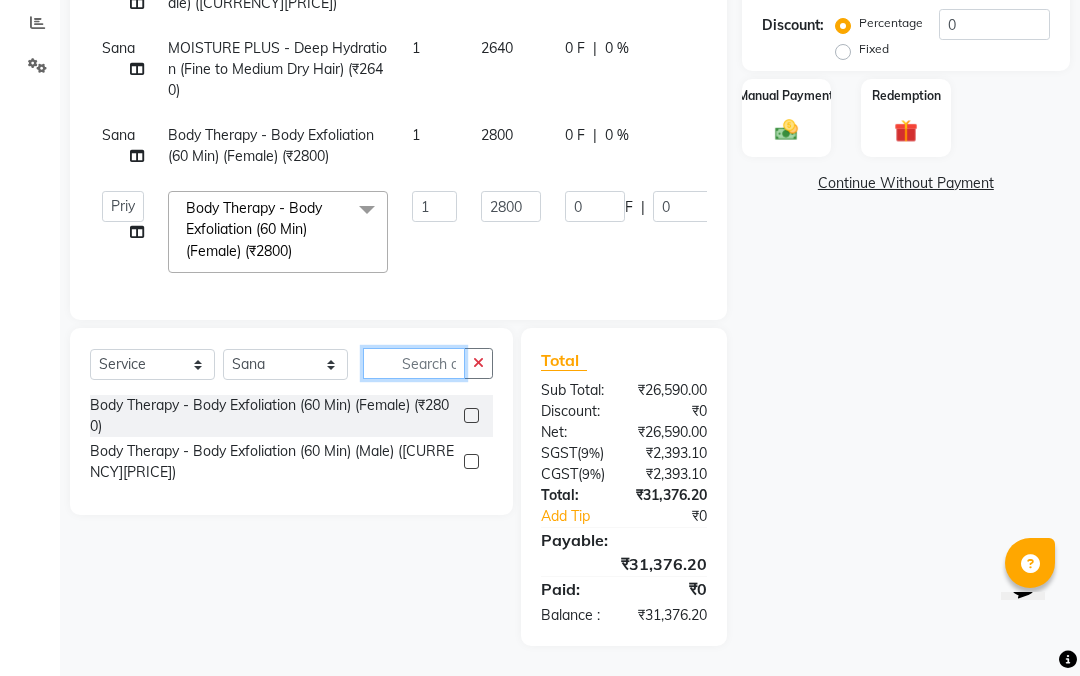 scroll, scrollTop: 518, scrollLeft: 0, axis: vertical 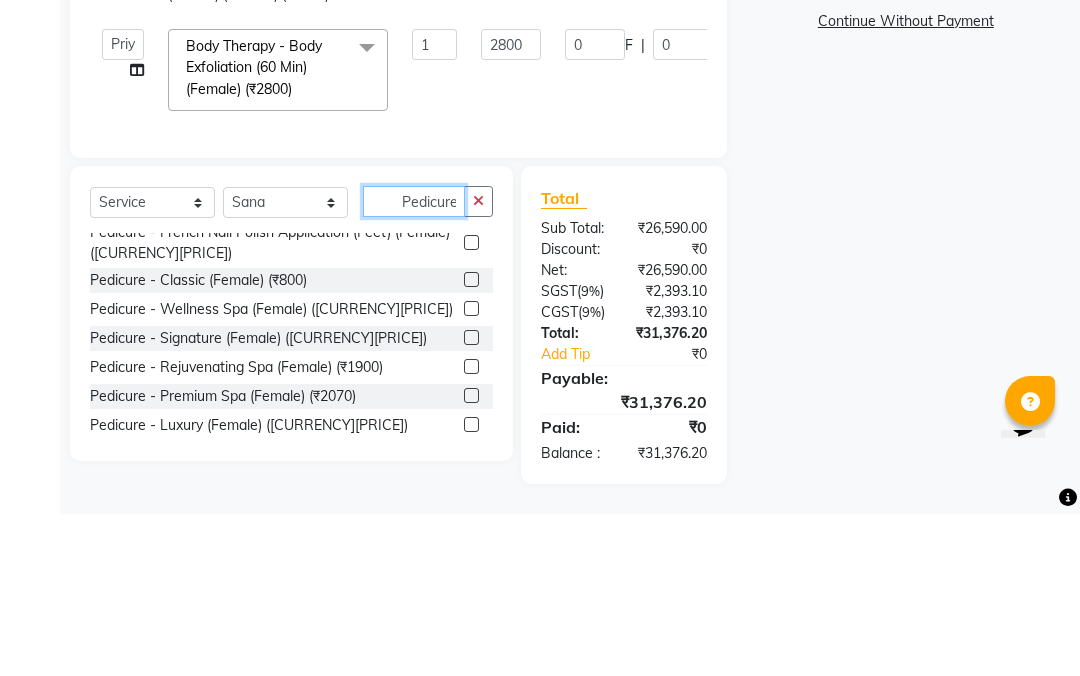 type on "Pedicure" 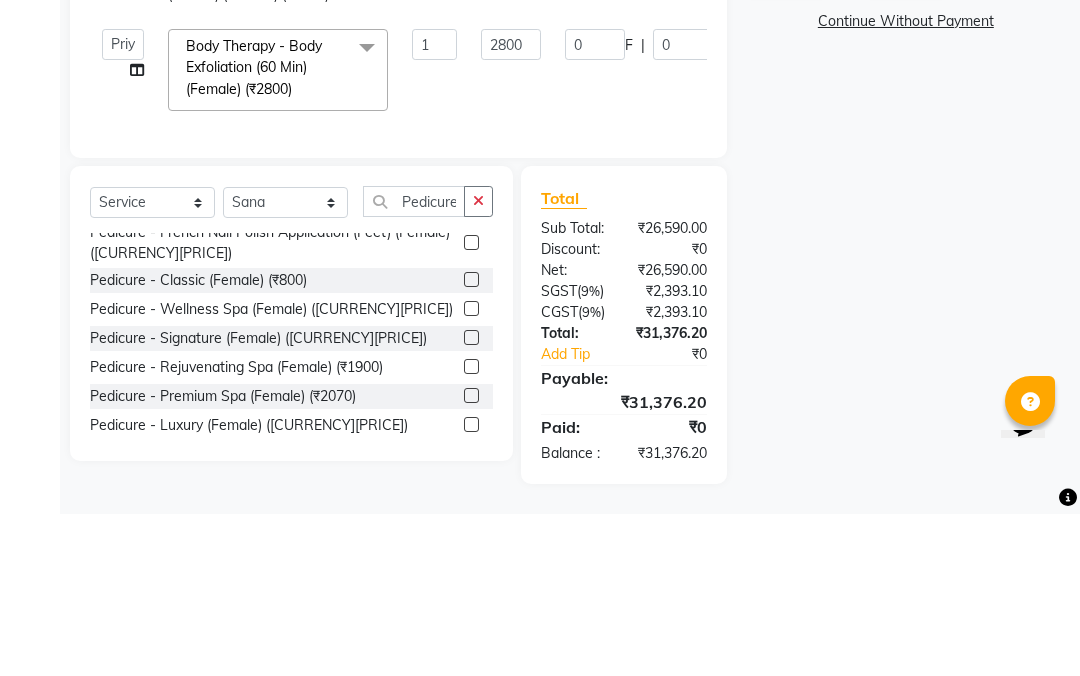 click on "Pedicure - Classic  (Female) (₹800)" 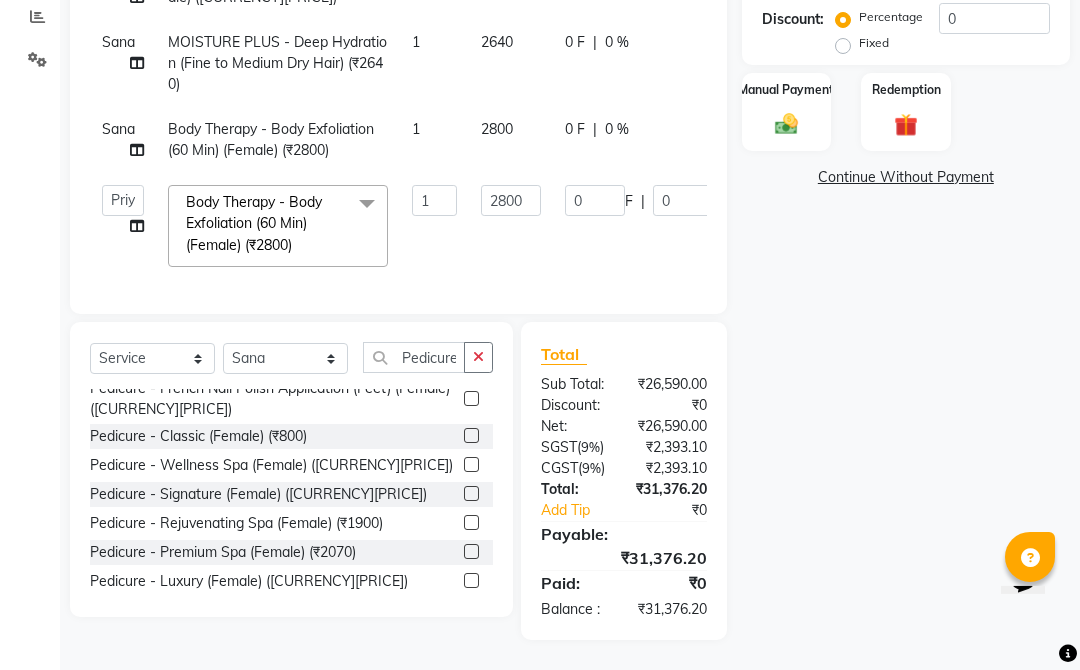 scroll, scrollTop: 524, scrollLeft: 0, axis: vertical 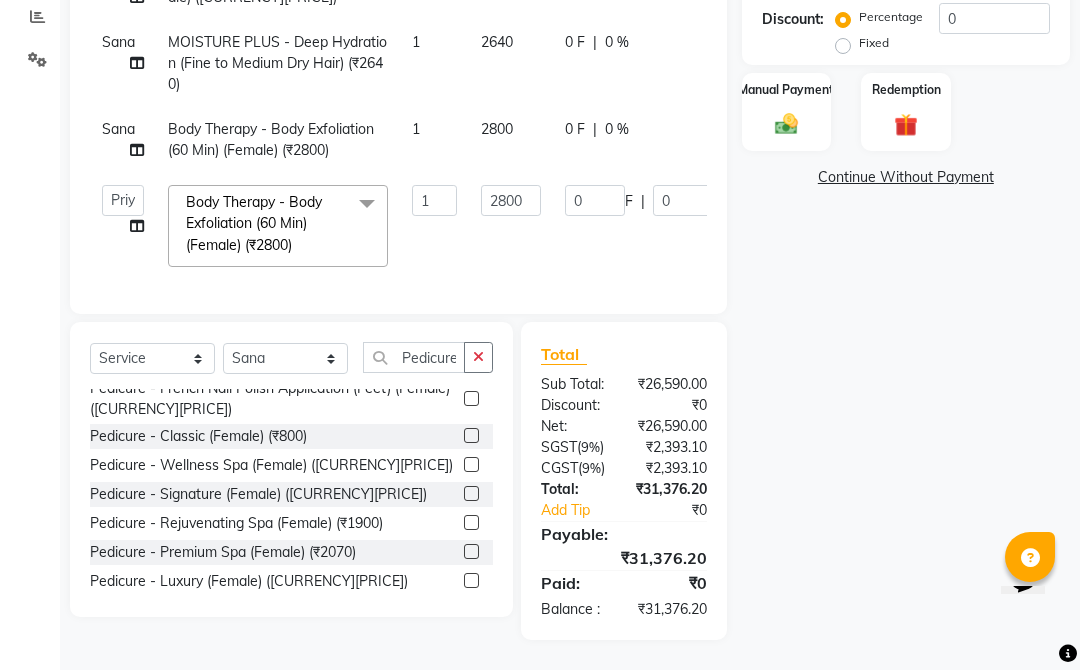 click 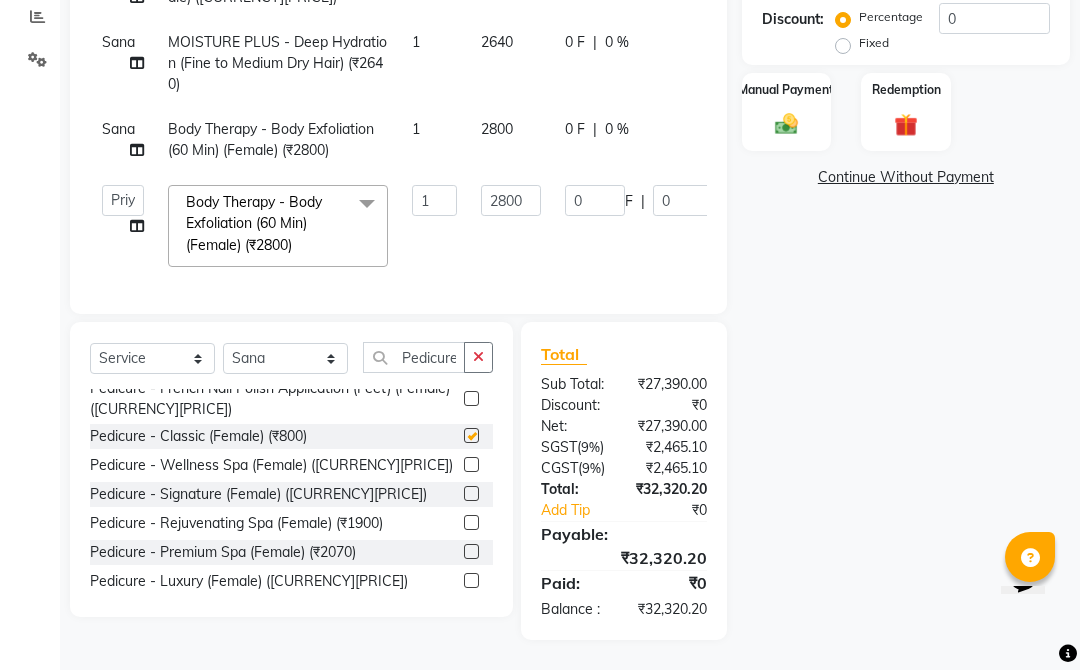 checkbox on "false" 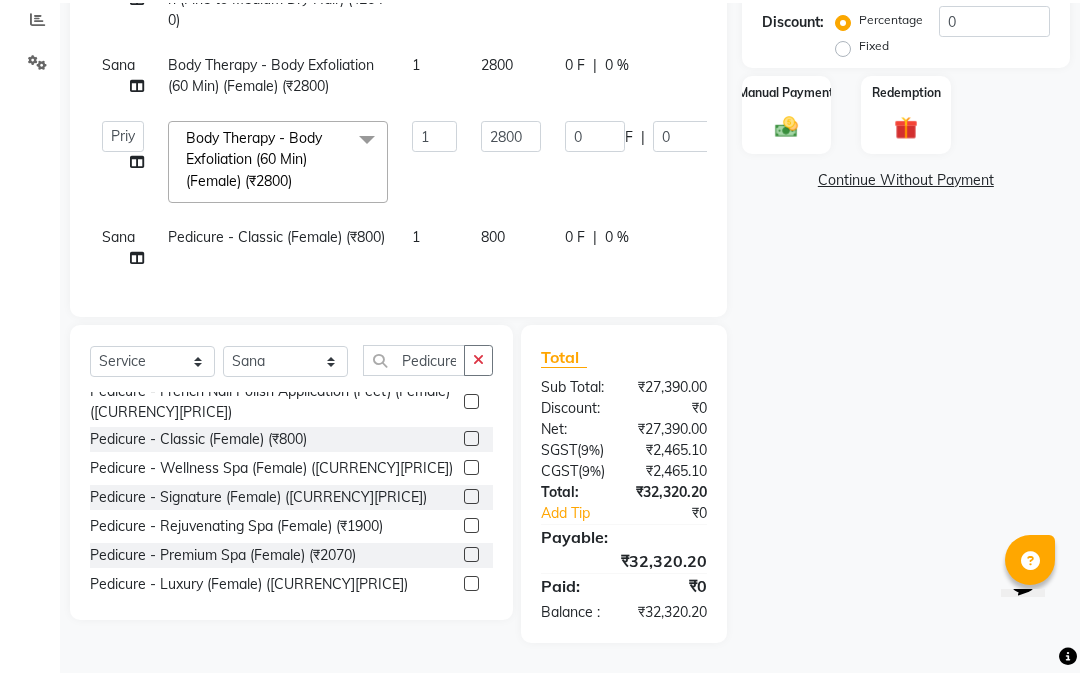 scroll, scrollTop: 471, scrollLeft: 0, axis: vertical 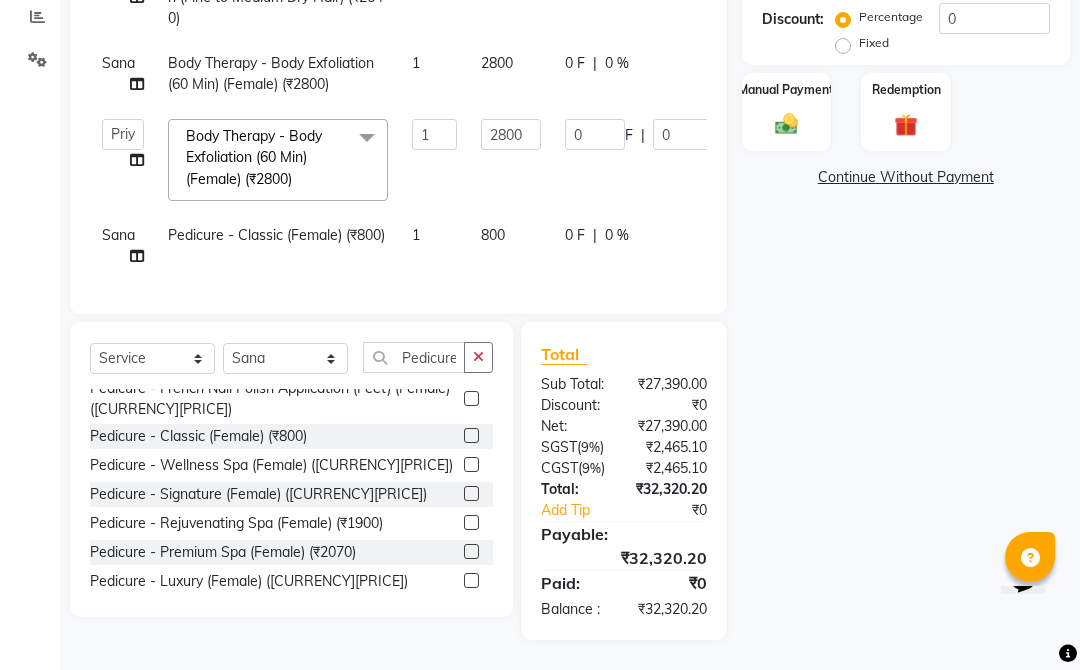 click 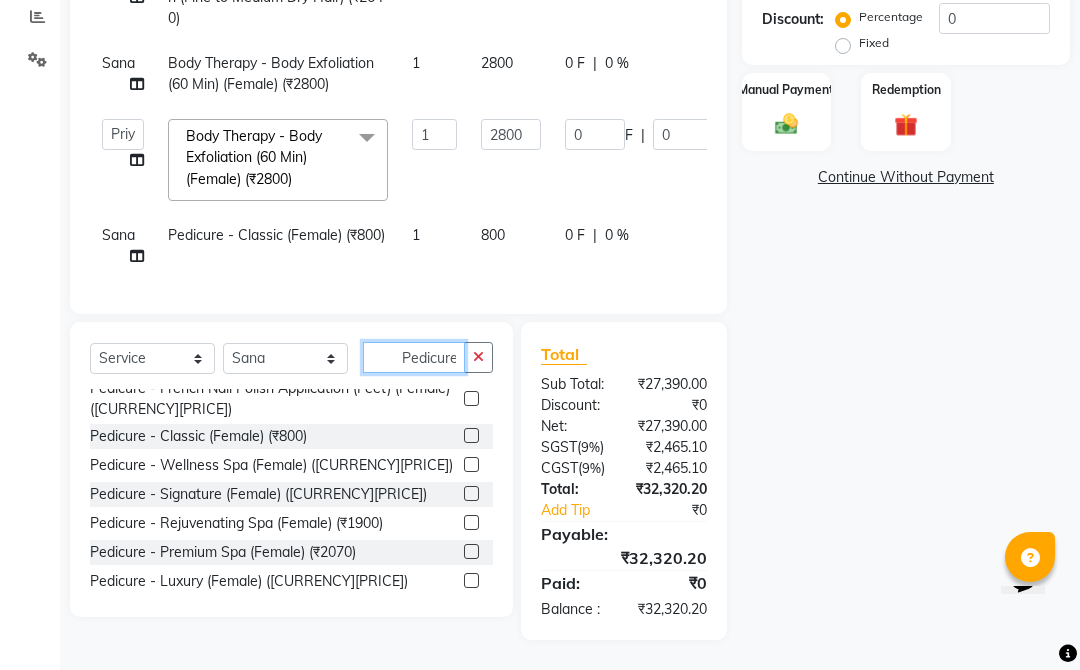 type 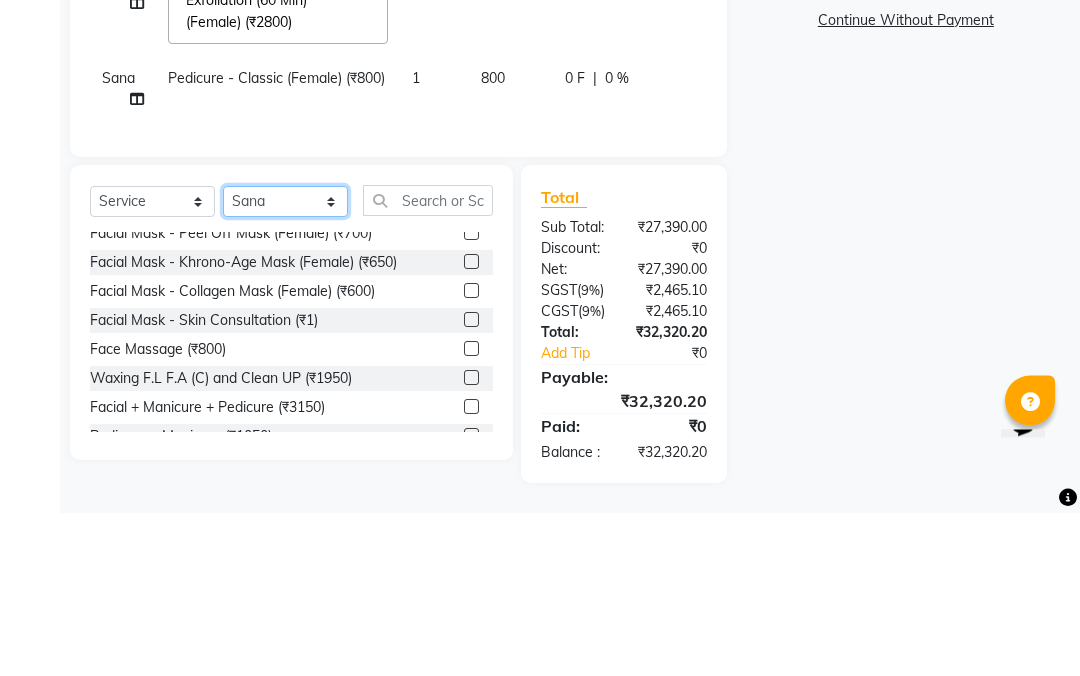 click on "Select Stylist [FIRST] [LAST] [FIRST] [LAST] [FIRST] [LAST] [FIRST] [LAST] [FIRST] [LAST] [FIRST] [LAST] [FIRST] [LAST] [FIRST] [LAST] [FIRST] [LAST] [FIRST] [LAST] [FIRST] [LAST] [FIRST] [LAST] [FIRST] [LAST] [FIRST] [LAST] [FIRST] [LAST]" 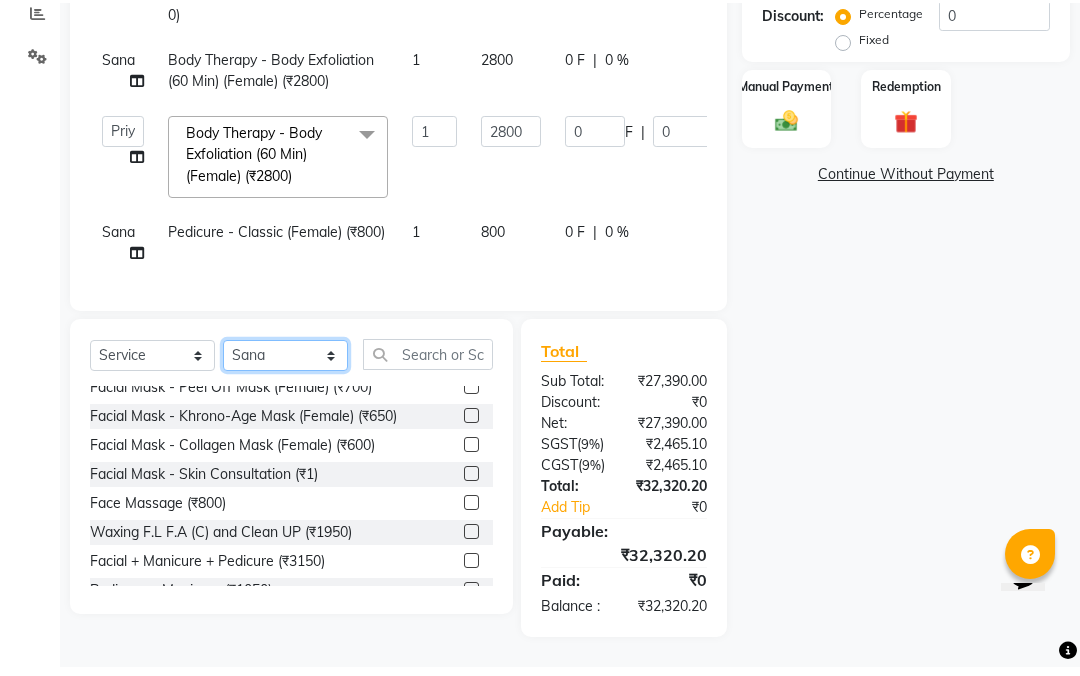 scroll, scrollTop: 524, scrollLeft: 0, axis: vertical 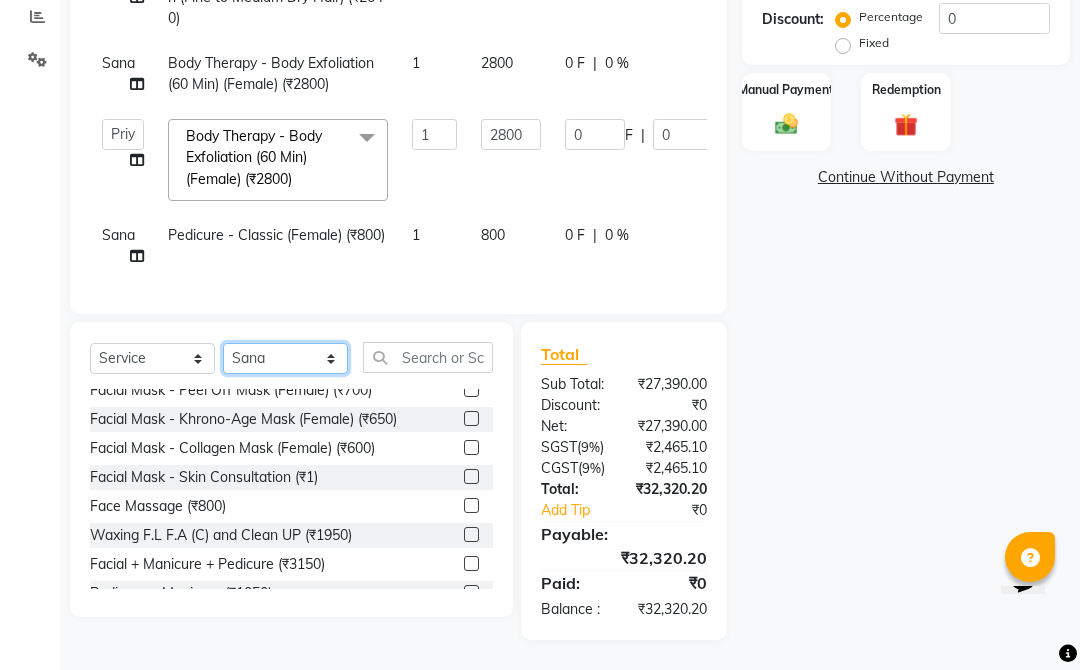 select on "10469" 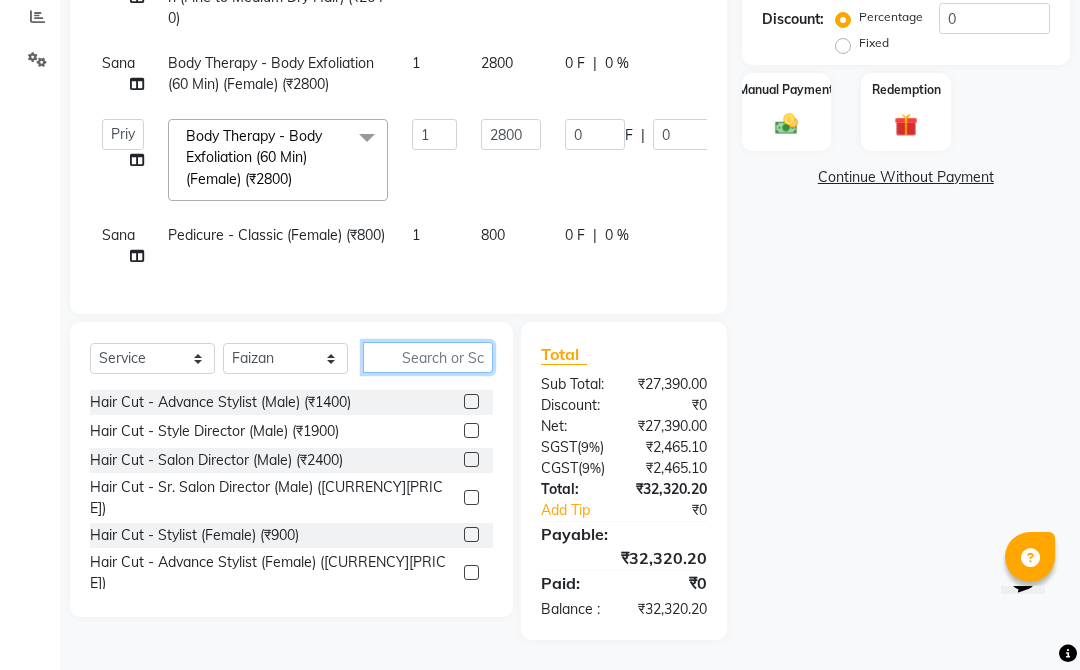 click 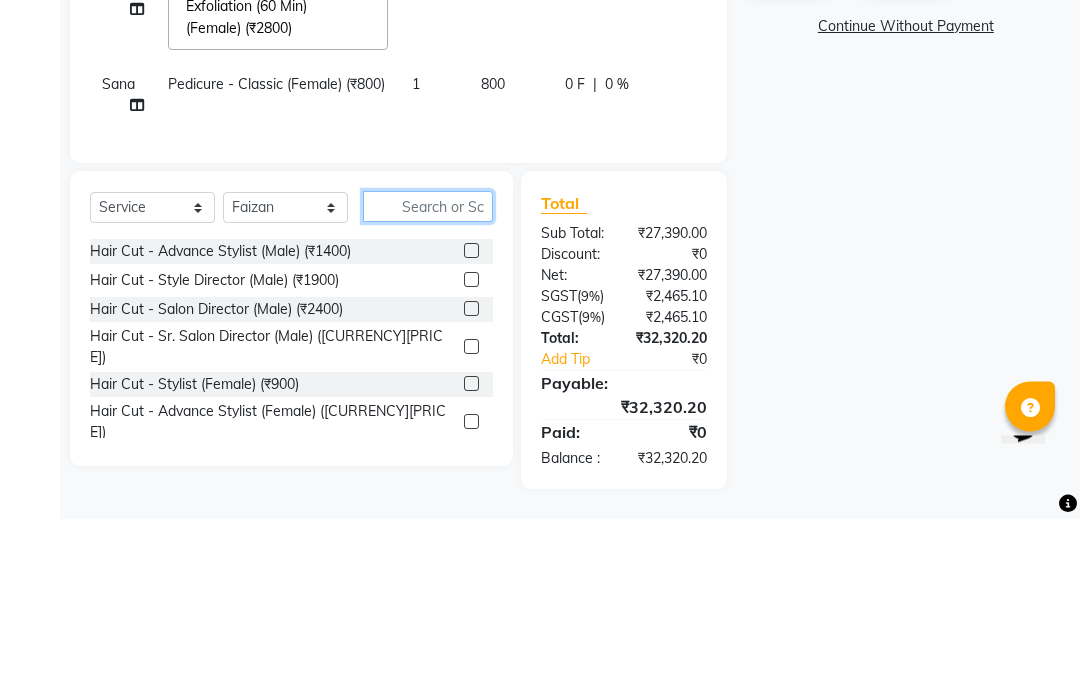 scroll, scrollTop: 518, scrollLeft: 0, axis: vertical 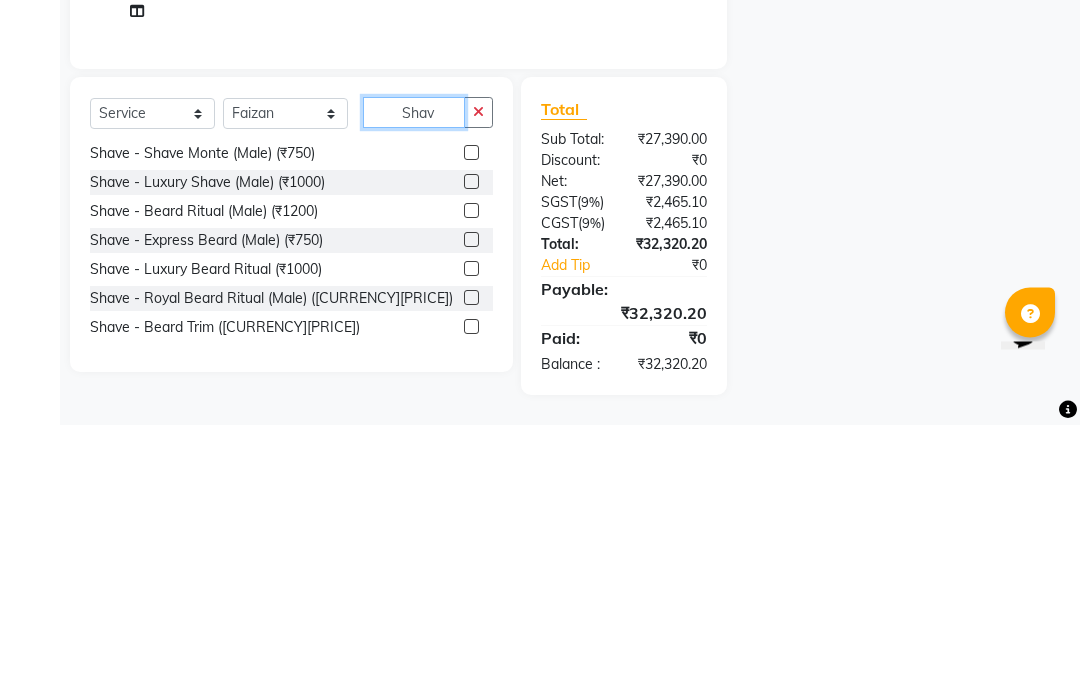 type on "Shav" 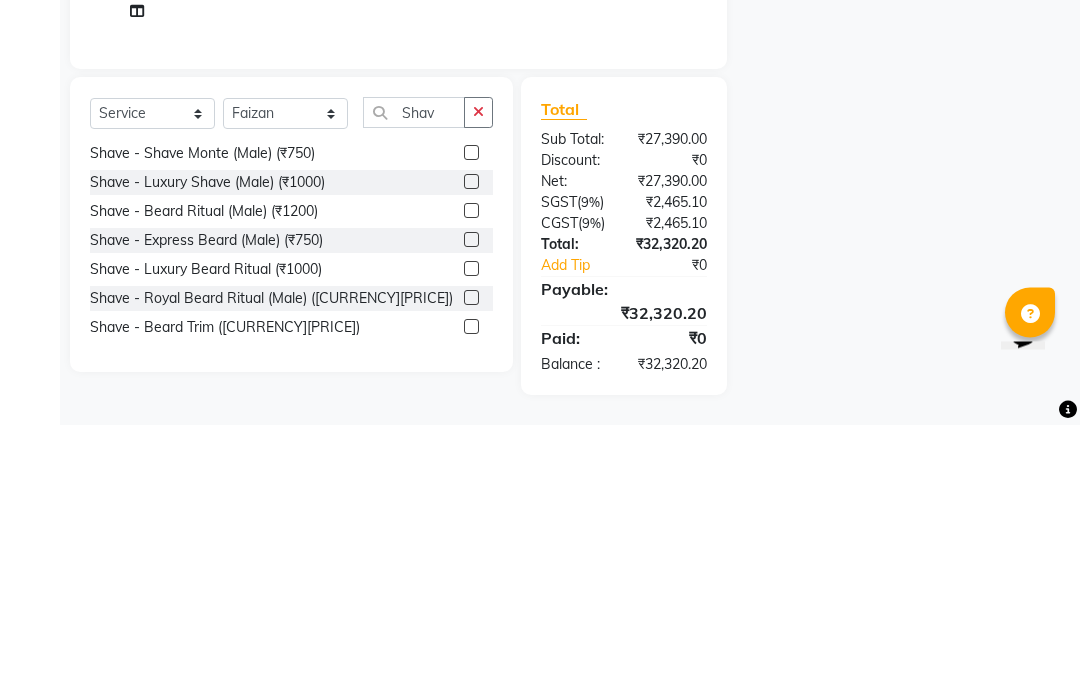 click 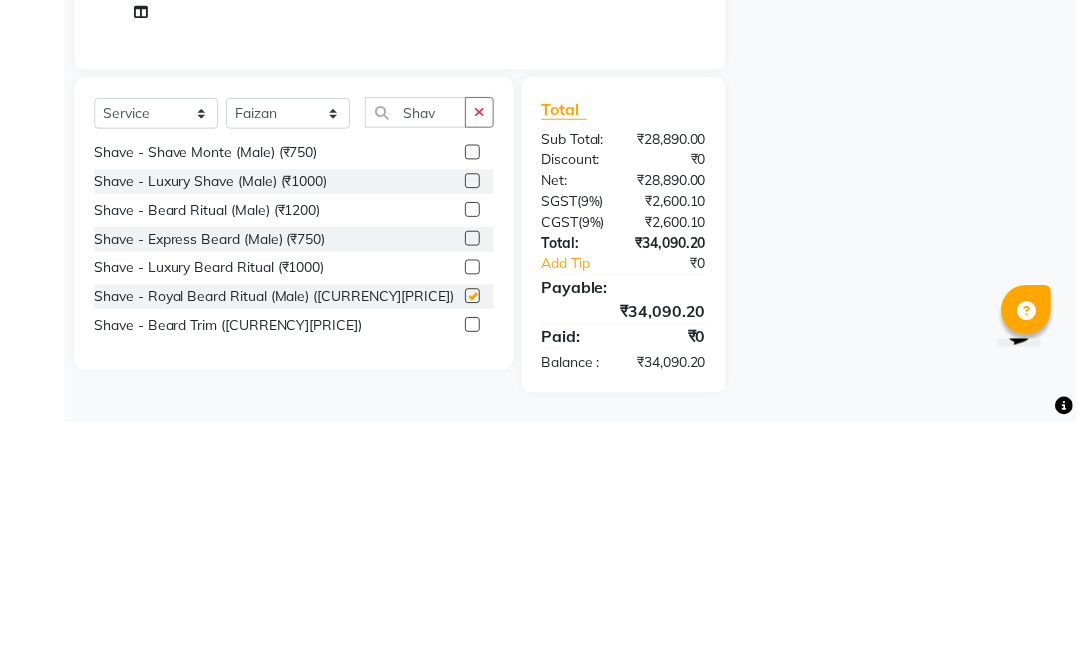 scroll, scrollTop: 524, scrollLeft: 0, axis: vertical 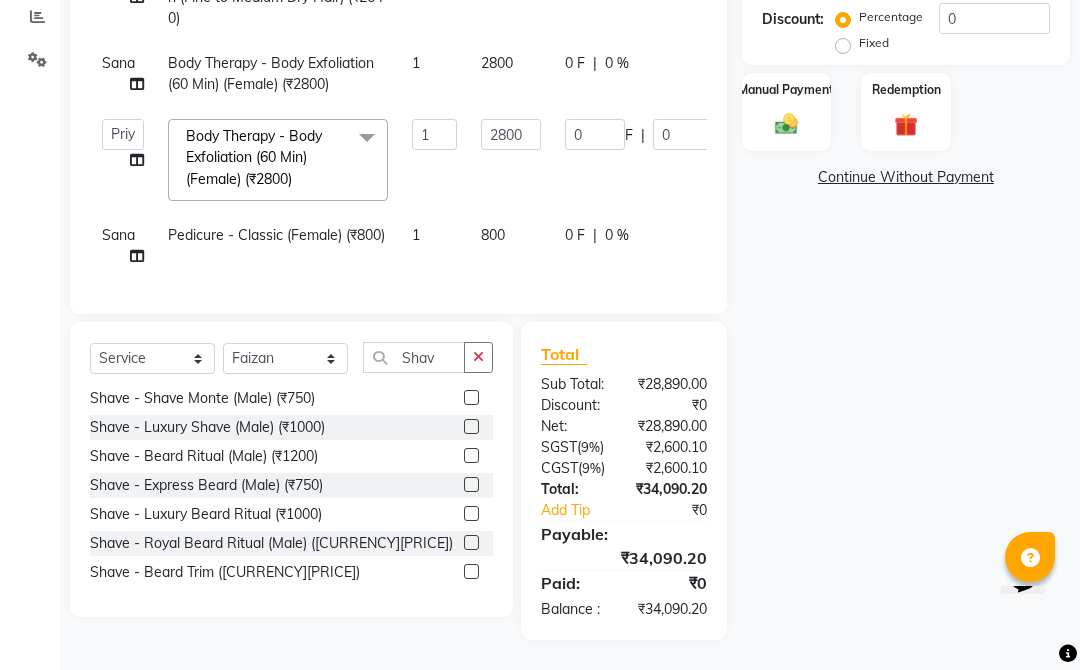 checkbox on "false" 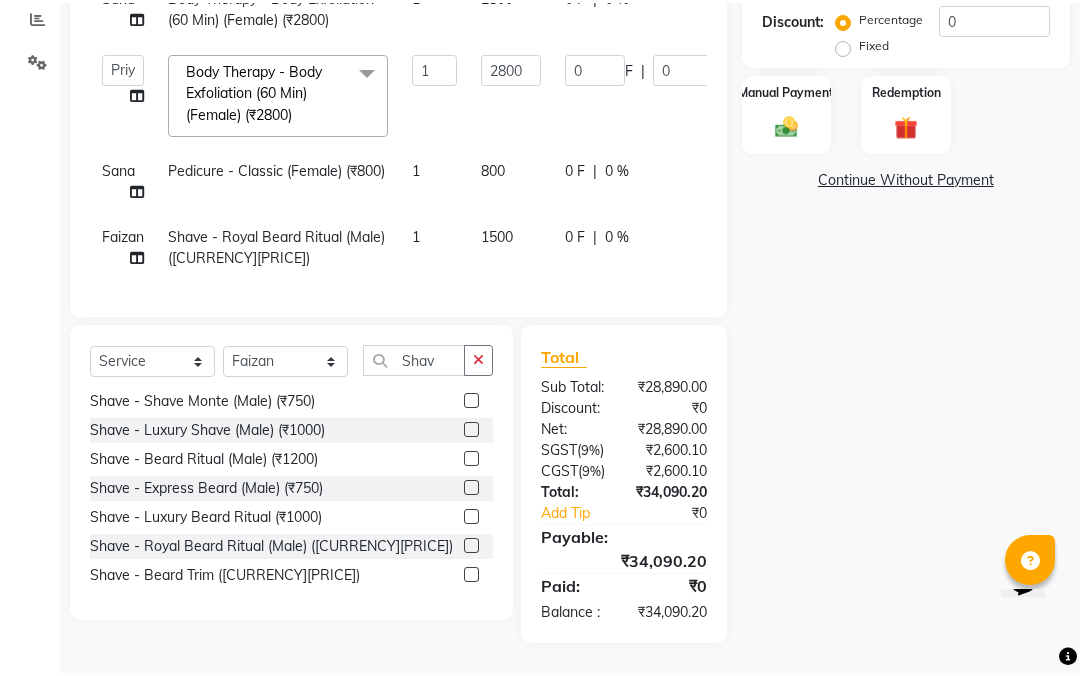 scroll, scrollTop: 537, scrollLeft: 0, axis: vertical 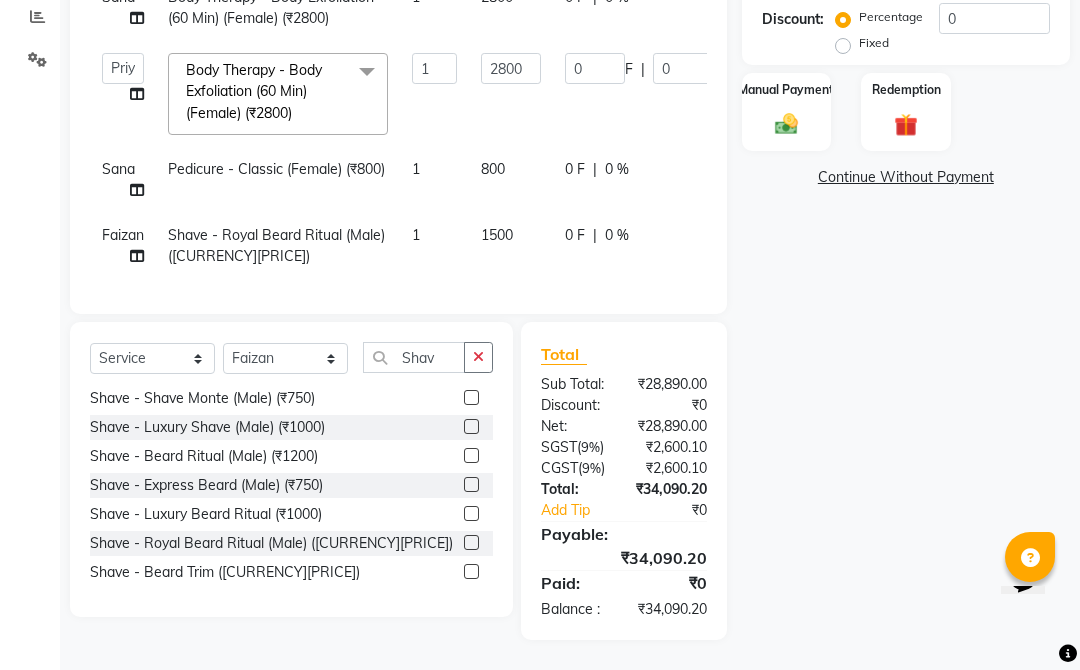 click 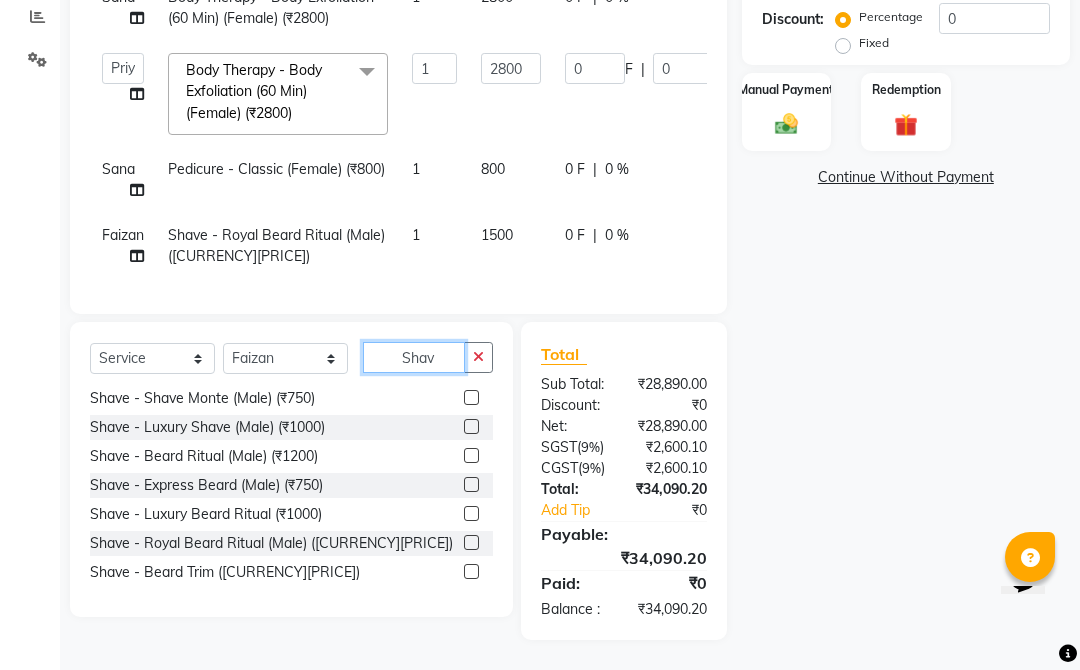 type 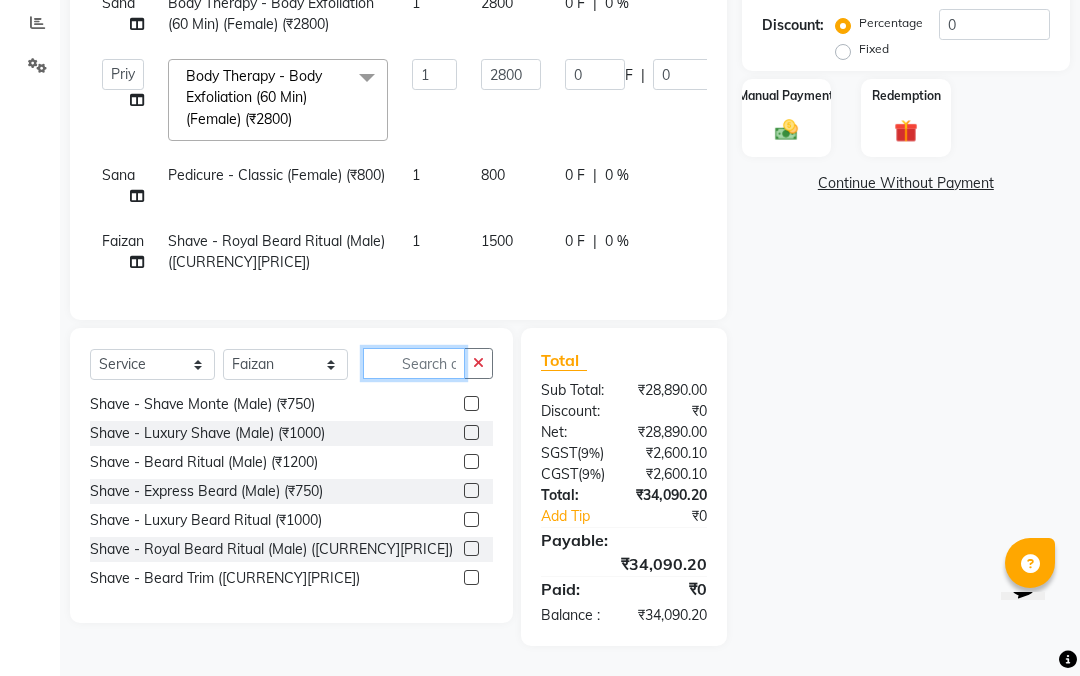 scroll, scrollTop: 518, scrollLeft: 0, axis: vertical 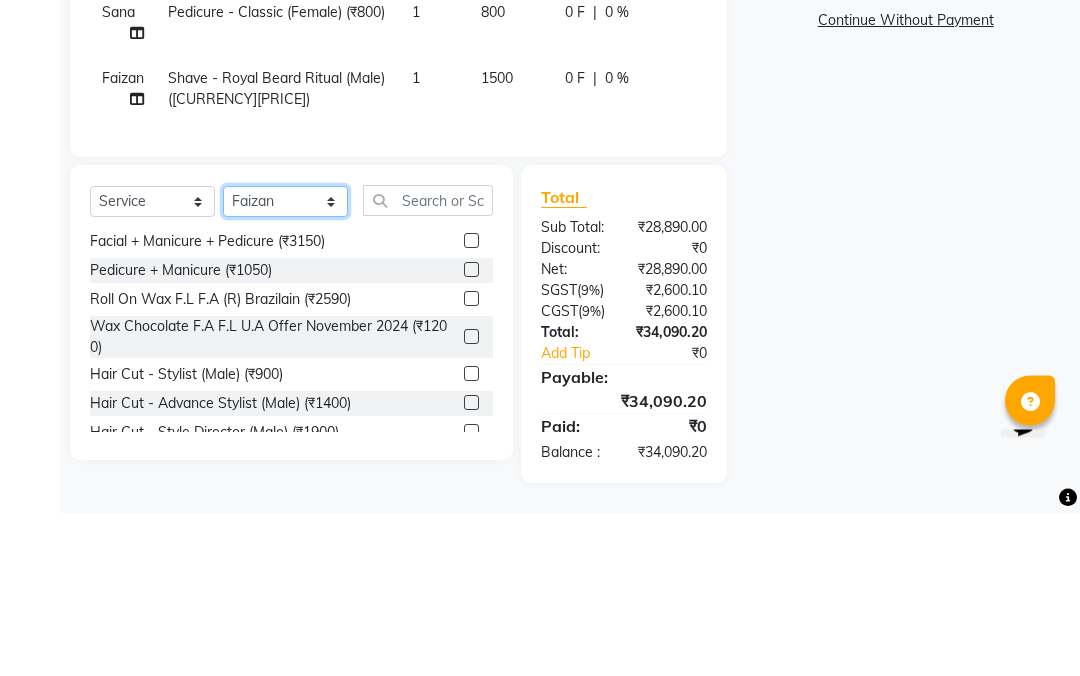 click on "Select Stylist [FIRST] [LAST] [FIRST] [LAST] [FIRST] [LAST] [FIRST] [LAST] [FIRST] [LAST] [FIRST] [LAST] [FIRST] [LAST] [FIRST] [LAST] [FIRST] [LAST] [FIRST] [LAST] [FIRST] [LAST] [FIRST] [LAST] [FIRST] [LAST] [FIRST] [LAST] [FIRST] [LAST]" 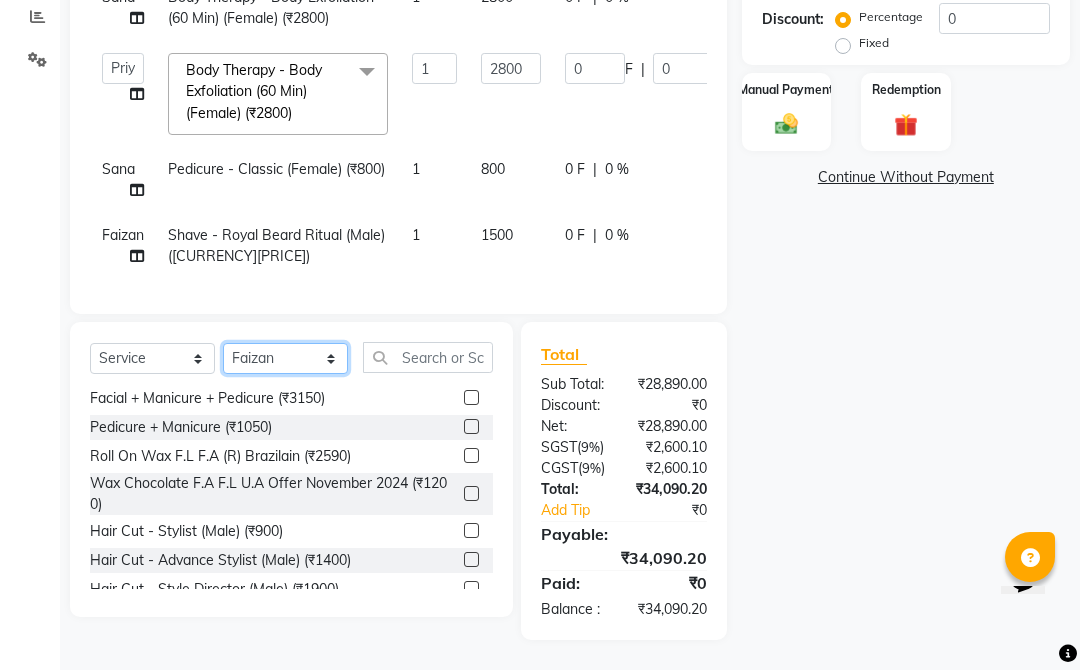 select on "25278" 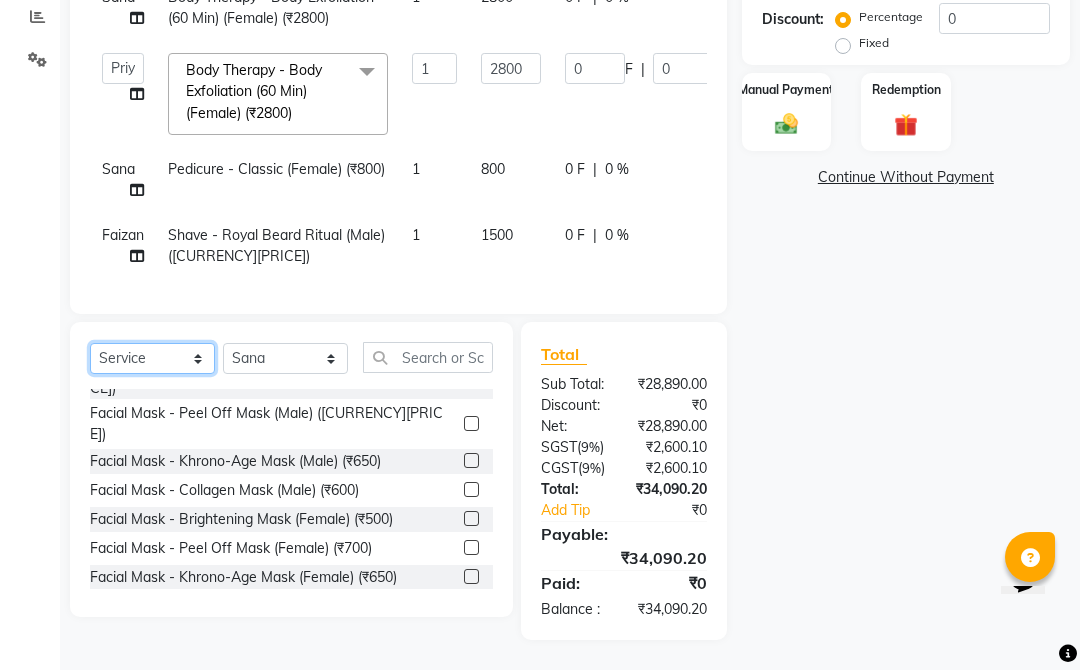 click on "Select  Service  Product  Membership  Package Voucher Prepaid Gift Card" 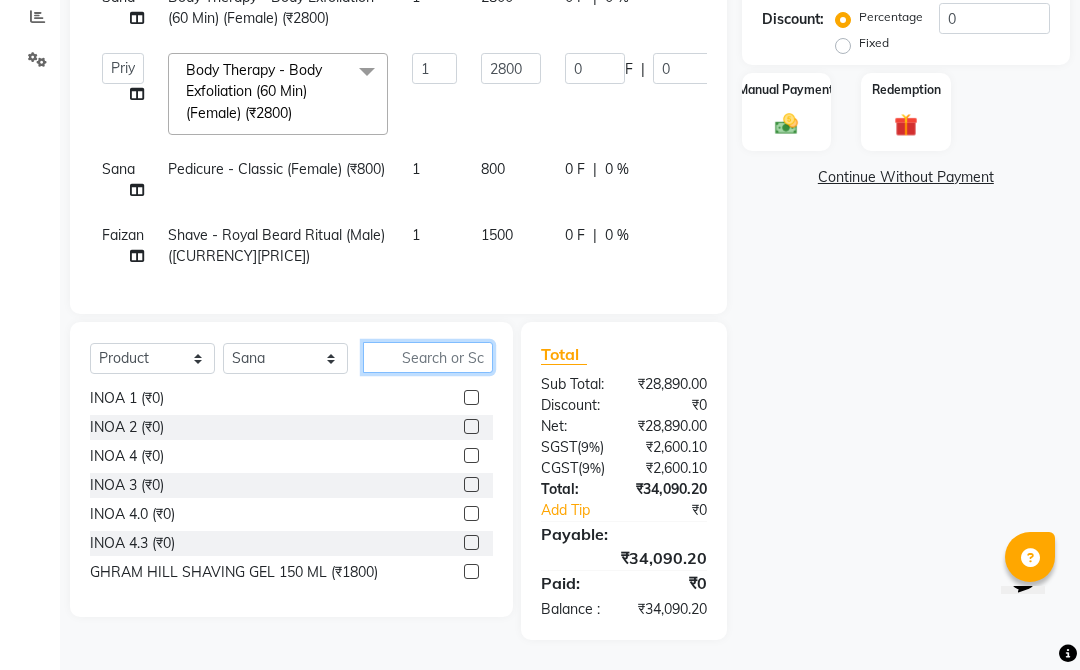click 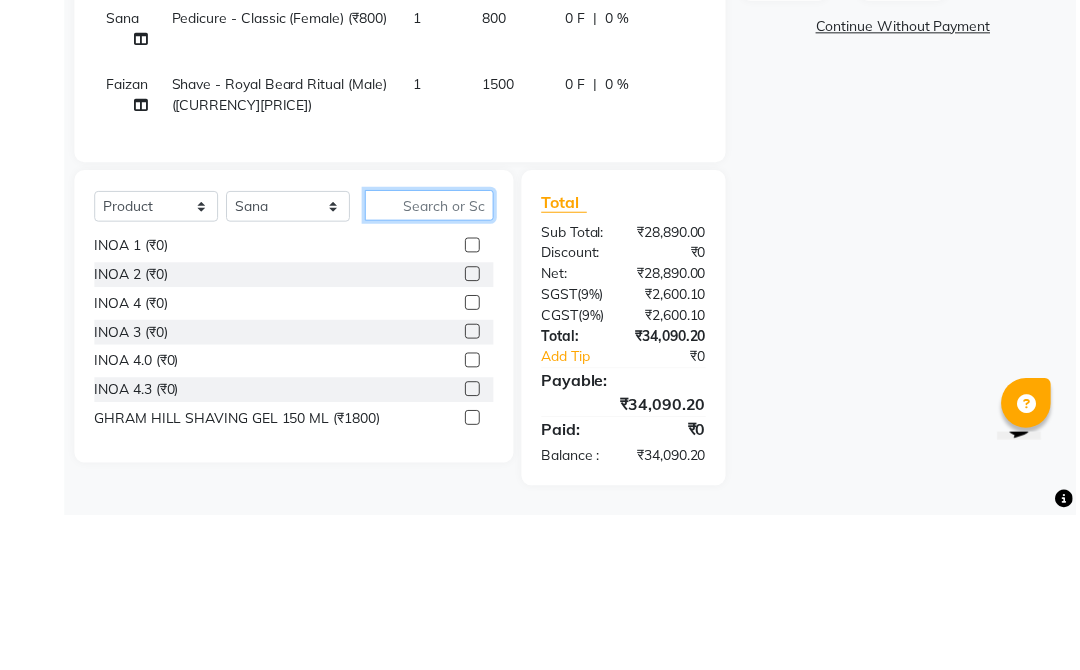 scroll, scrollTop: 518, scrollLeft: 0, axis: vertical 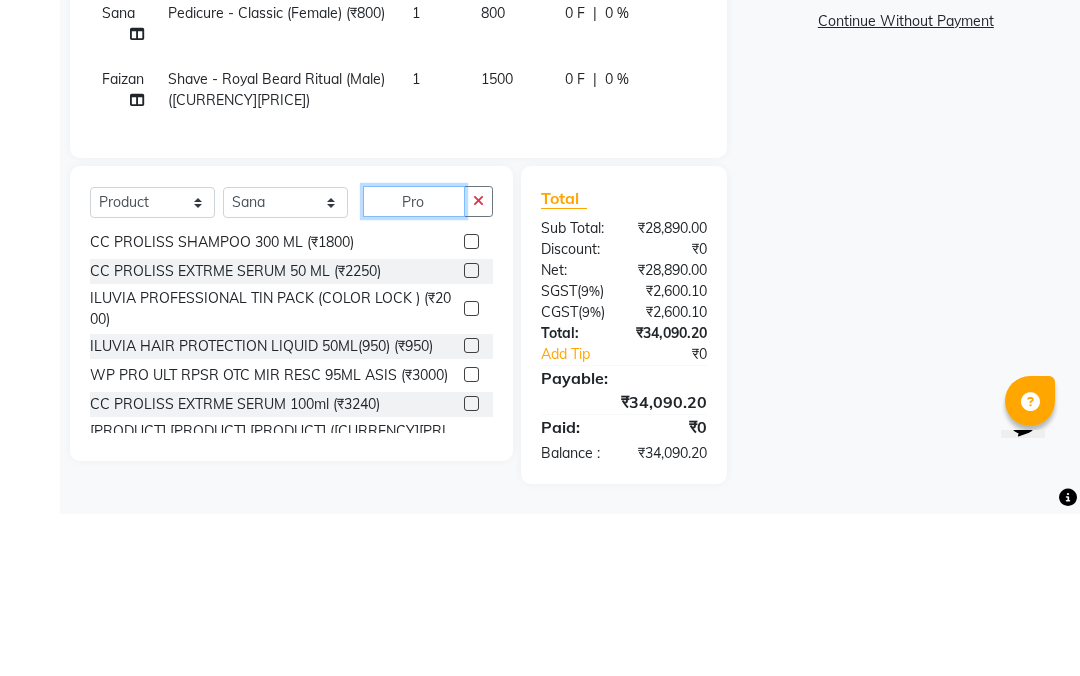 type on "Pro" 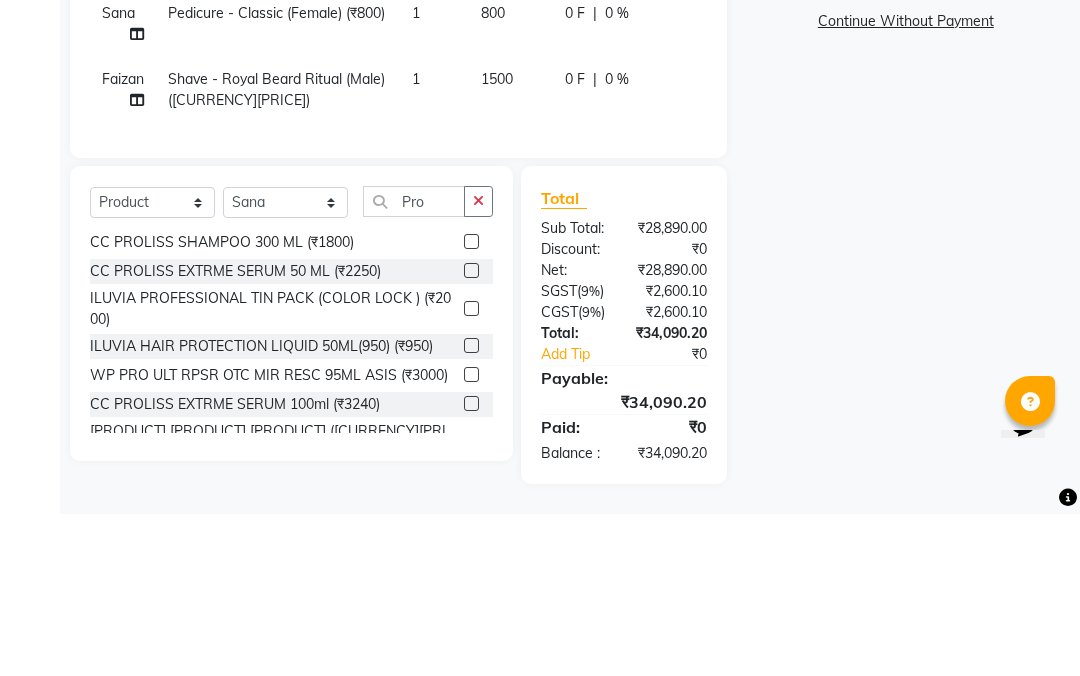 click 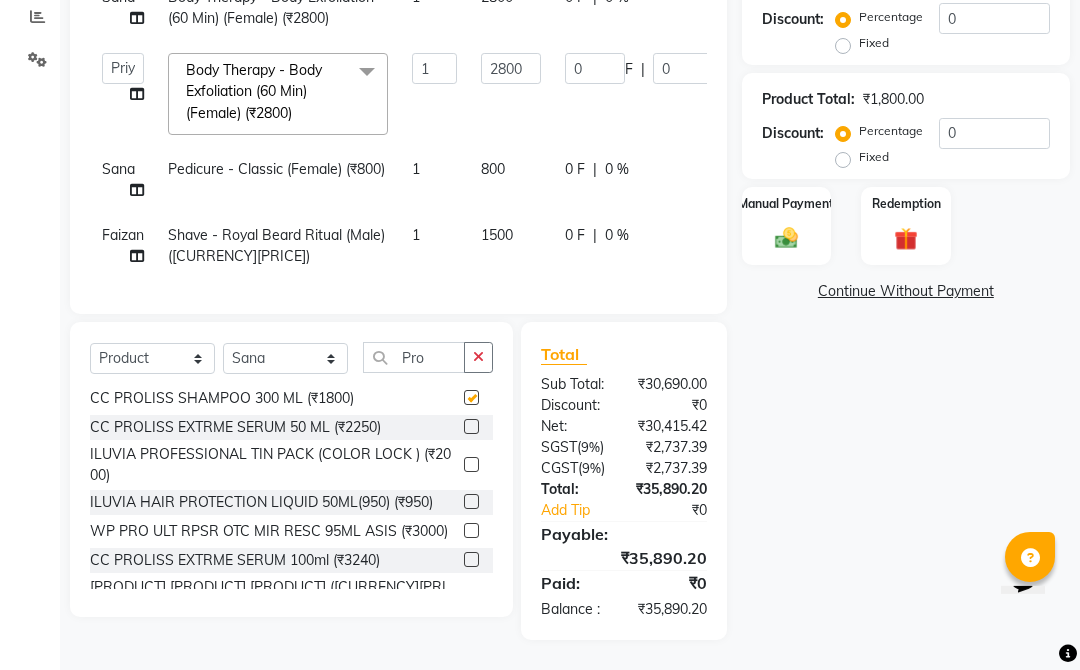 scroll, scrollTop: 524, scrollLeft: 0, axis: vertical 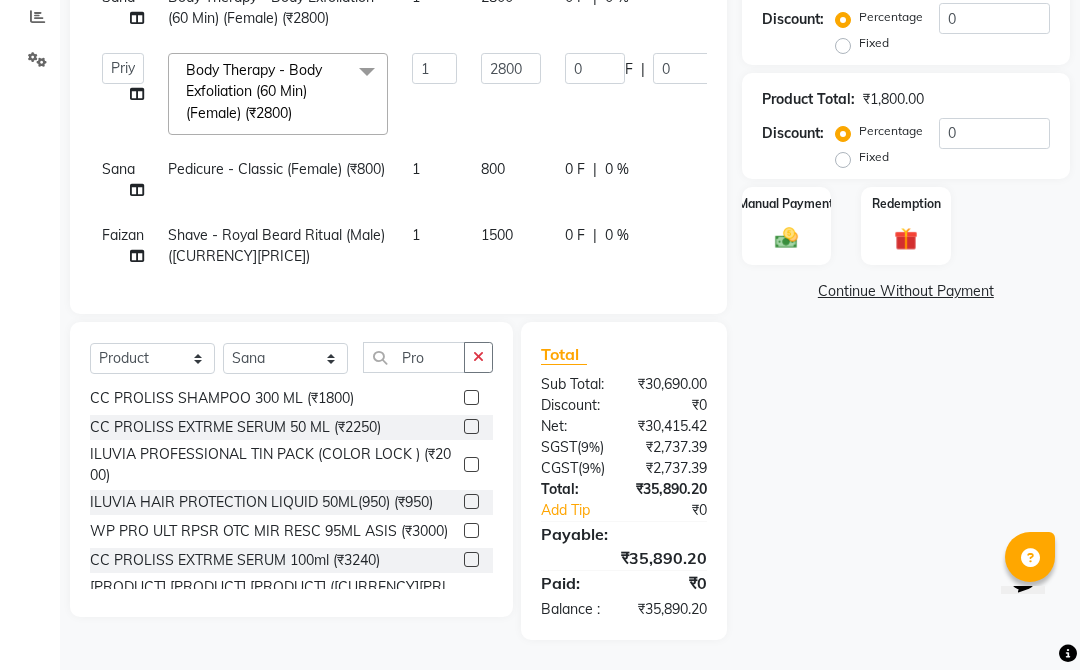 checkbox on "false" 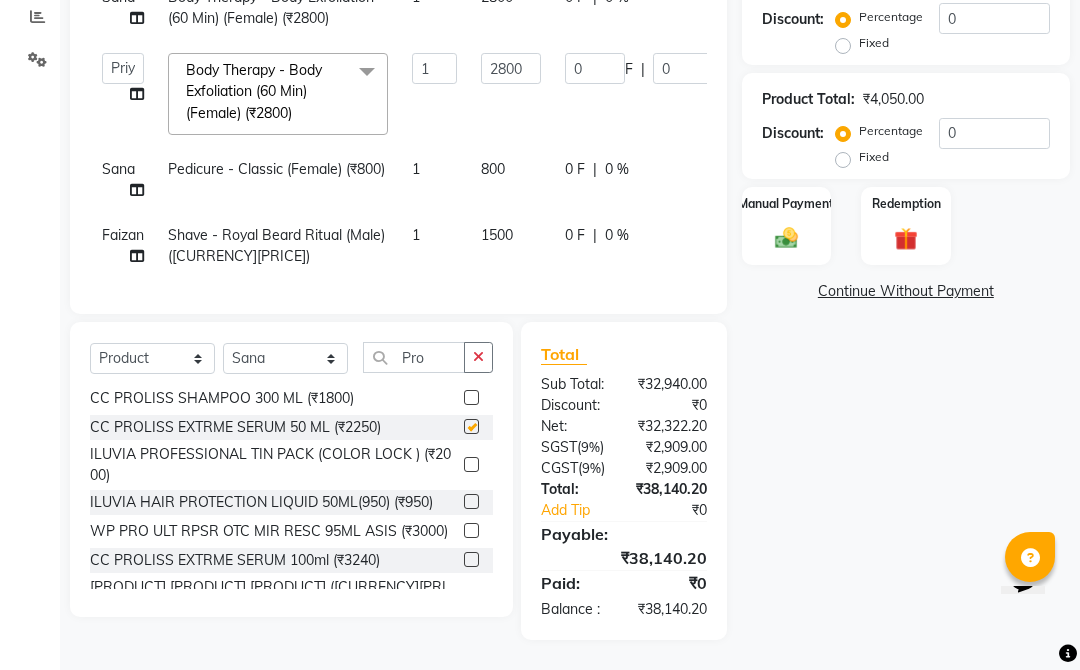 checkbox on "false" 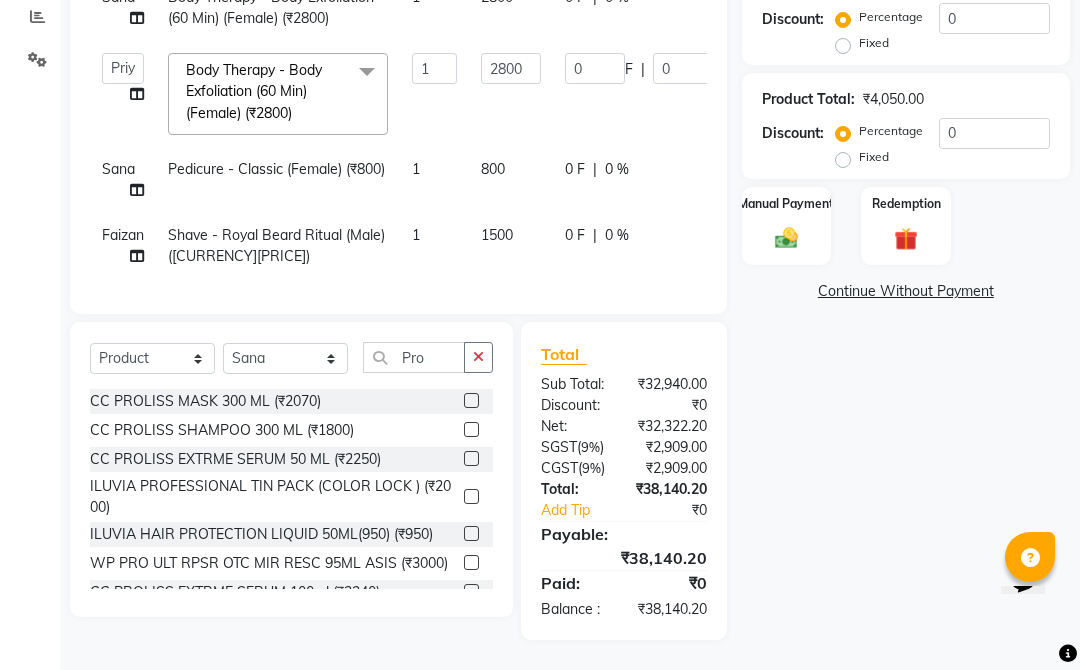 scroll, scrollTop: 0, scrollLeft: 0, axis: both 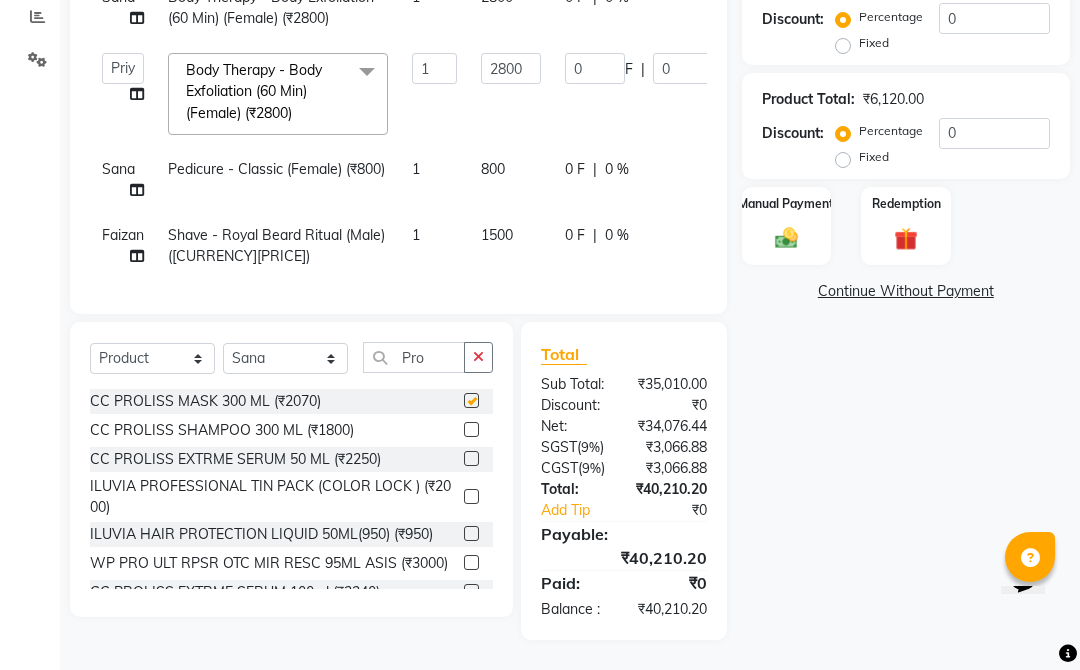 checkbox on "false" 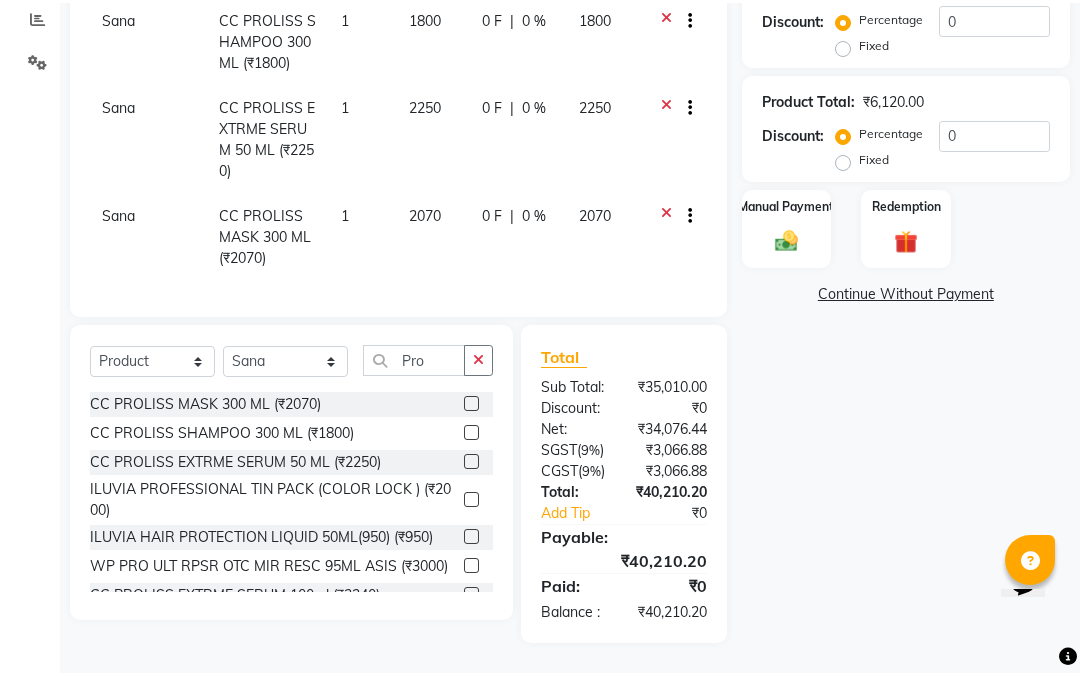scroll, scrollTop: 917, scrollLeft: 0, axis: vertical 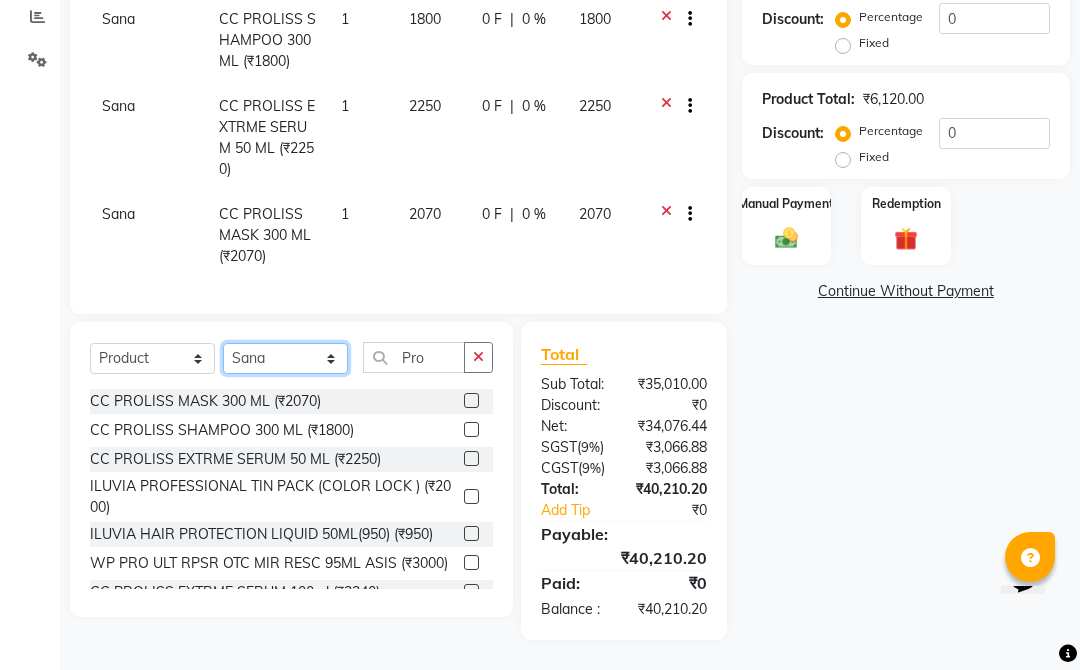 click on "Select Stylist [FIRST] [LAST] [FIRST] [LAST] [FIRST] [LAST] [FIRST] [LAST] [FIRST] [LAST] [FIRST] [LAST] [FIRST] [LAST] [FIRST] [LAST] [FIRST] [LAST] [FIRST] [LAST] [FIRST] [LAST] [FIRST] [LAST] [FIRST] [LAST] [FIRST] [LAST] [FIRST] [LAST]" 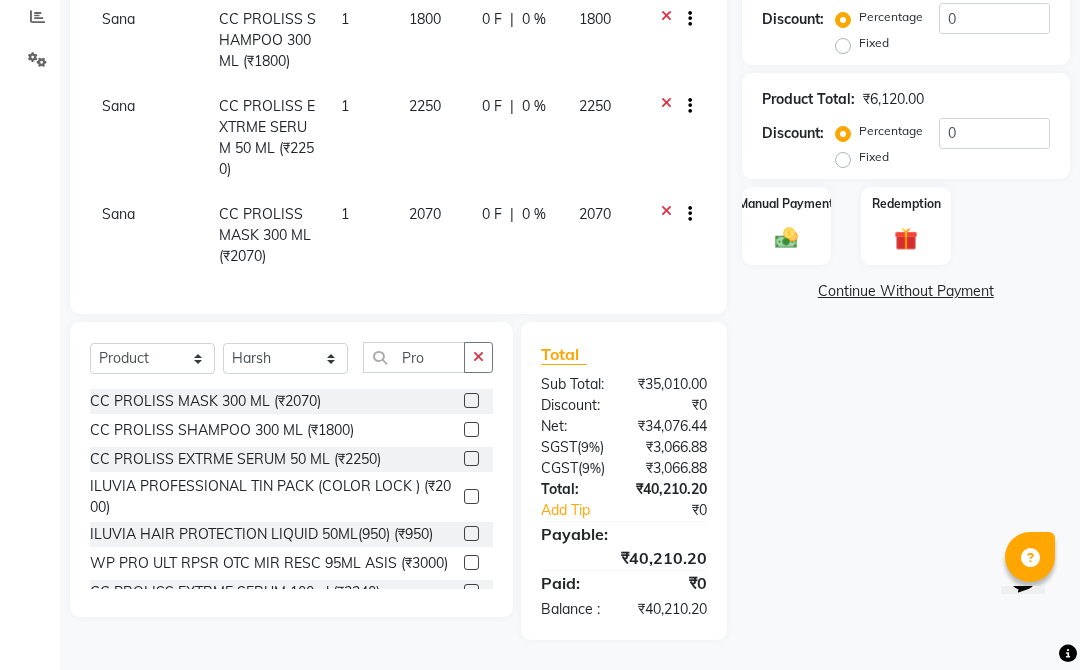 click 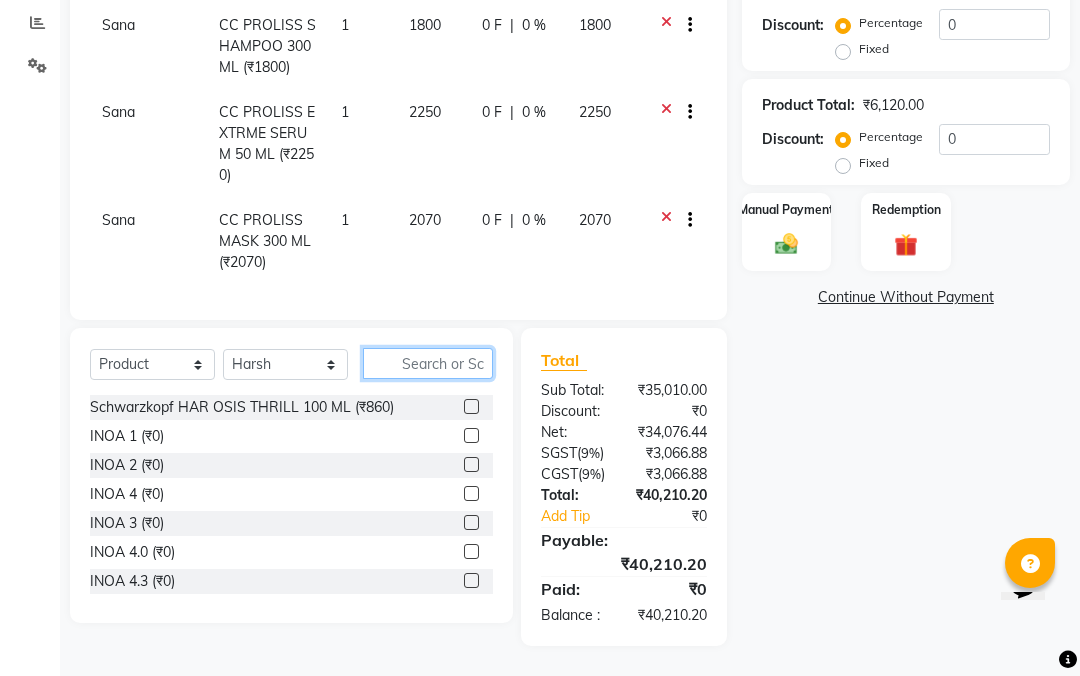 scroll, scrollTop: 518, scrollLeft: 0, axis: vertical 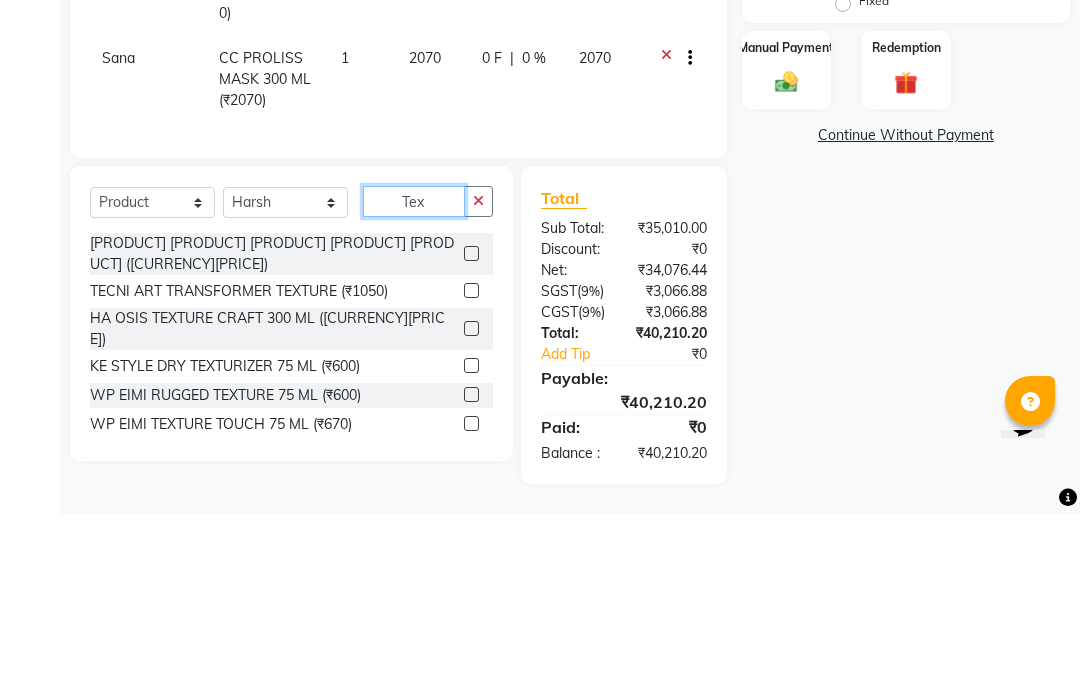 type on "Tex" 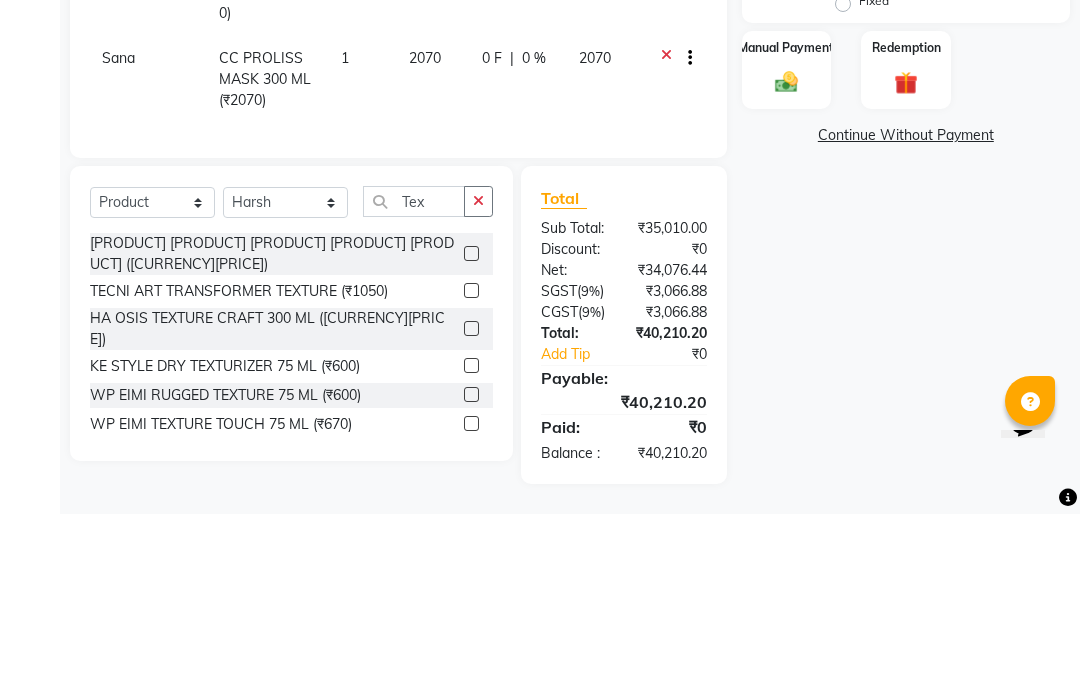 click 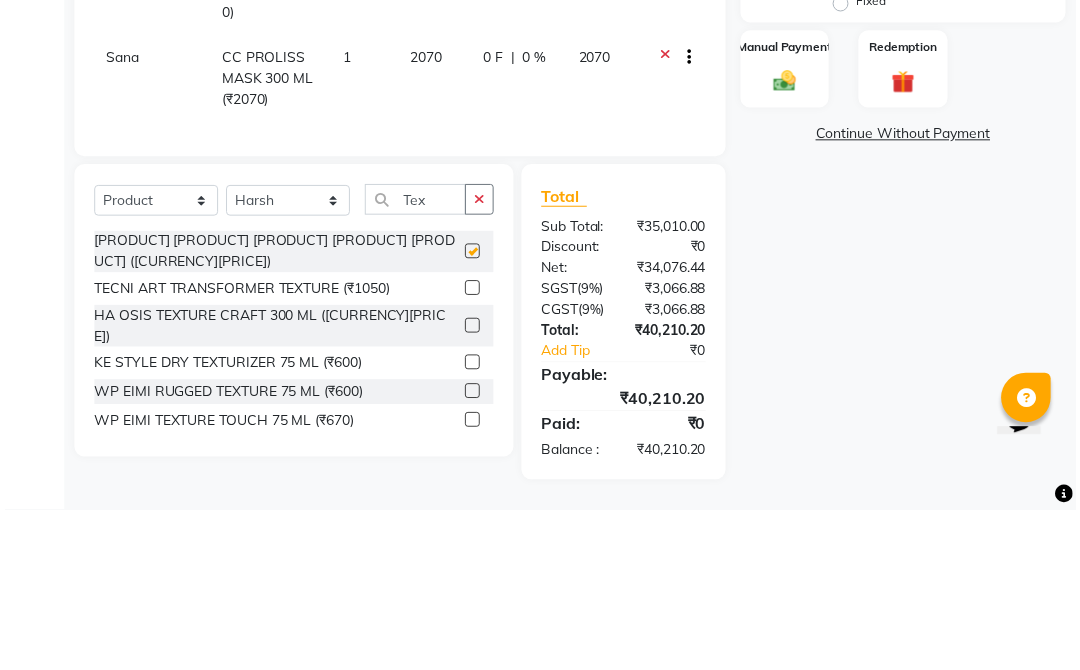 scroll, scrollTop: 524, scrollLeft: 0, axis: vertical 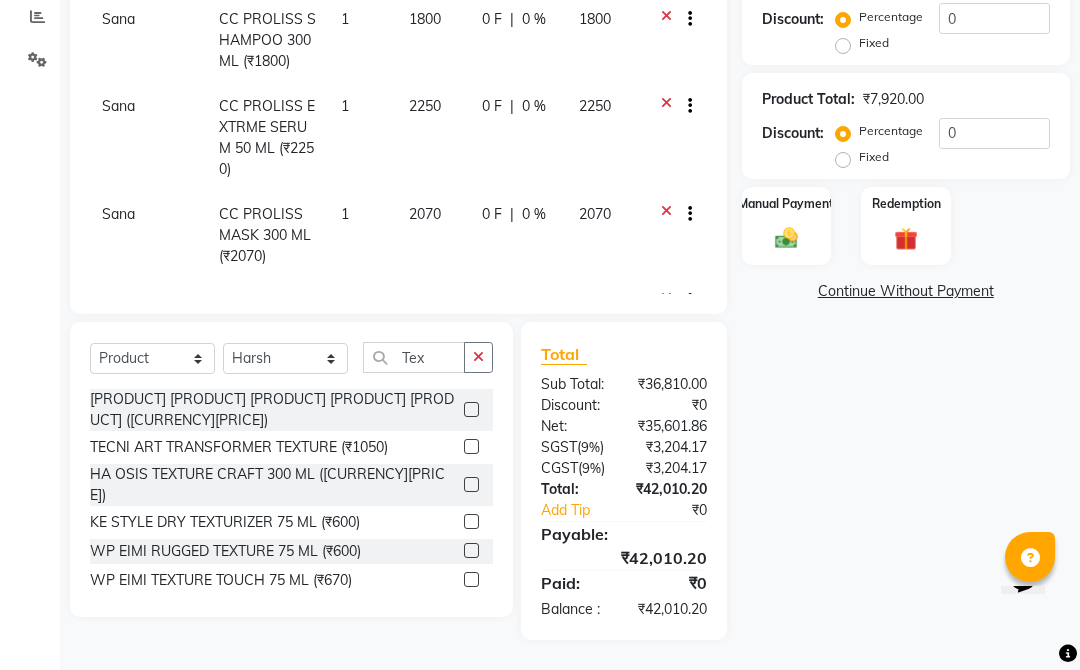 checkbox on "false" 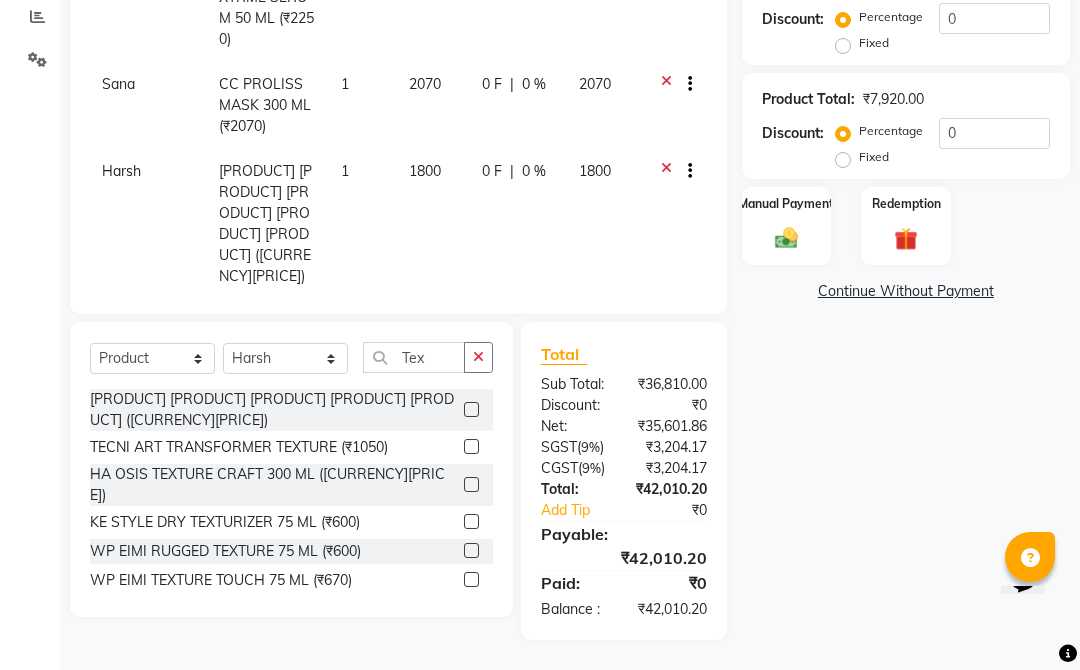 scroll, scrollTop: 1046, scrollLeft: 0, axis: vertical 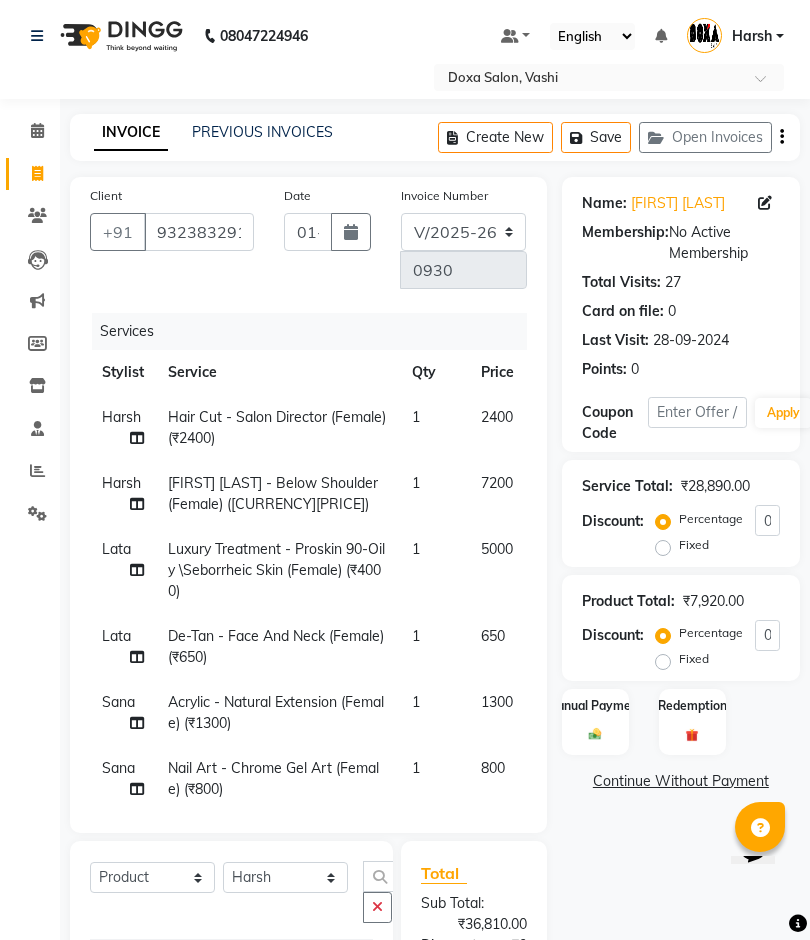 click on "Service Total:  ₹28,890.00  Discount:  Percentage   Fixed  0" 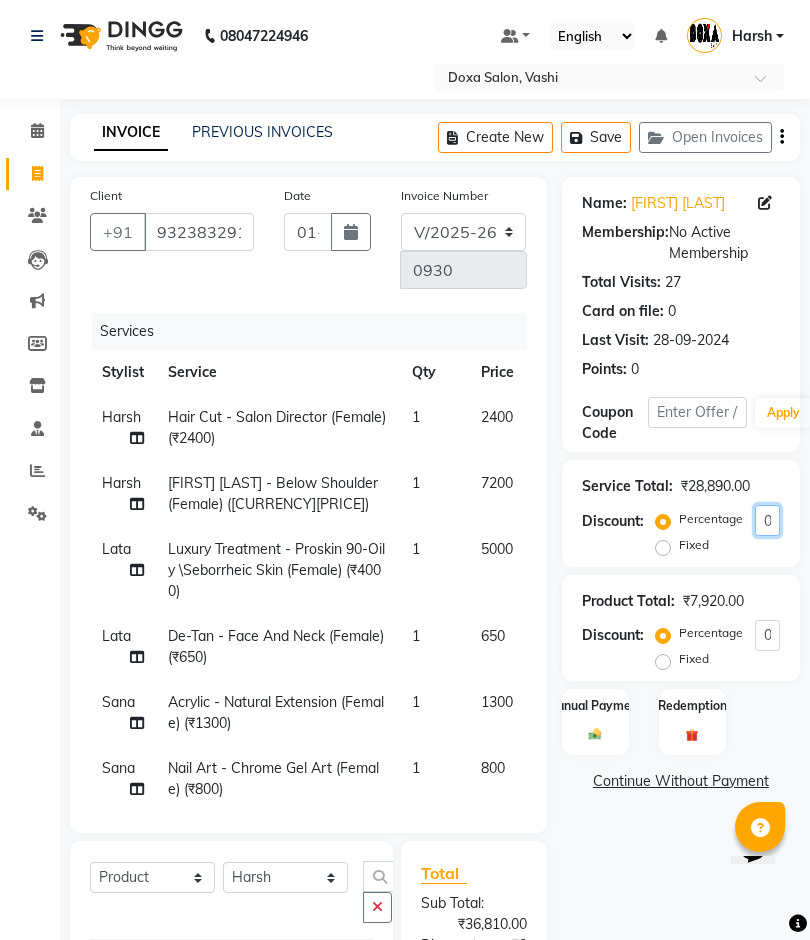 click on "0" 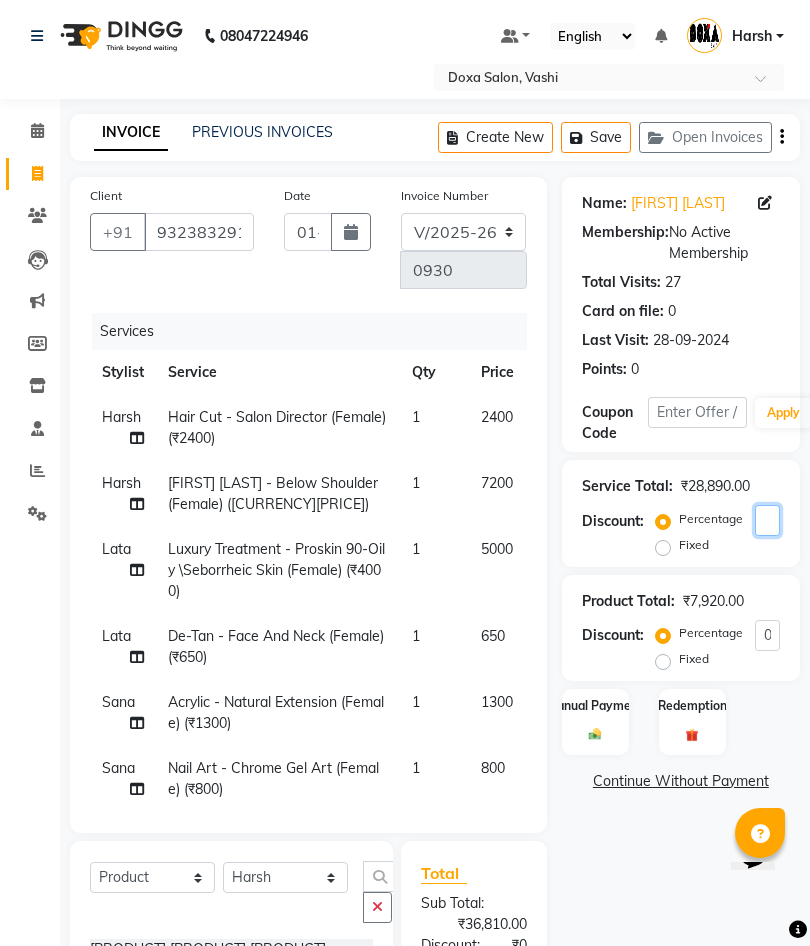 type on "2" 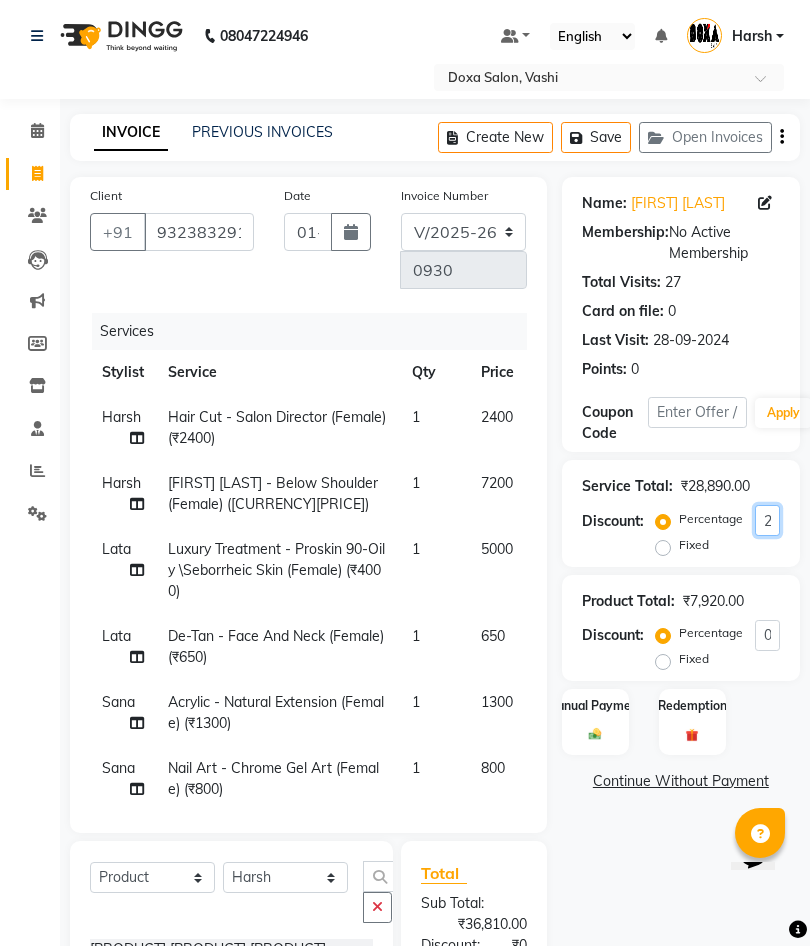 type on "56" 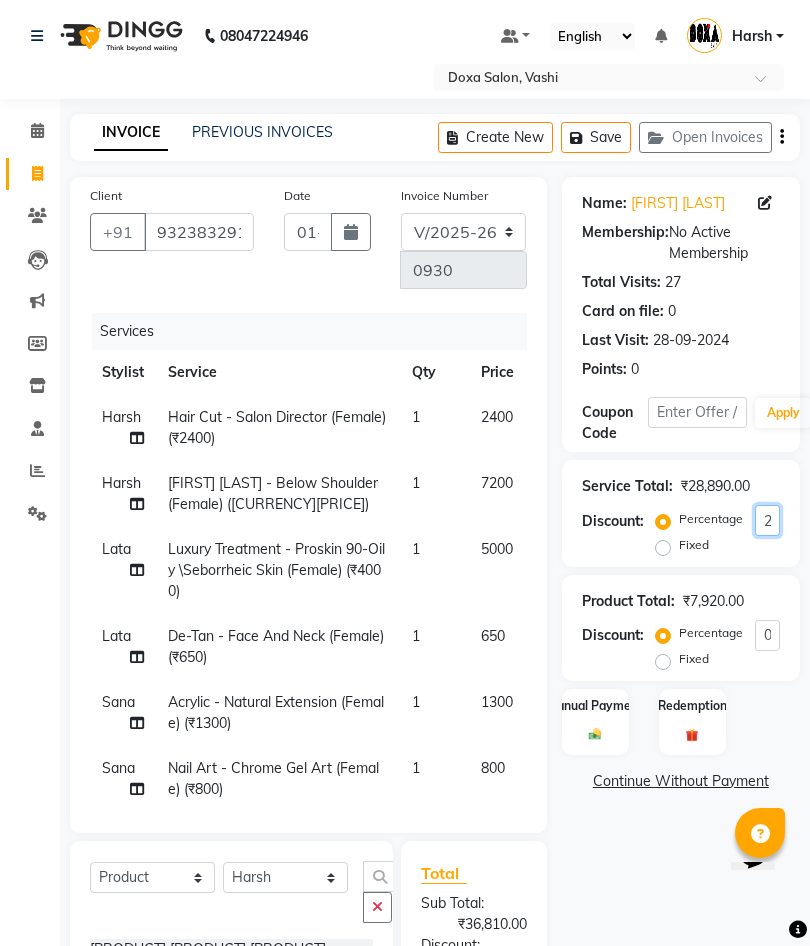 type on "20" 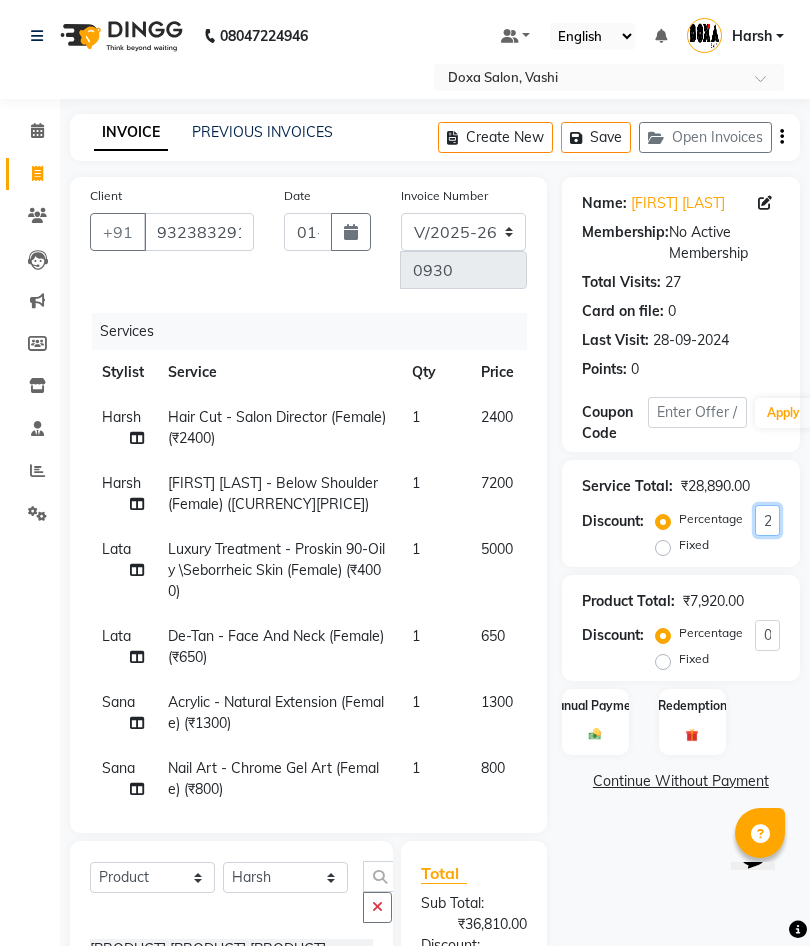 type on "2" 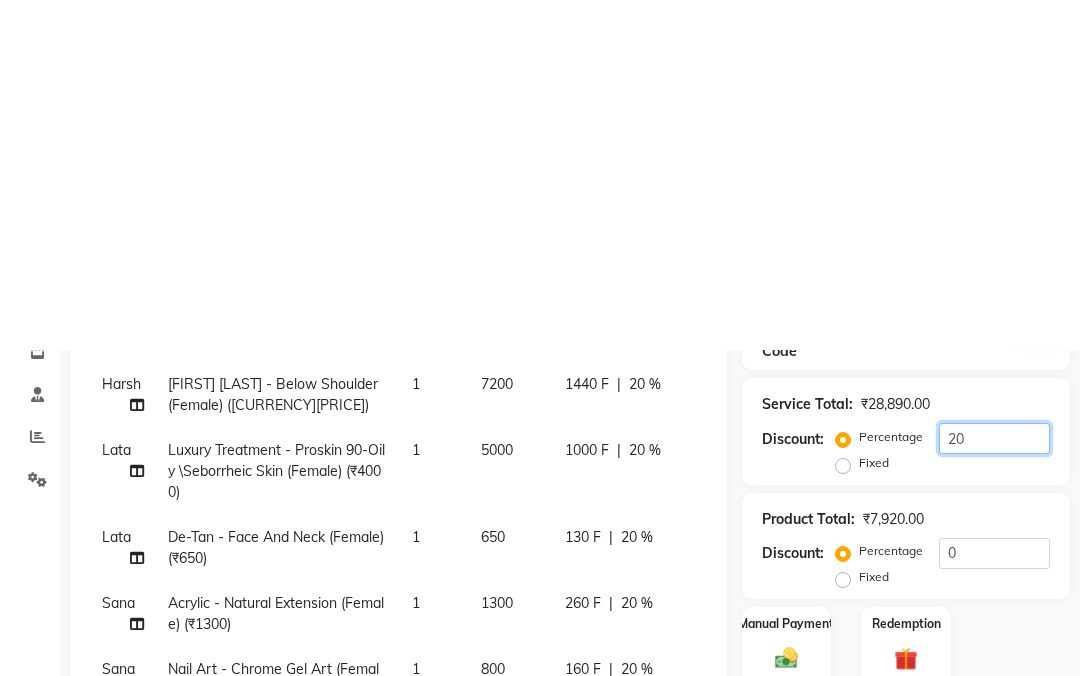 scroll, scrollTop: 404, scrollLeft: 0, axis: vertical 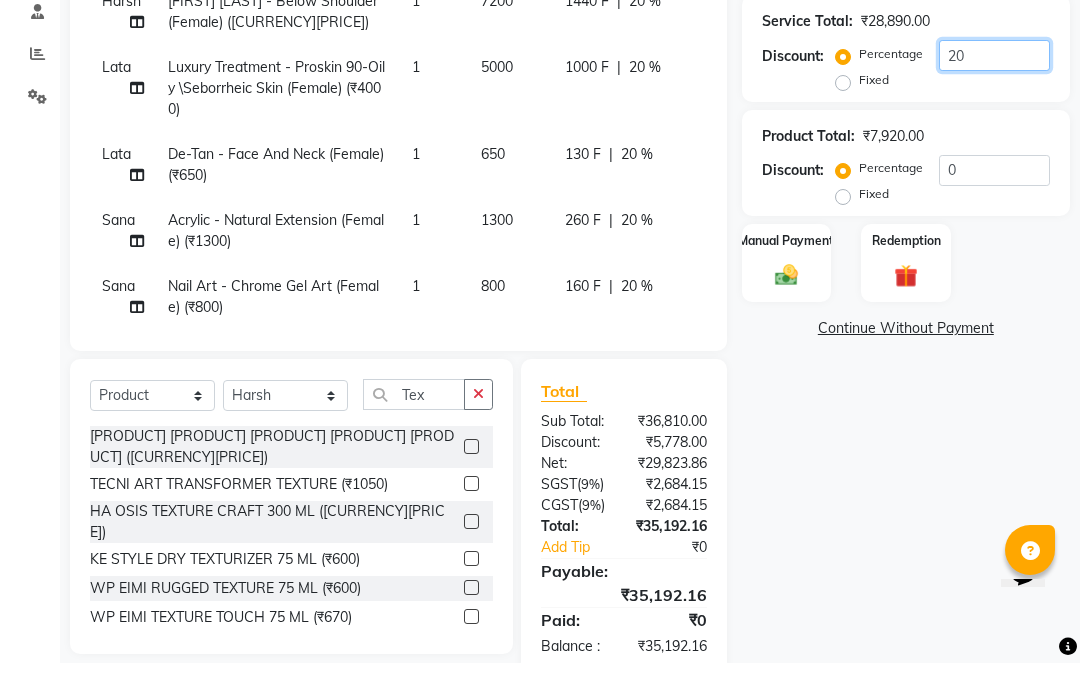 type on "20" 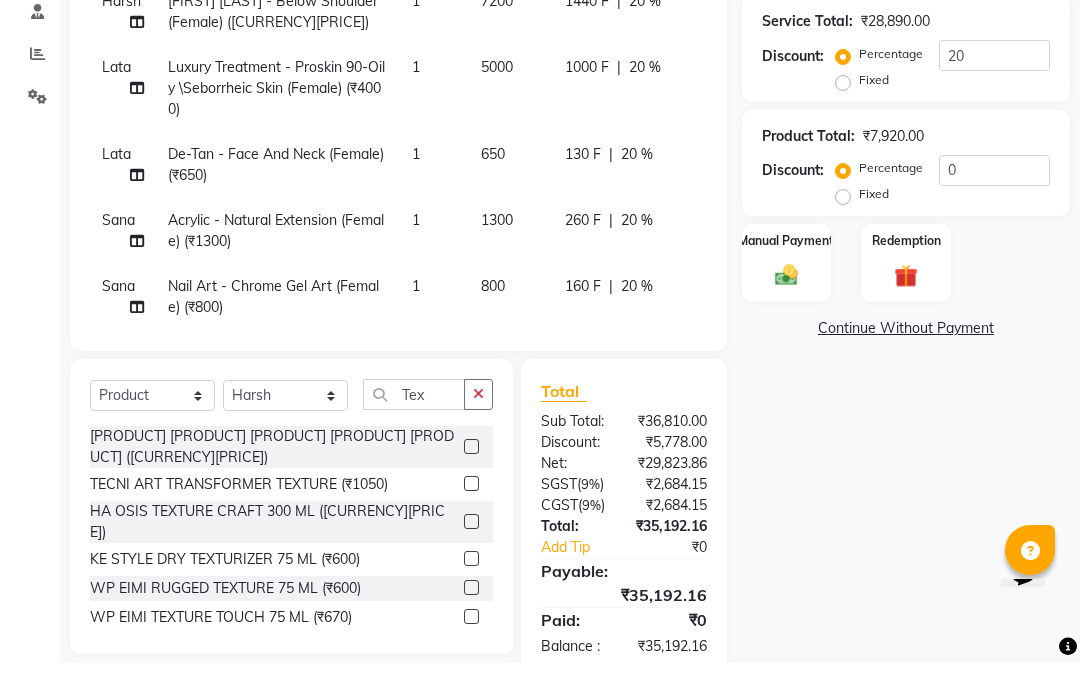 scroll, scrollTop: 233, scrollLeft: 0, axis: vertical 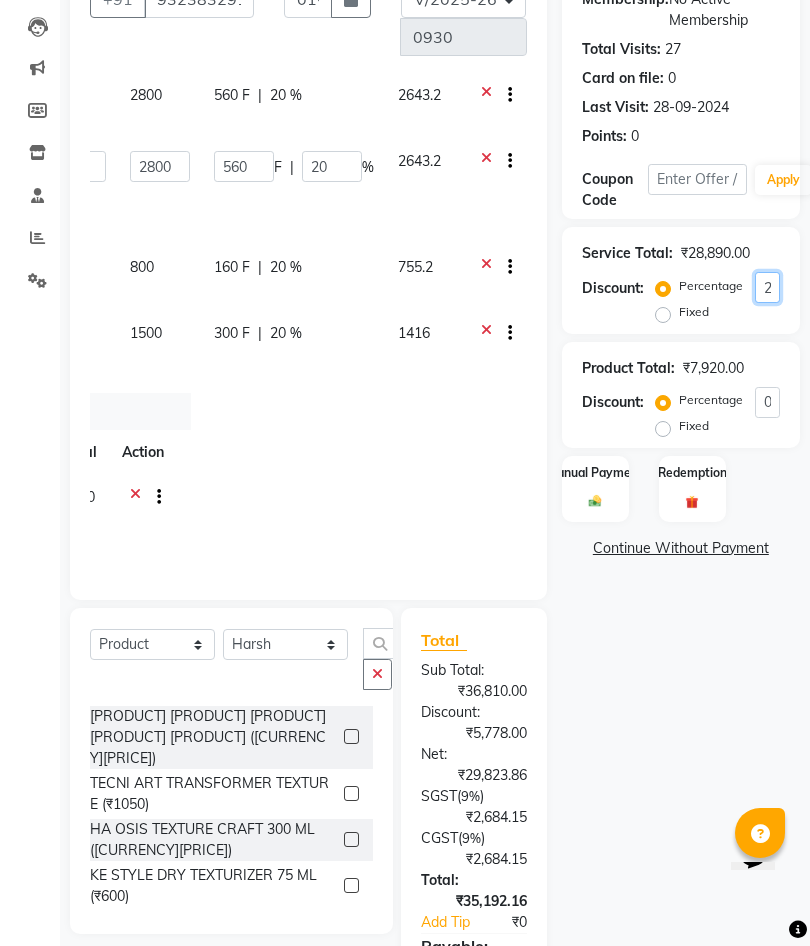 click on "20" 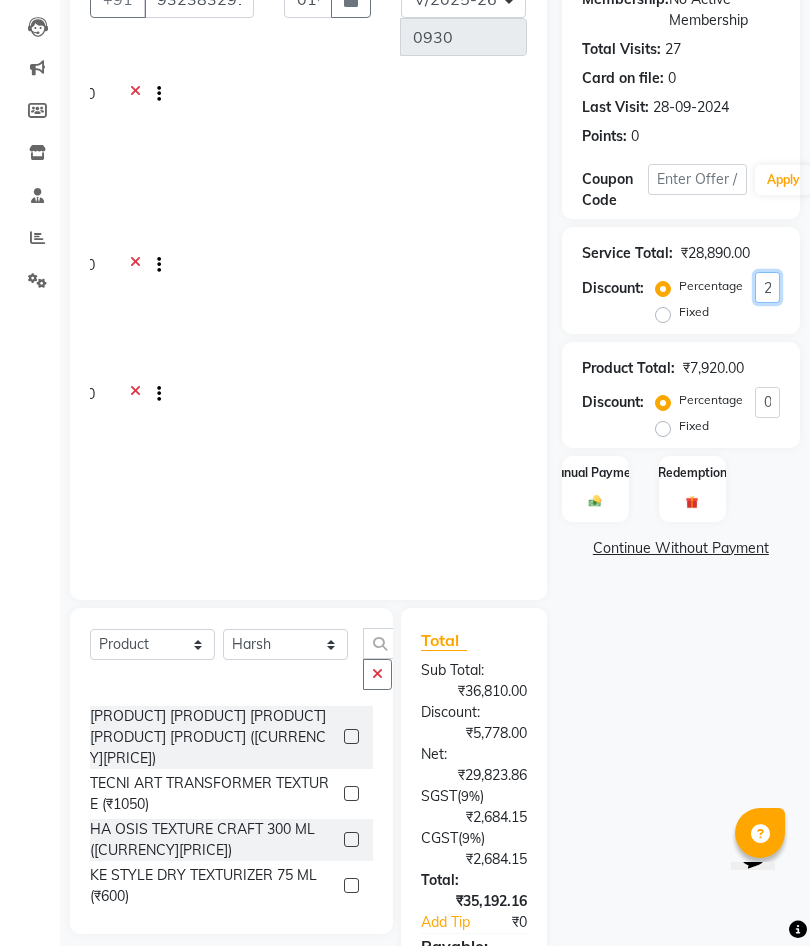 scroll, scrollTop: 1277, scrollLeft: 355, axis: both 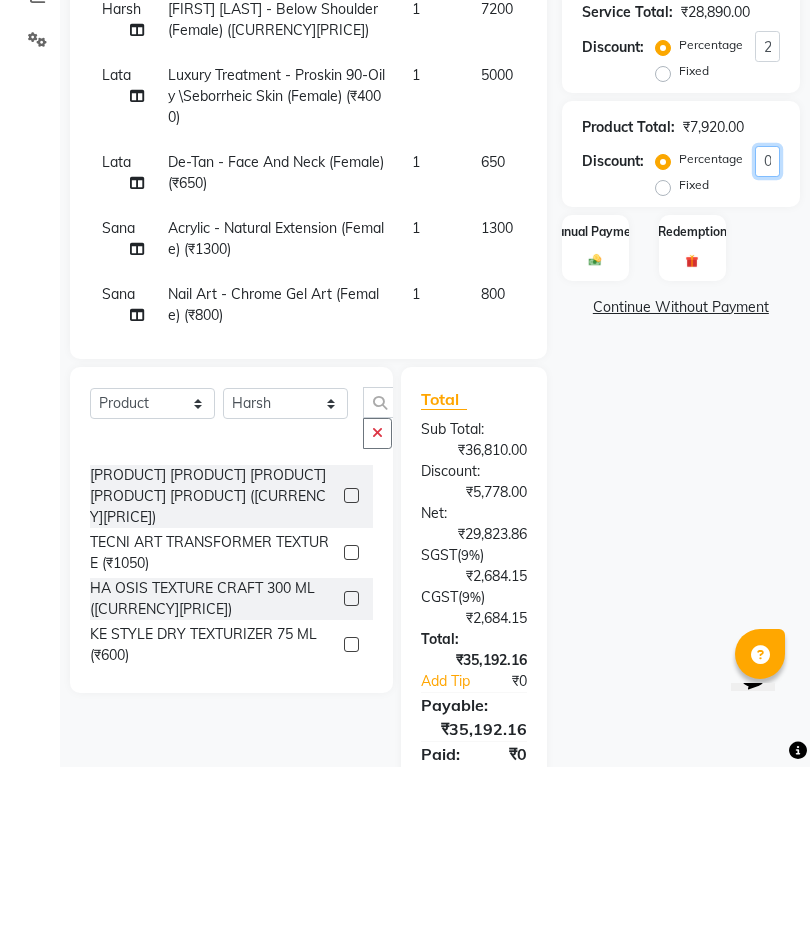 click on "0" 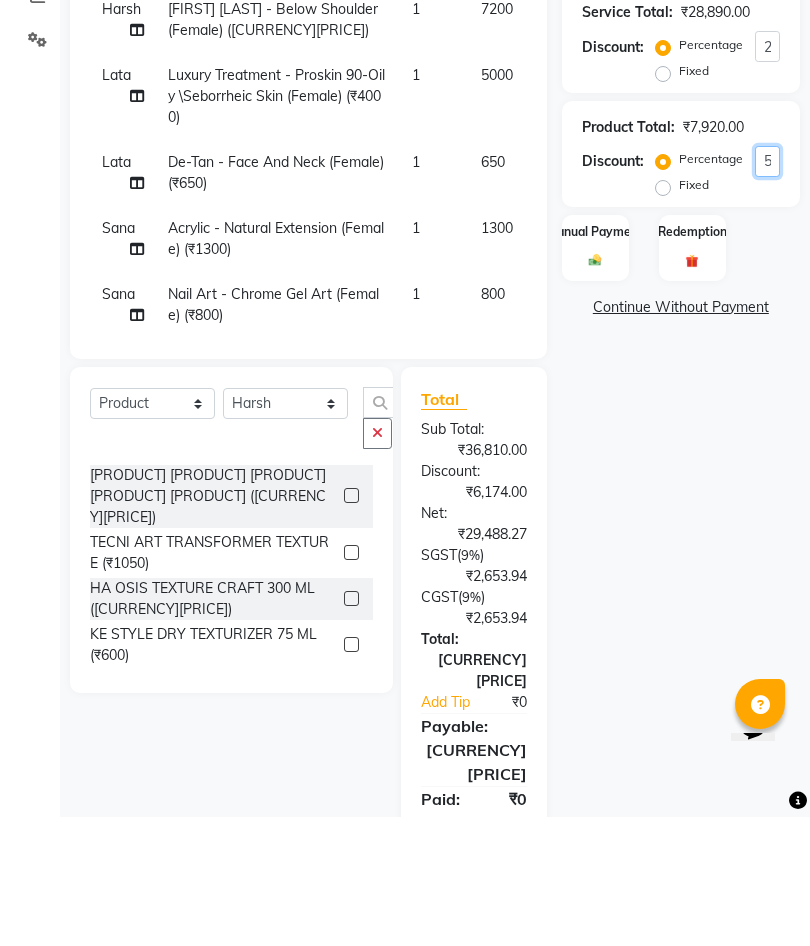 scroll, scrollTop: 412, scrollLeft: 0, axis: vertical 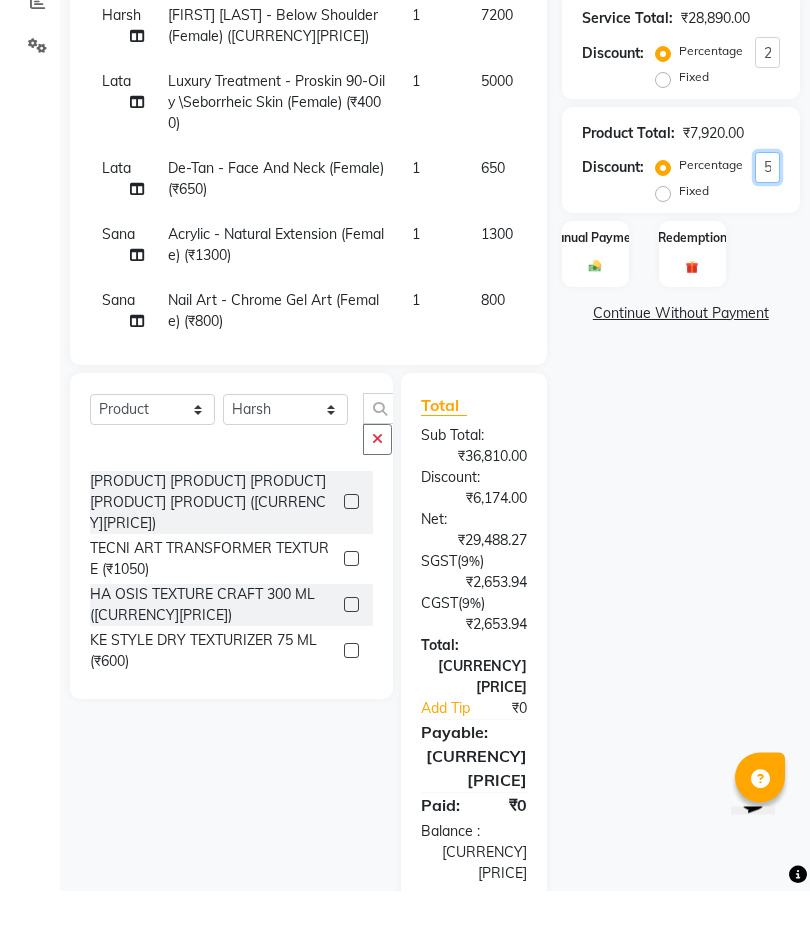 type on "5" 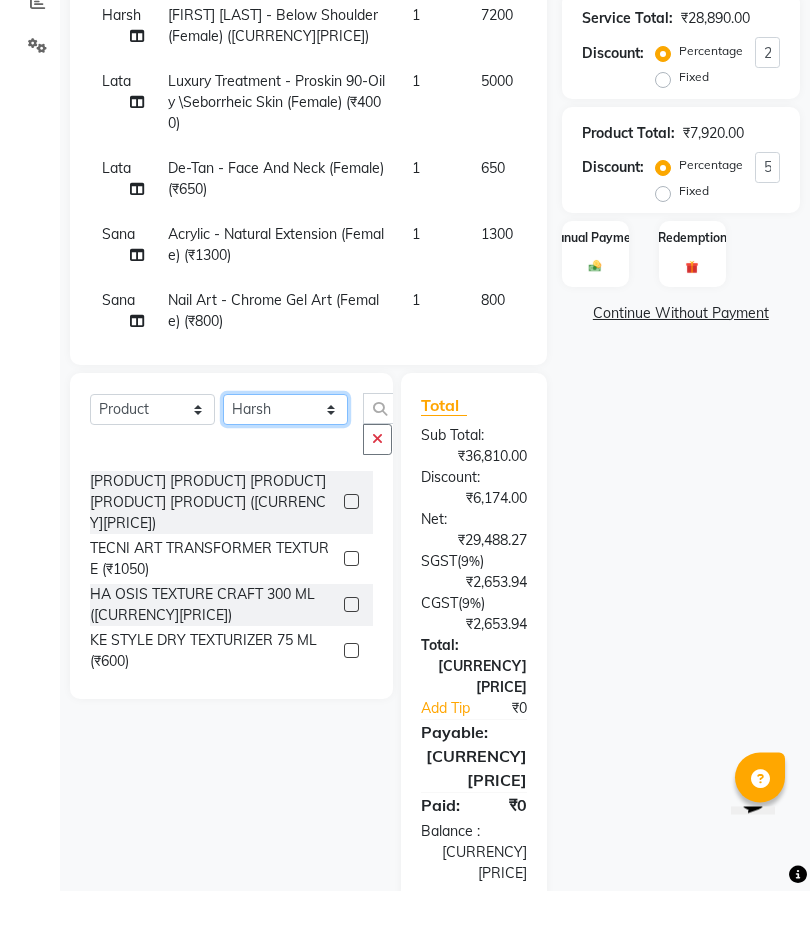 click on "Select Stylist [FIRST] [LAST] [FIRST] [LAST] [FIRST] [LAST] [FIRST] [LAST] [FIRST] [LAST] [FIRST] [LAST] [FIRST] [LAST] [FIRST] [LAST] [FIRST] [LAST] [FIRST] [LAST] [FIRST] [LAST] [FIRST] [LAST] [FIRST] [LAST] [FIRST] [LAST] [FIRST] [LAST]" 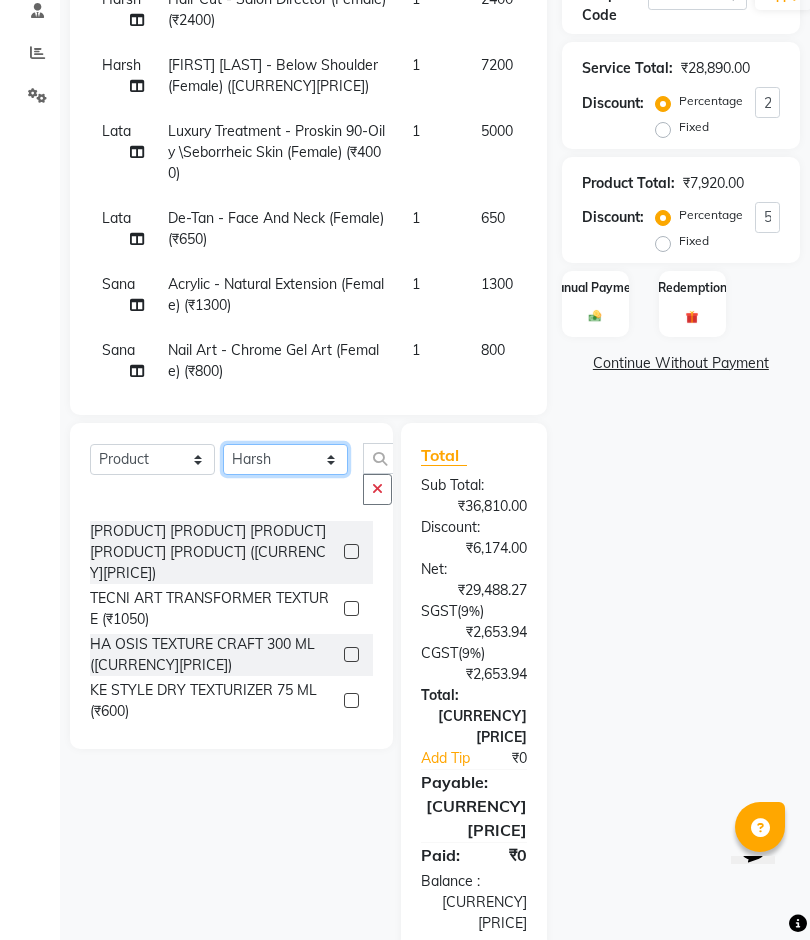 select on "25278" 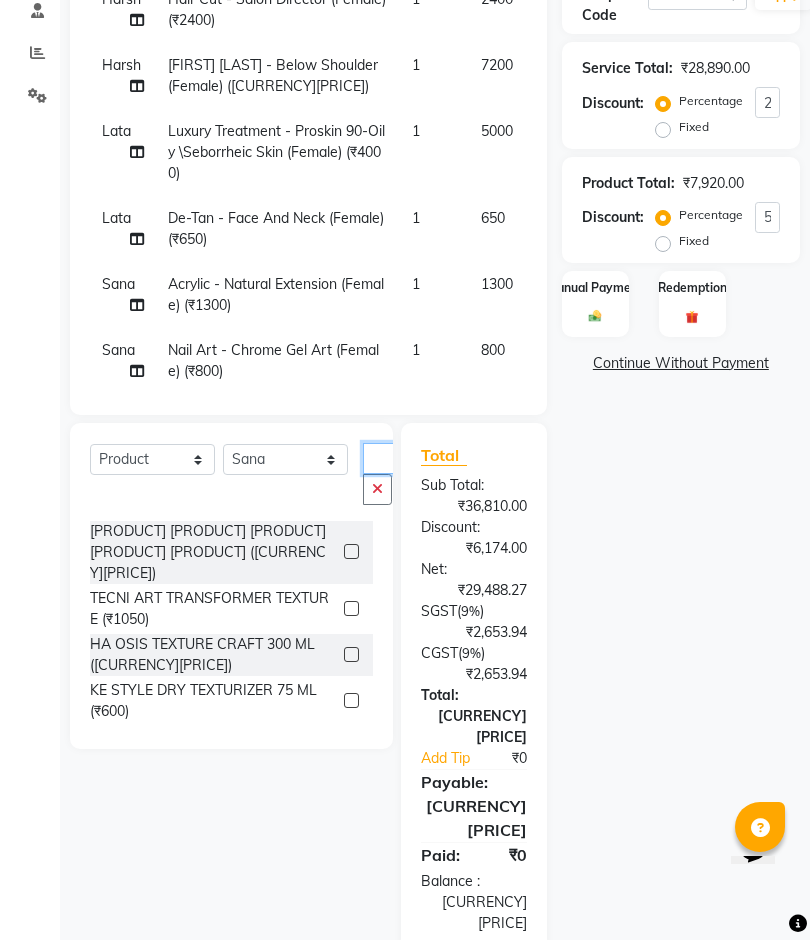 click on "Tex" 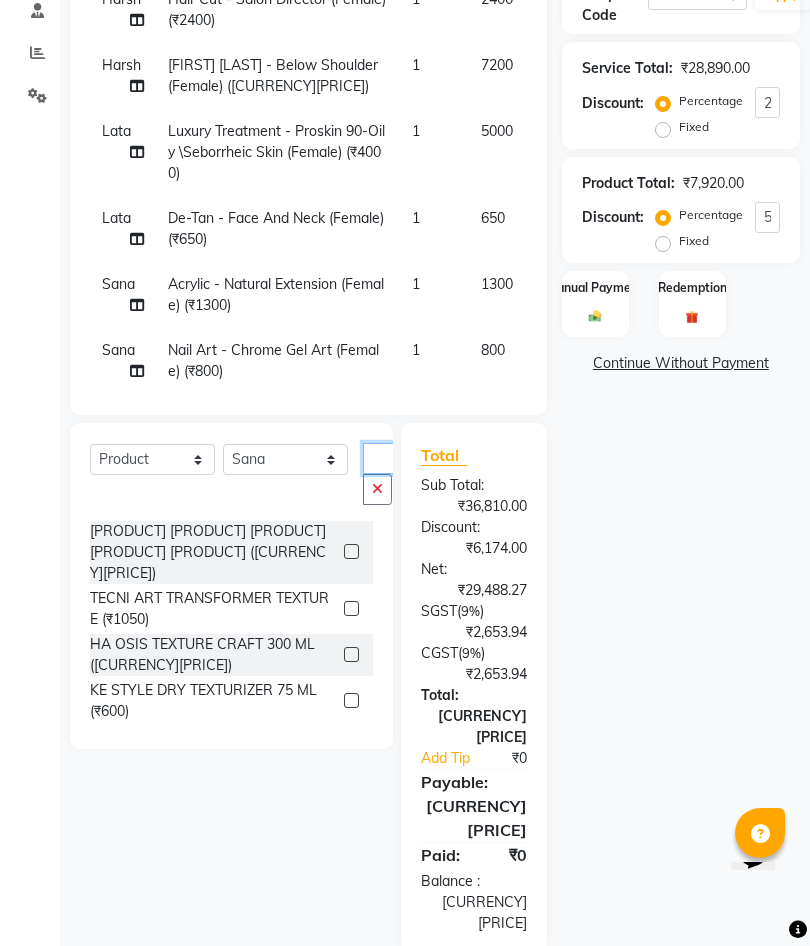 scroll, scrollTop: 412, scrollLeft: 0, axis: vertical 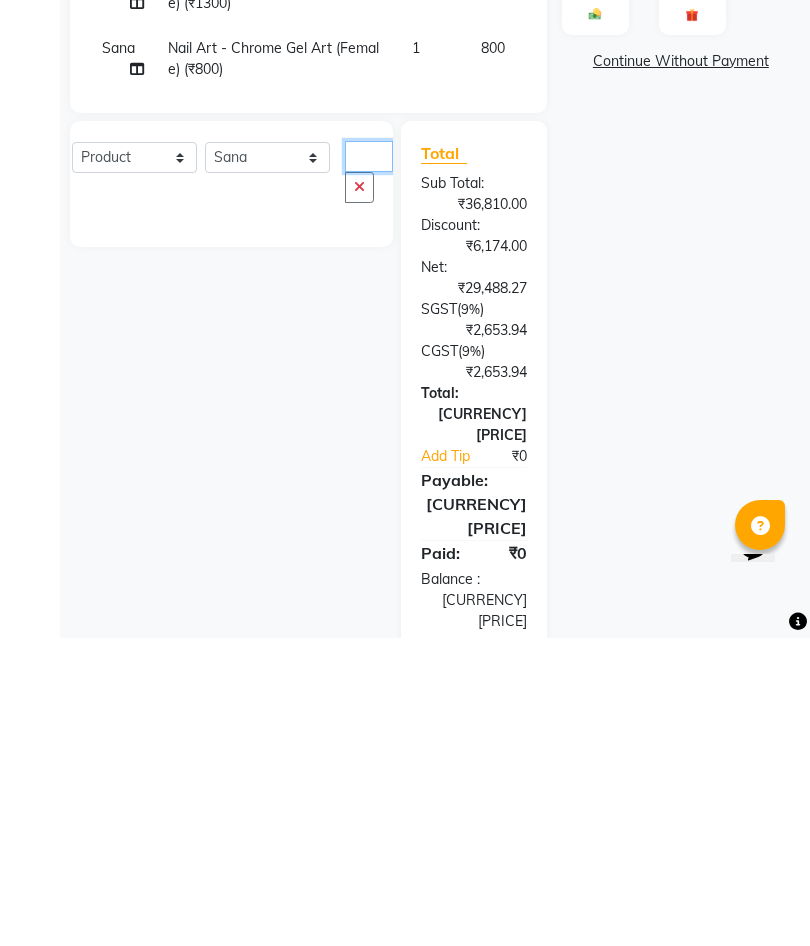 type on "CarTex" 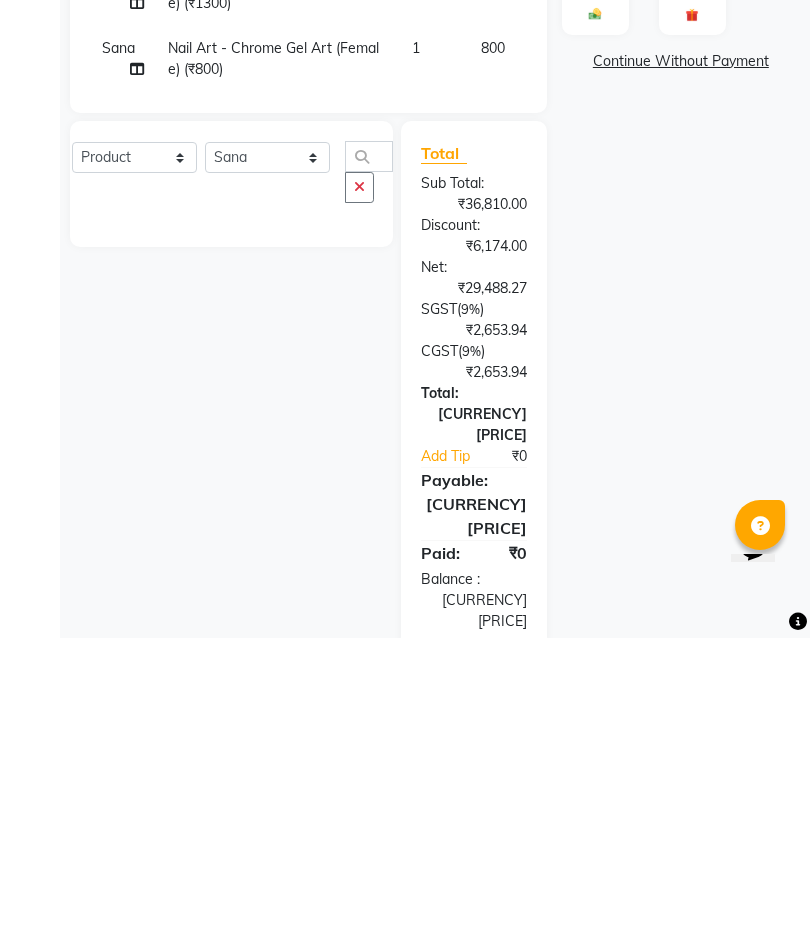 click 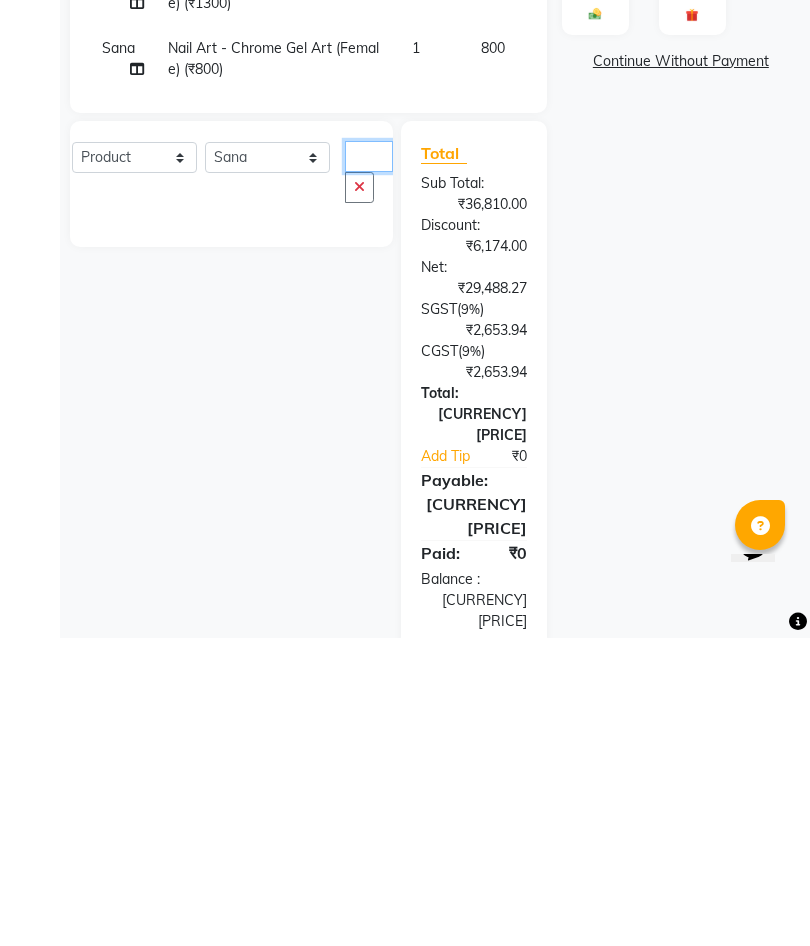 type 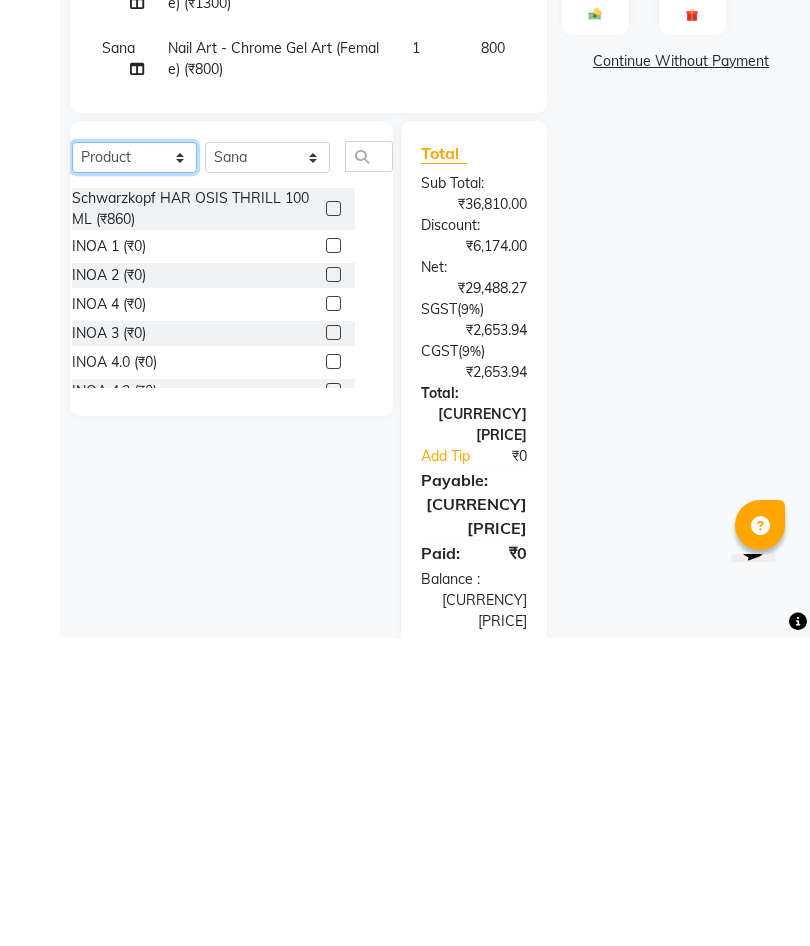 click on "Select  Service  Product  Membership  Package Voucher Prepaid Gift Card" 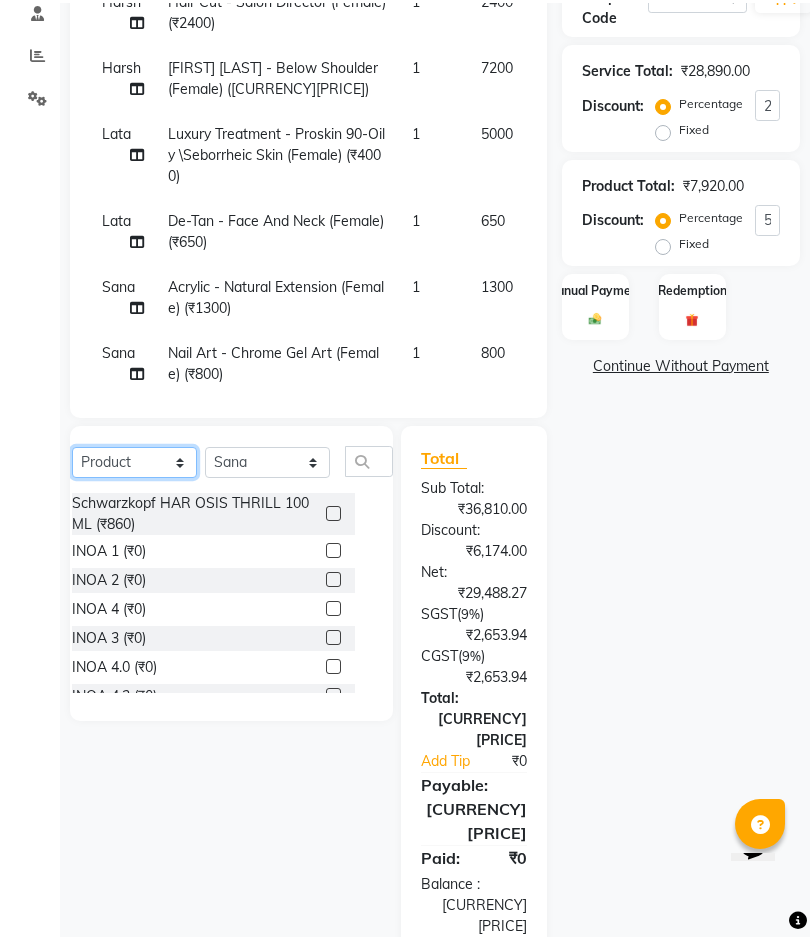 scroll, scrollTop: 418, scrollLeft: 0, axis: vertical 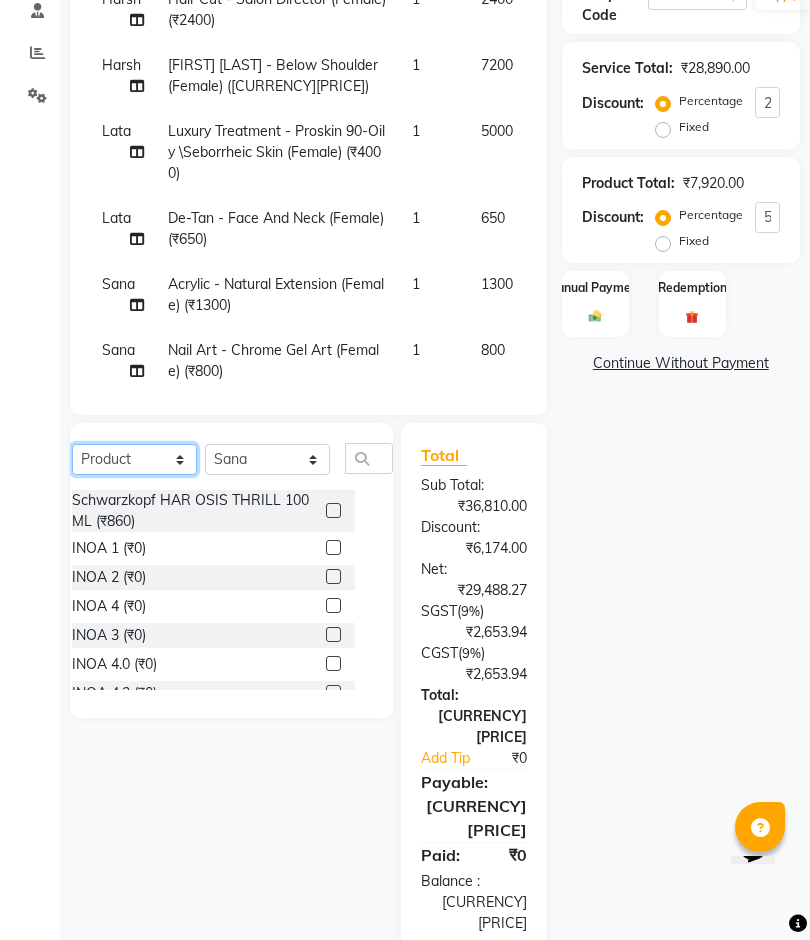 select on "service" 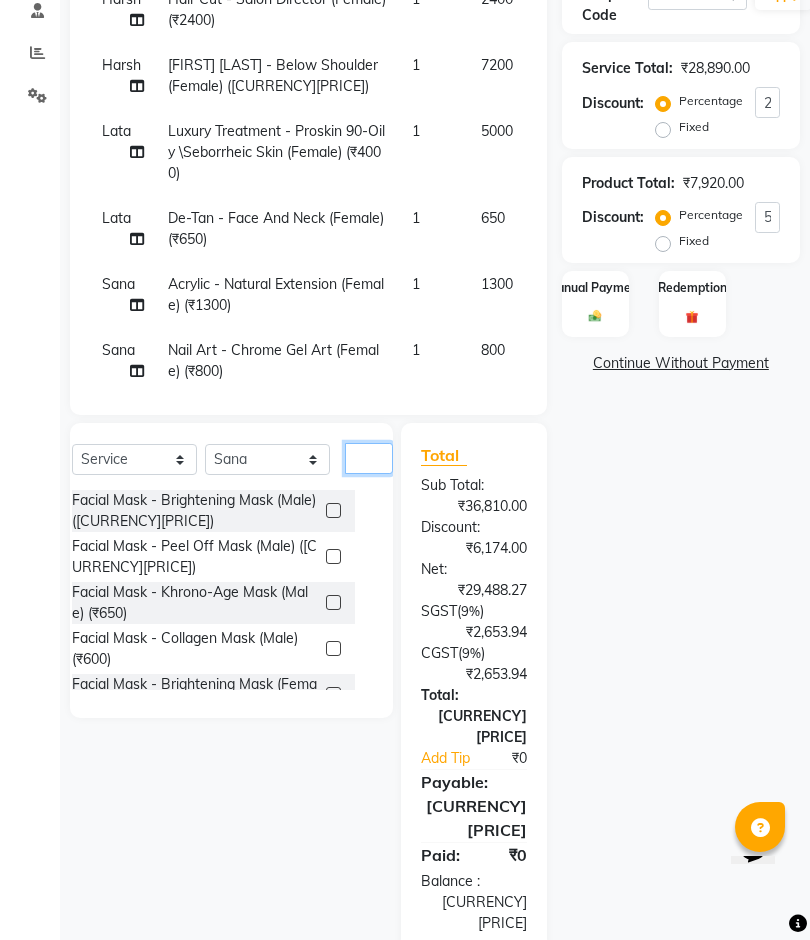 click 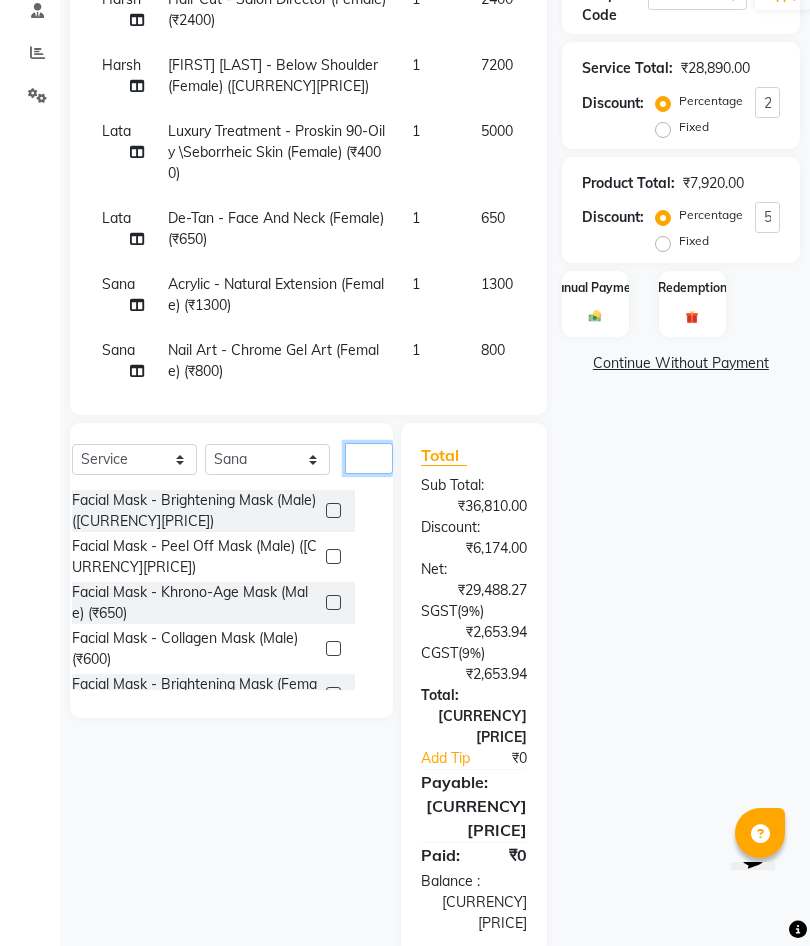 scroll, scrollTop: 412, scrollLeft: 0, axis: vertical 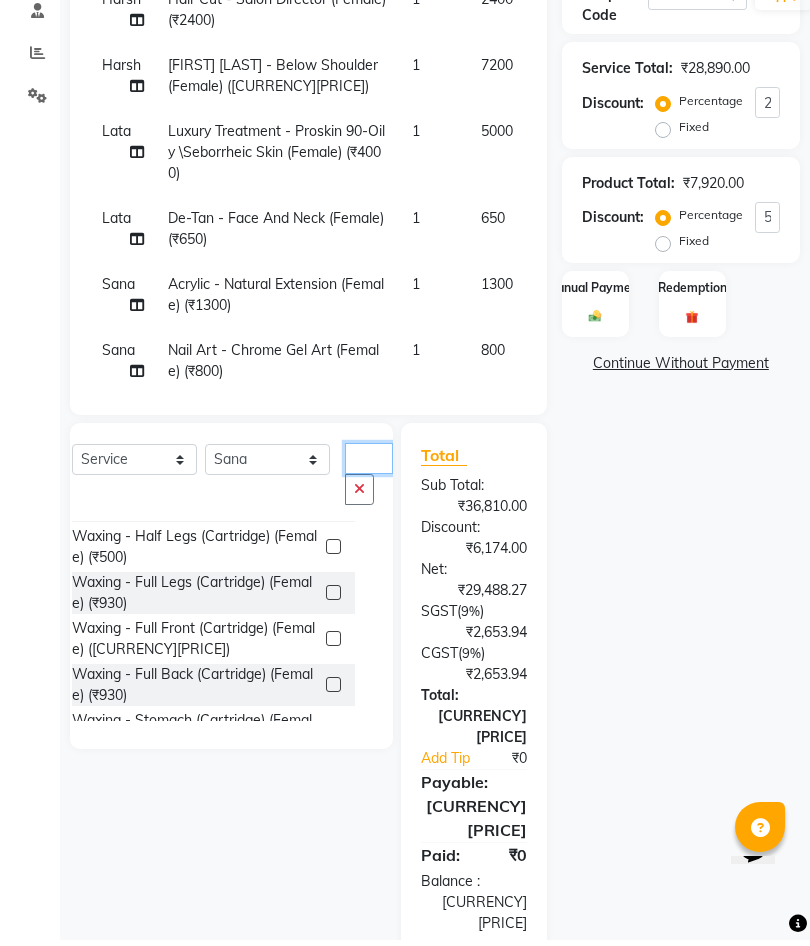 type on "Cart" 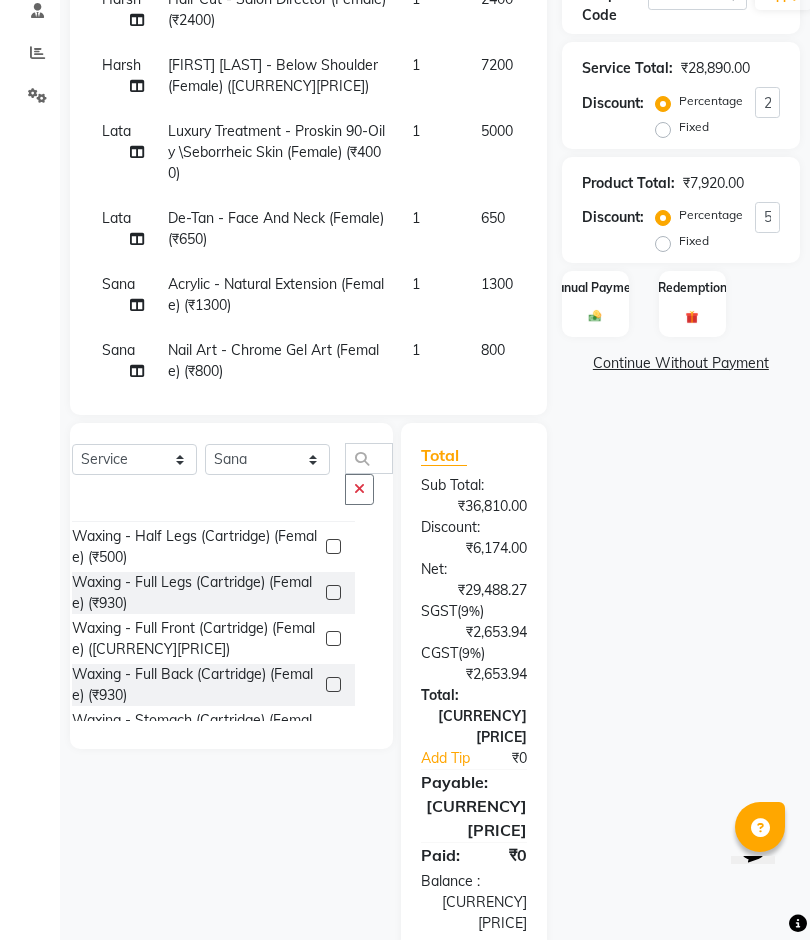 click on "Waxing - Full Legs (Cartridge) (Female) (₹930)" 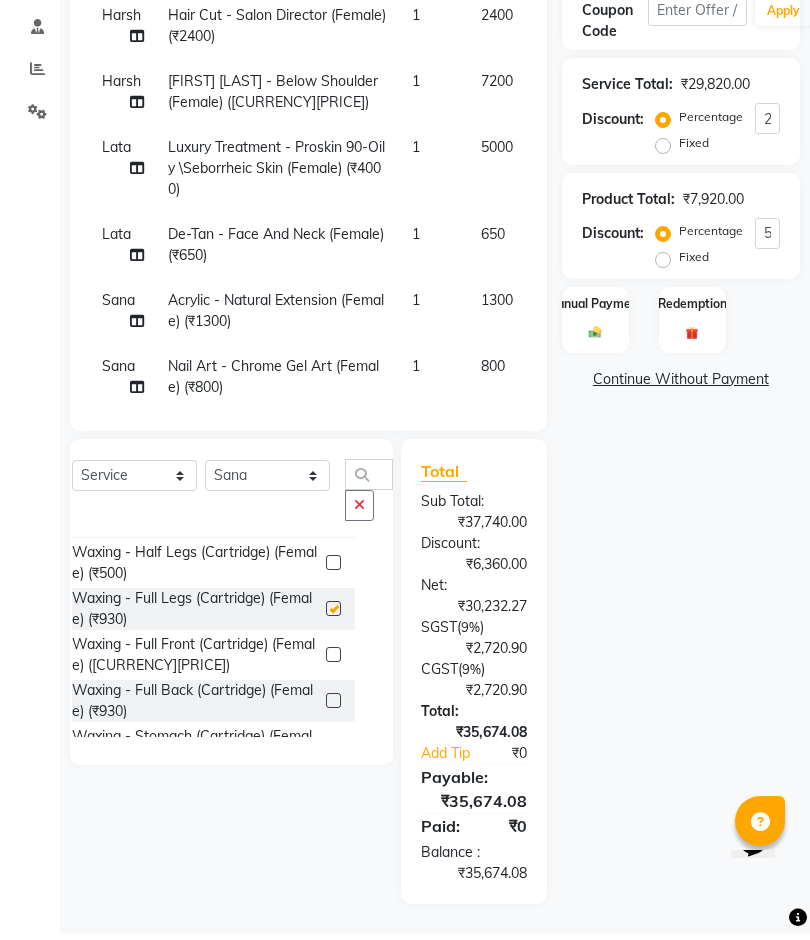 scroll, scrollTop: 418, scrollLeft: 0, axis: vertical 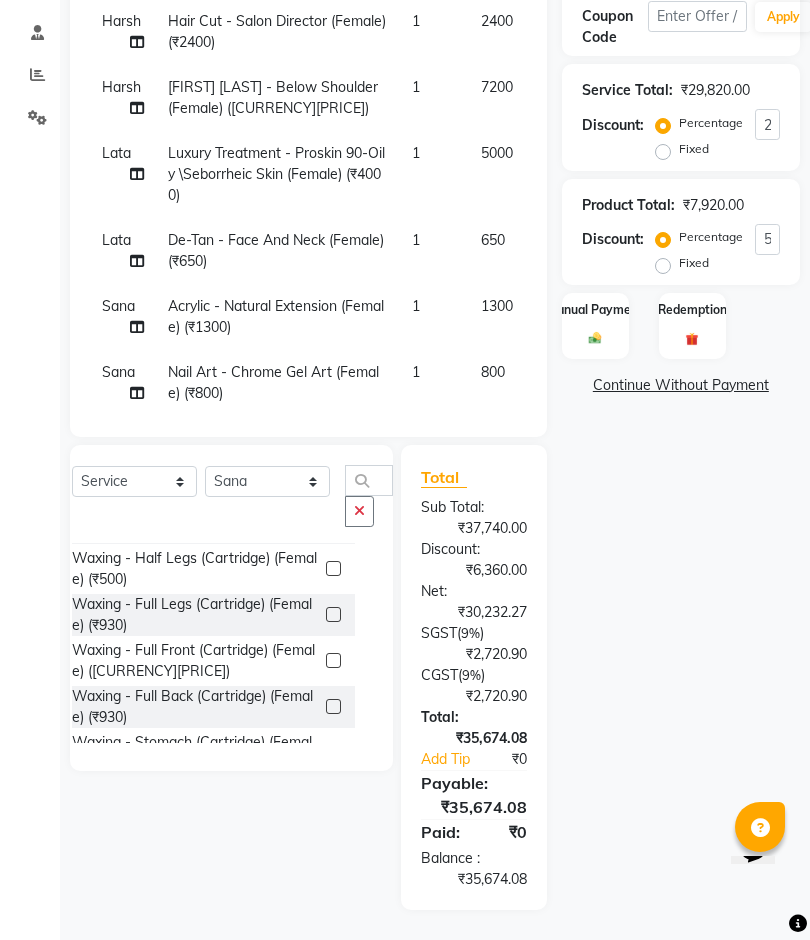 checkbox on "false" 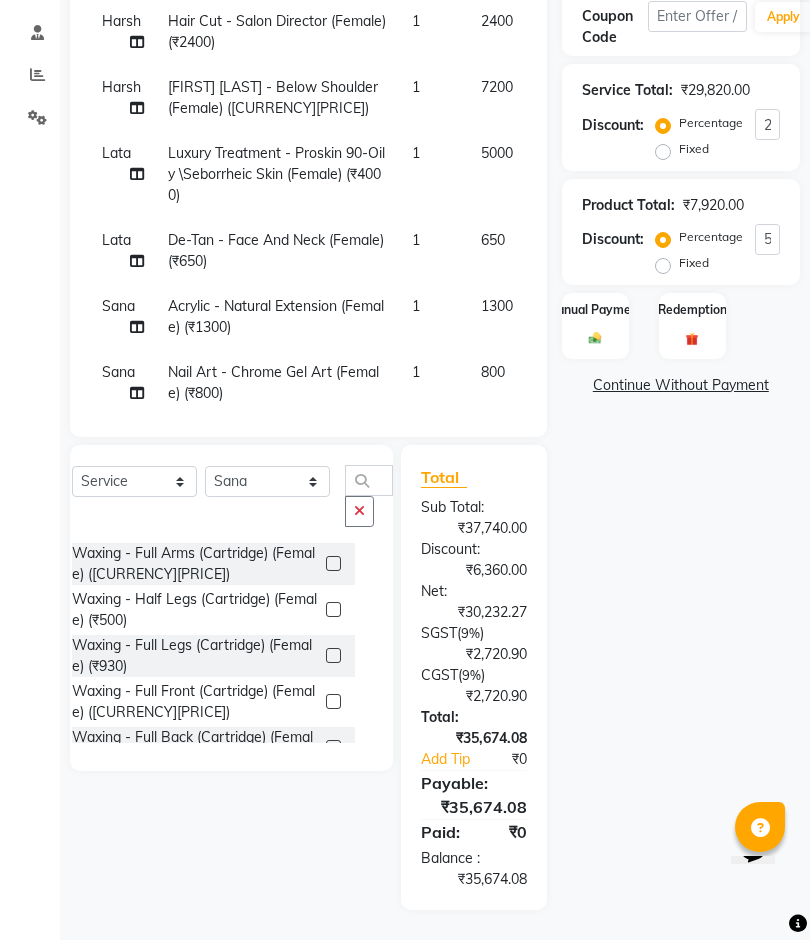 scroll, scrollTop: 0, scrollLeft: 0, axis: both 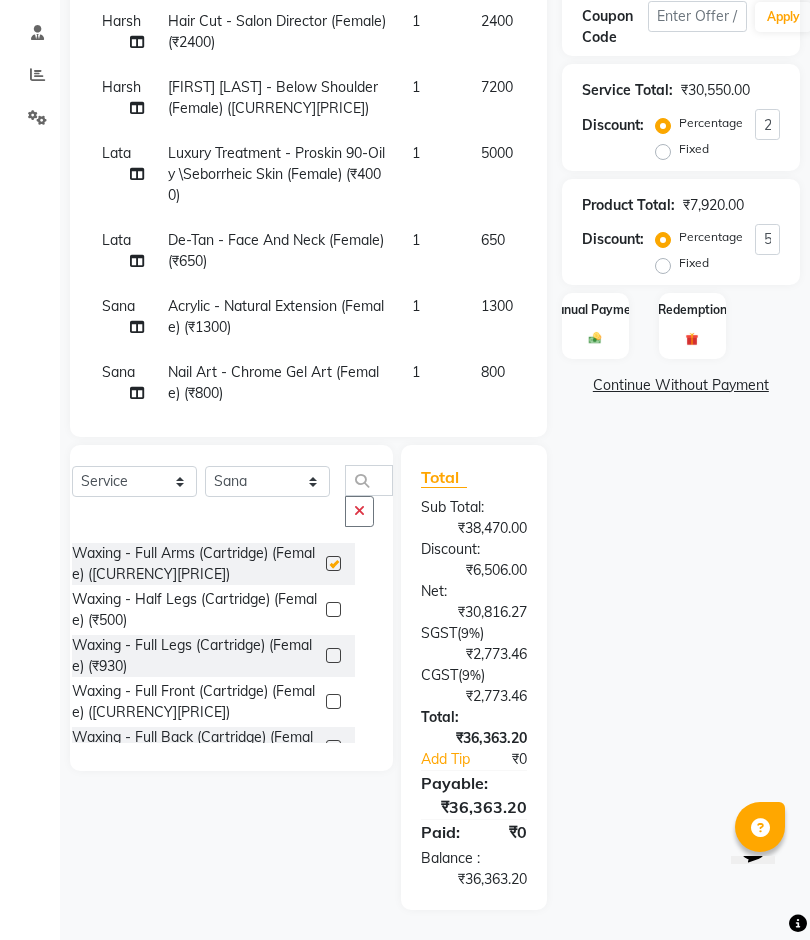 checkbox on "false" 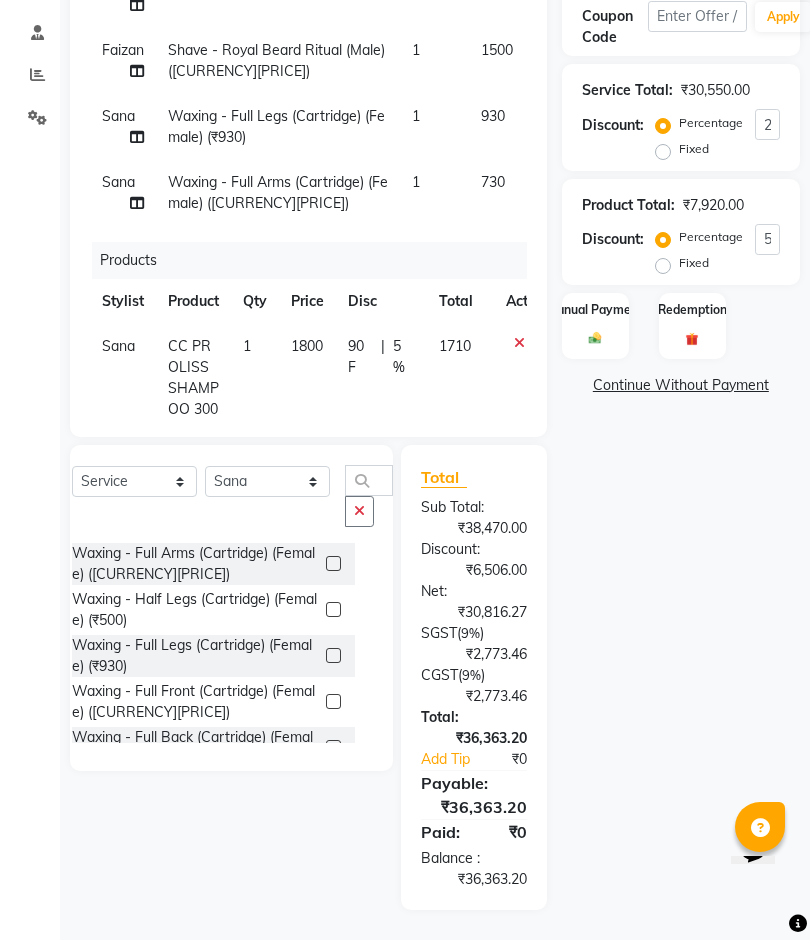 scroll, scrollTop: 845, scrollLeft: 0, axis: vertical 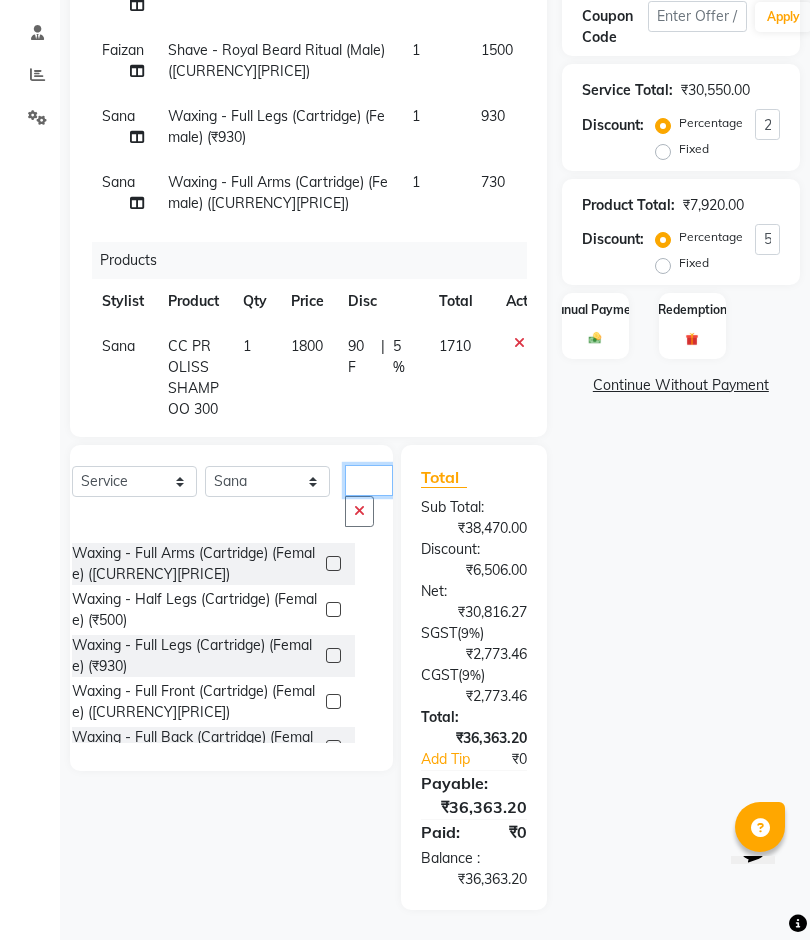 click on "Cart" 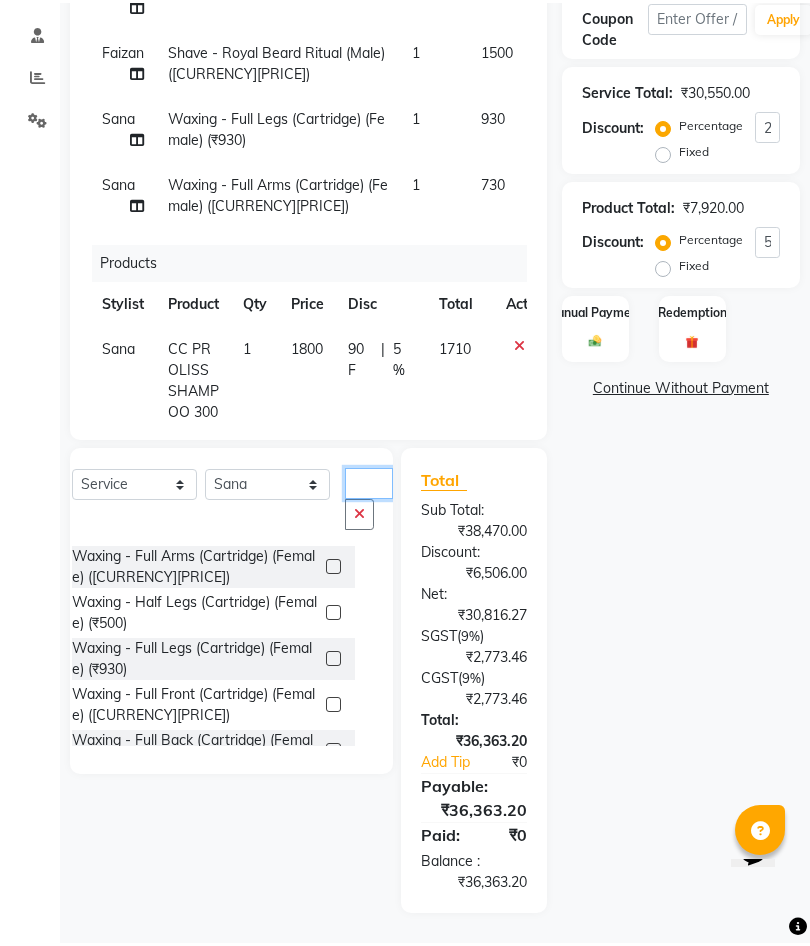 scroll, scrollTop: 412, scrollLeft: 0, axis: vertical 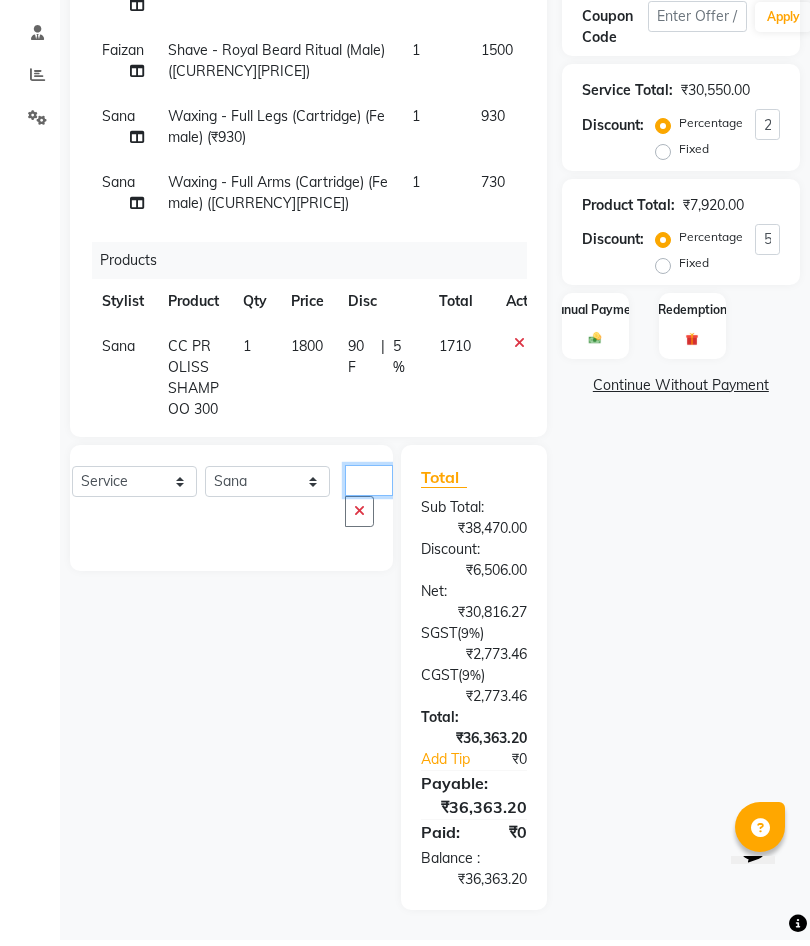 type on "UndeCart" 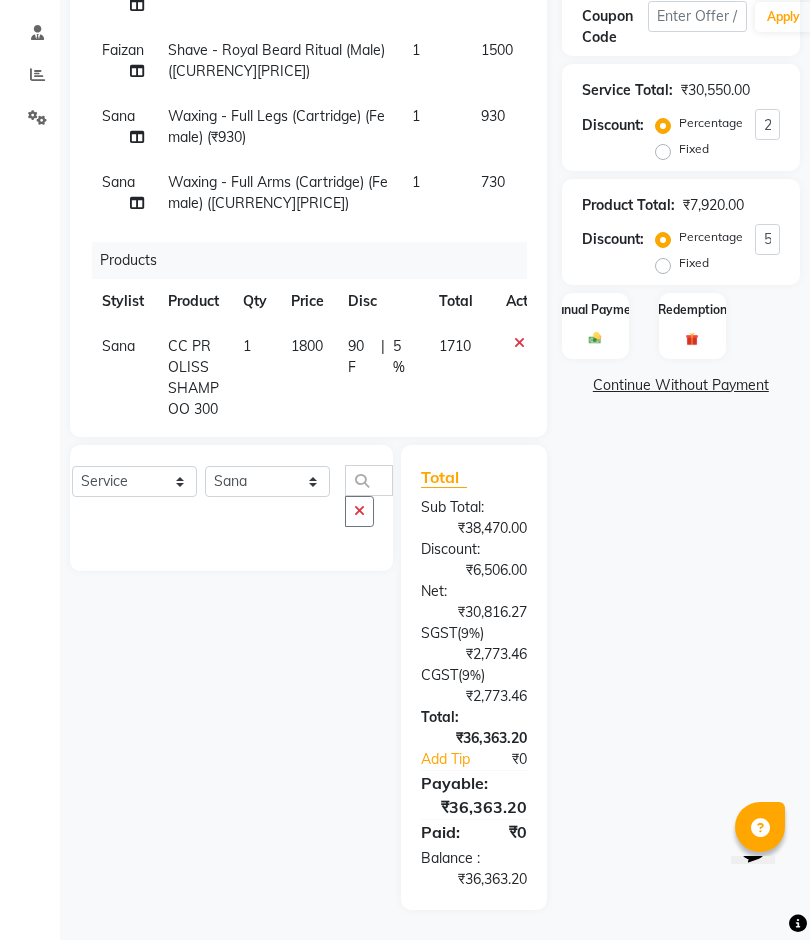 click 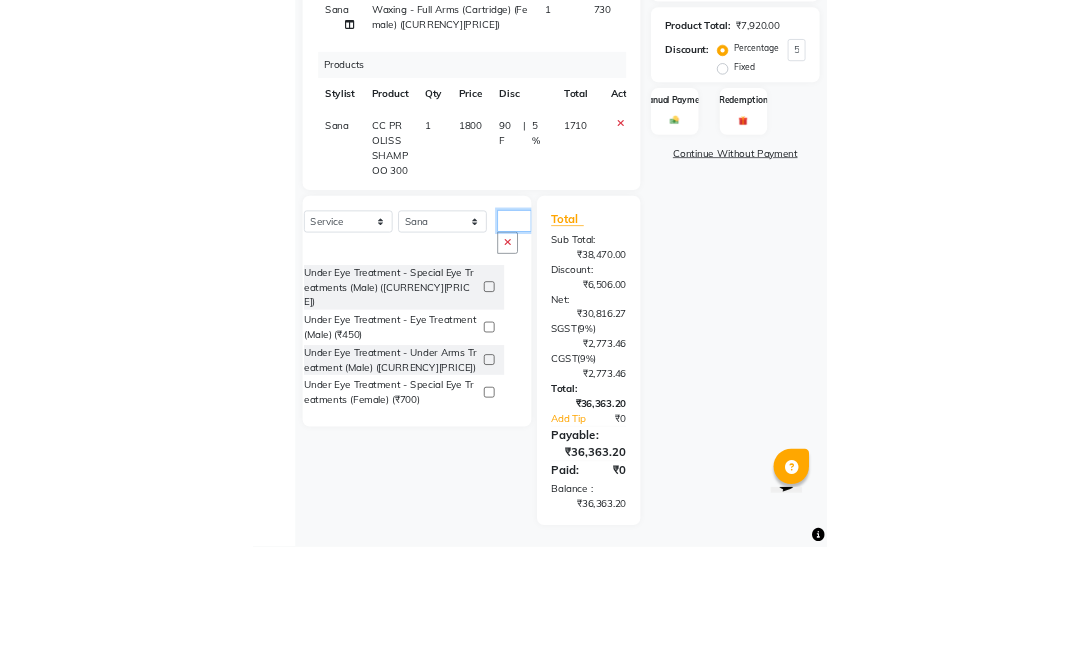 scroll, scrollTop: 422, scrollLeft: 0, axis: vertical 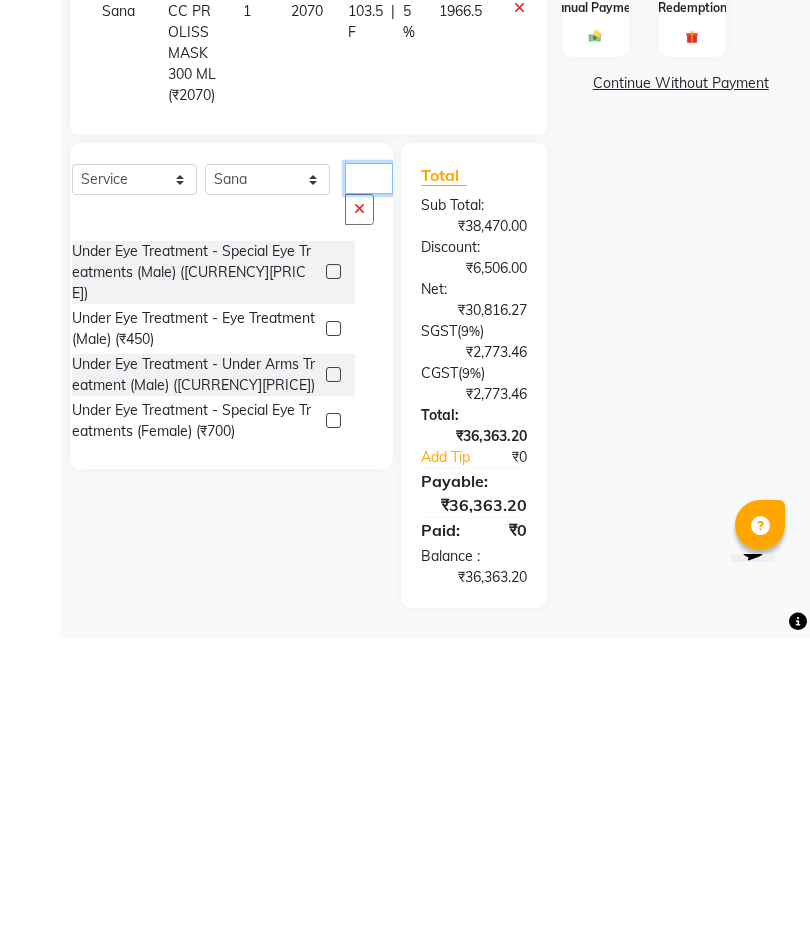 type on "unde" 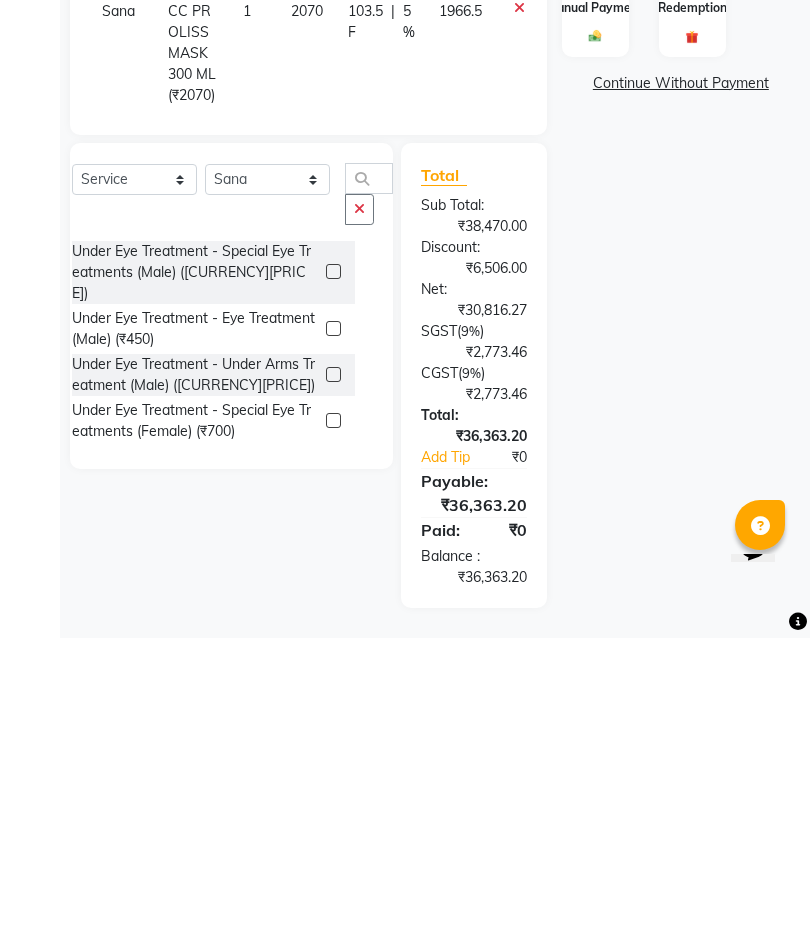 click 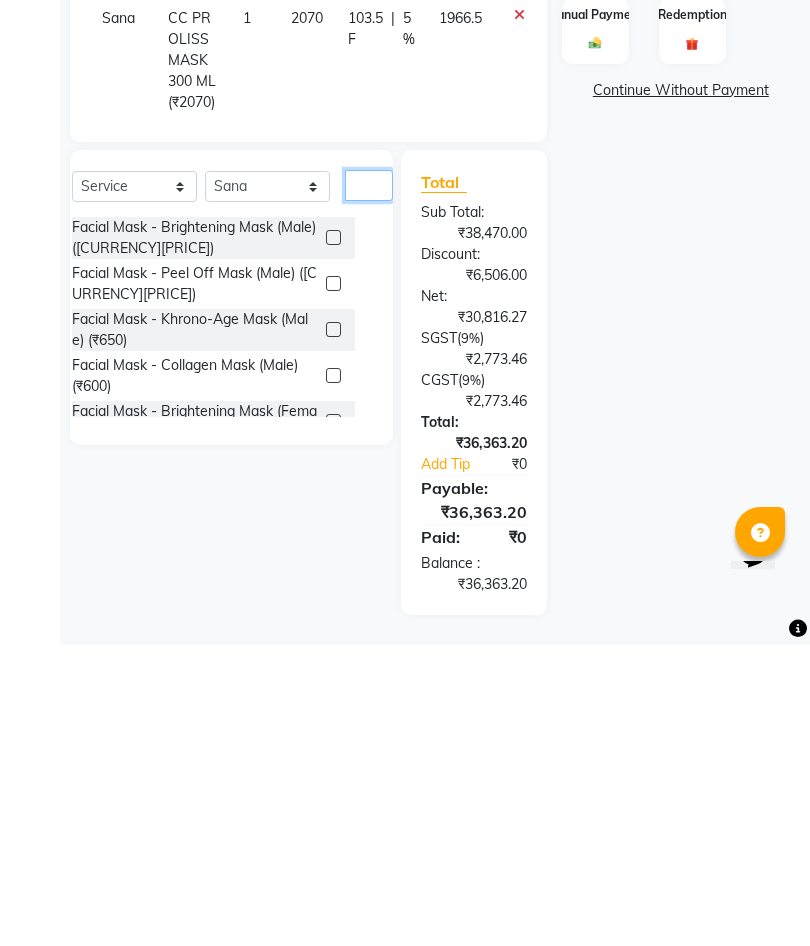 click 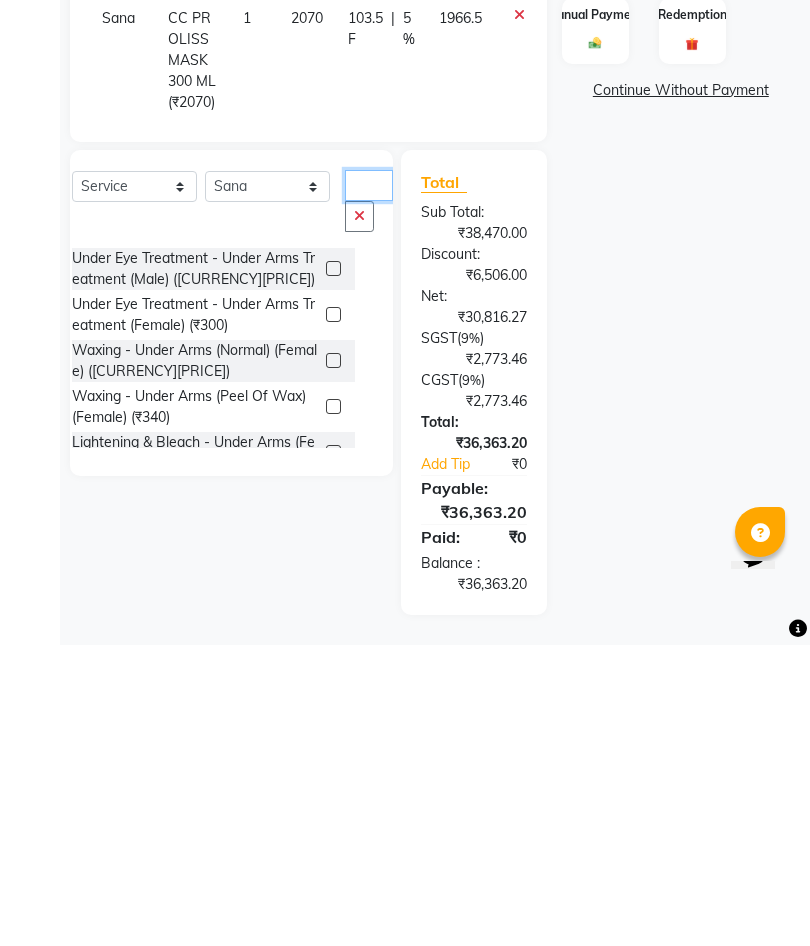 type on "Under arms" 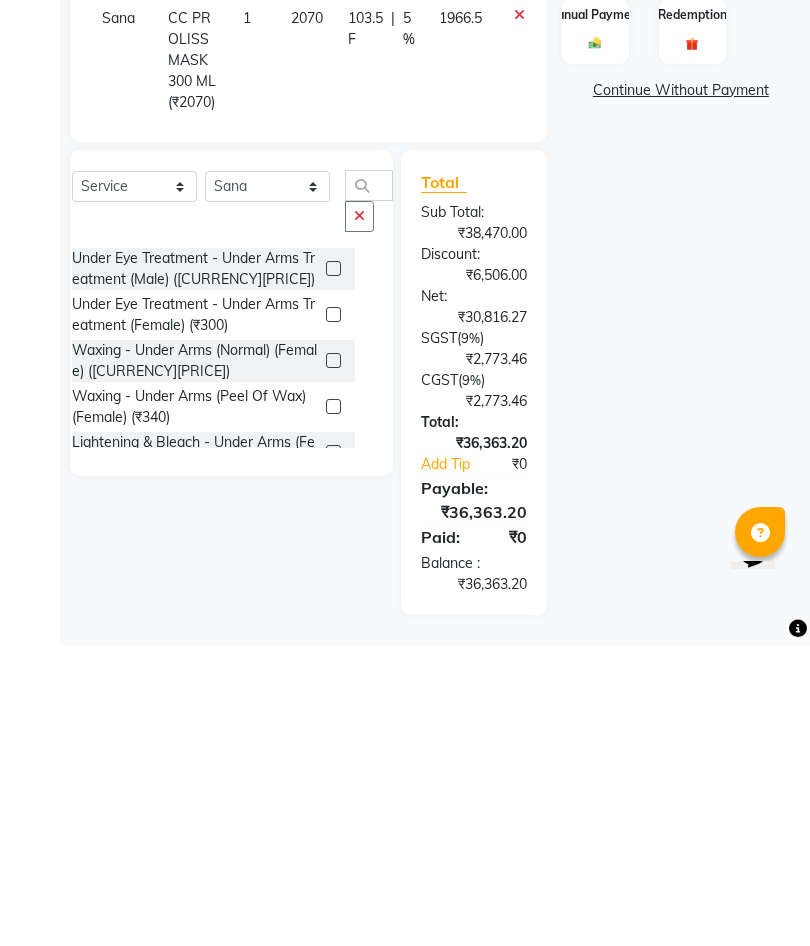click on "Waxing - Under Arms (Peel Of Wax) (Female) (₹340)" 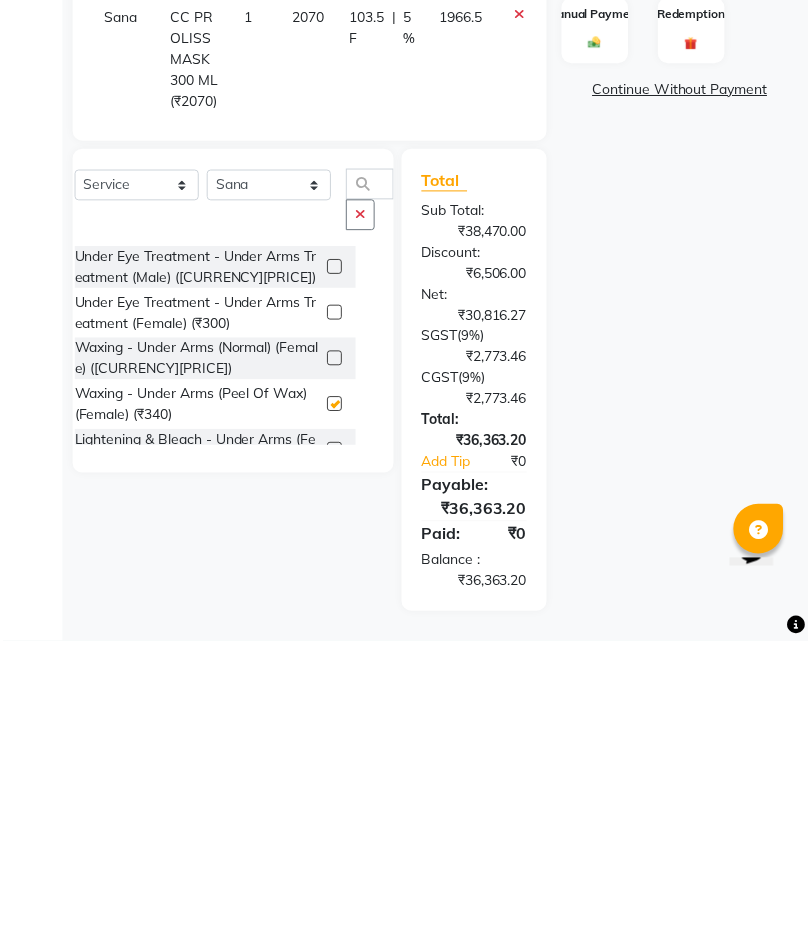 scroll, scrollTop: 418, scrollLeft: 0, axis: vertical 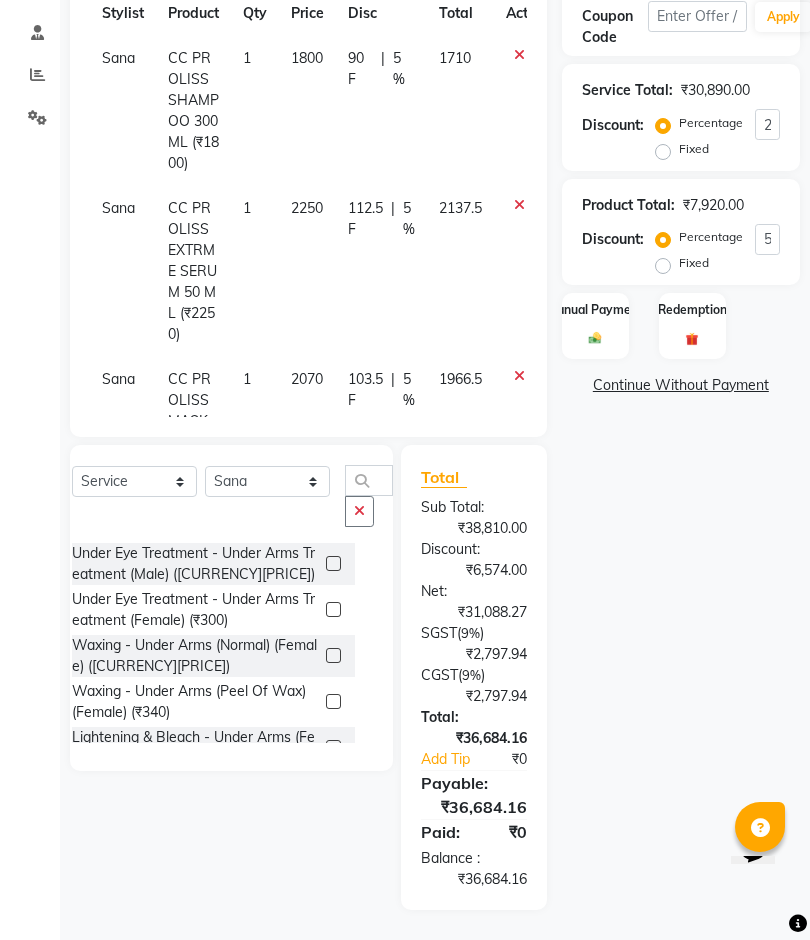 checkbox on "false" 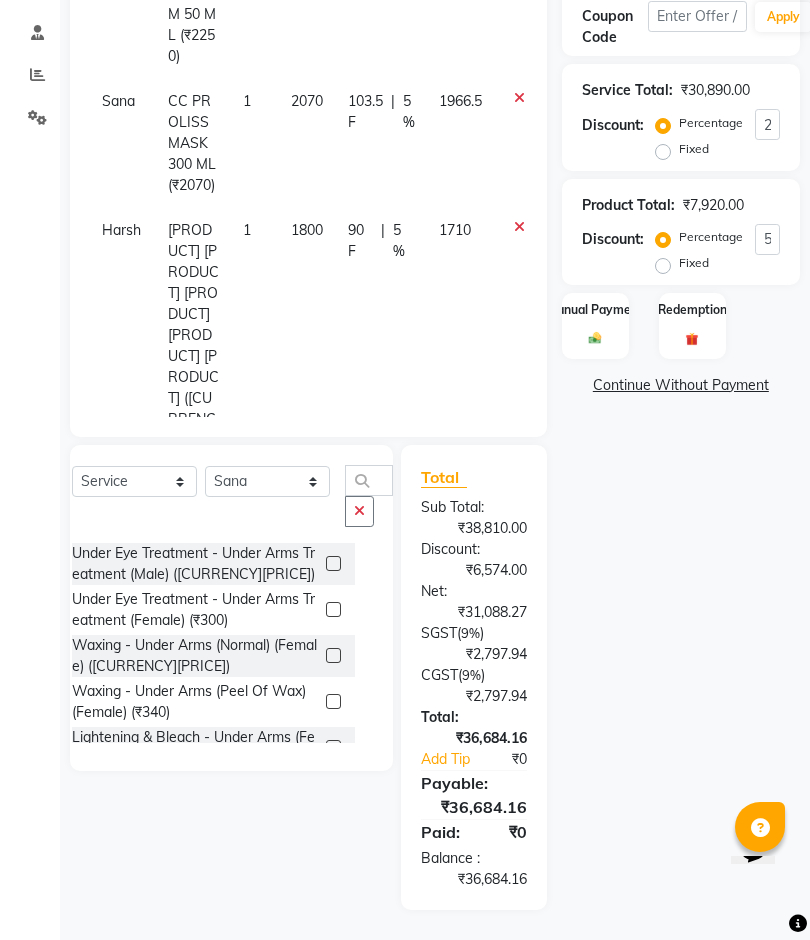 scroll, scrollTop: 1475, scrollLeft: 0, axis: vertical 